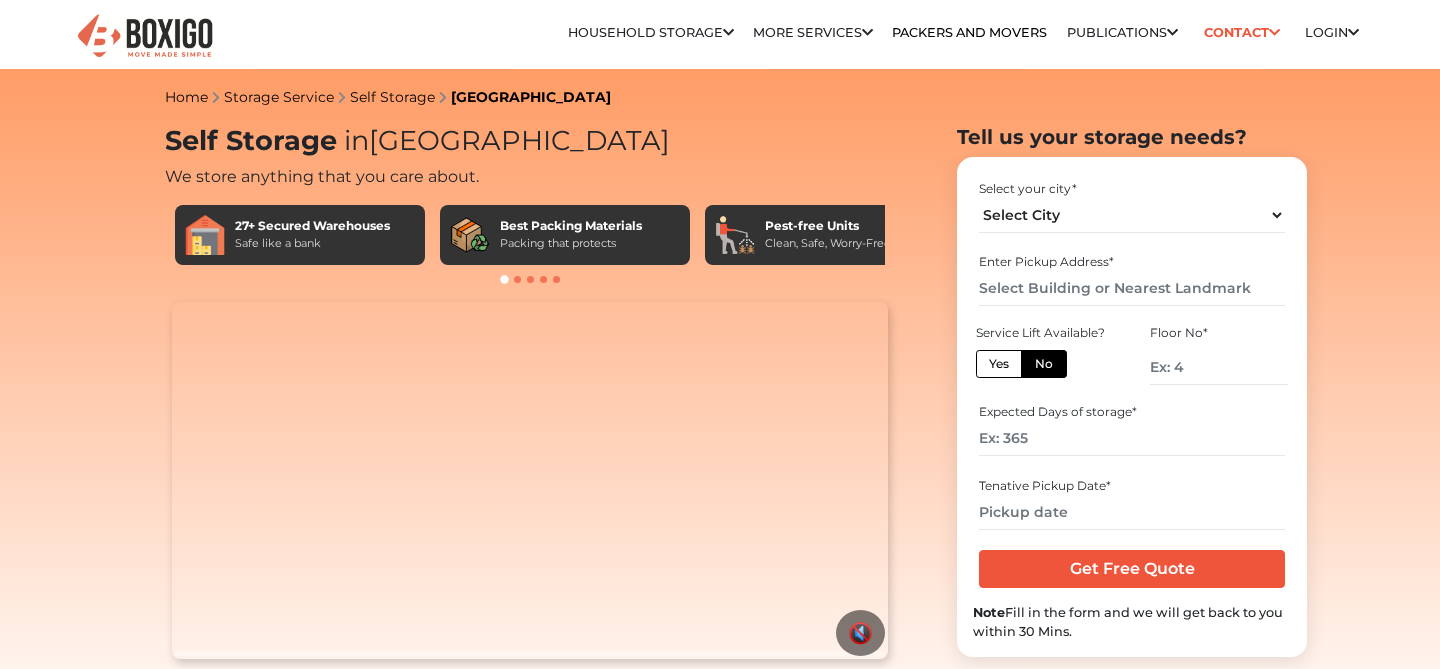 scroll, scrollTop: 0, scrollLeft: 0, axis: both 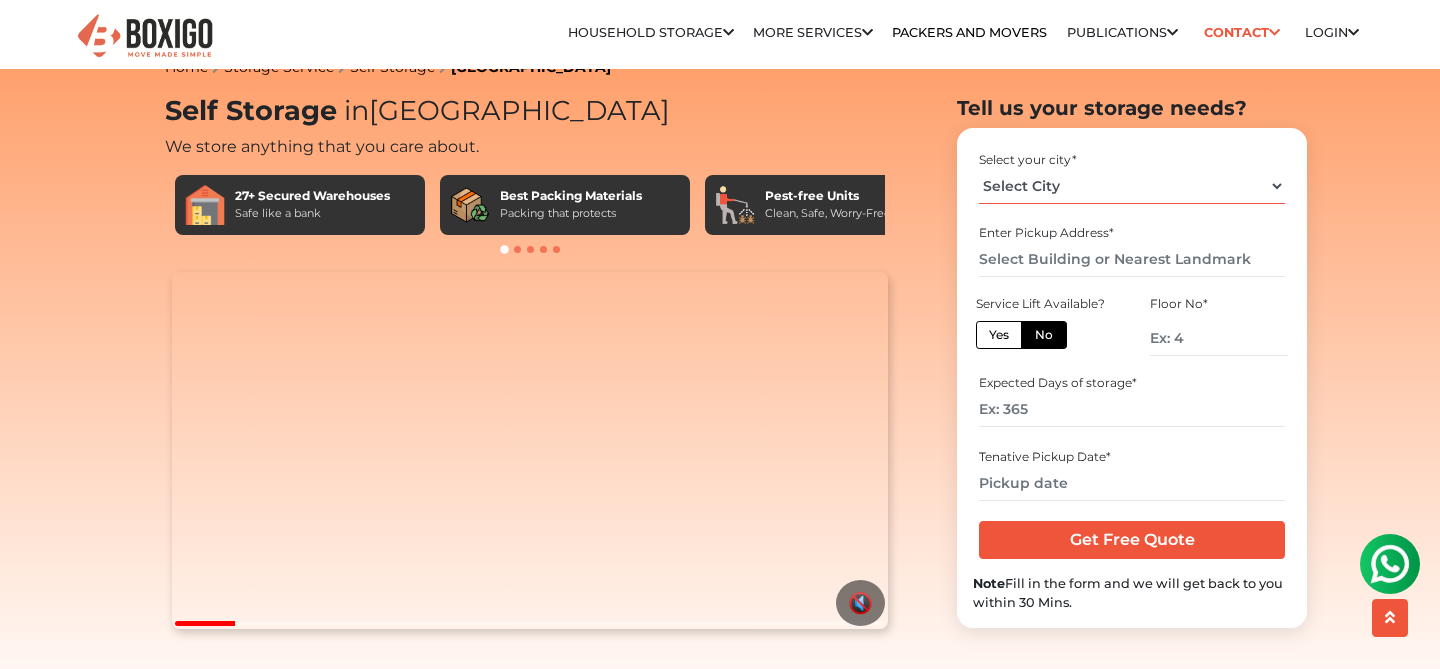 click on "Select City
Bangalore
Bengaluru
Bhopal
Bhubaneswar
Chennai
Coimbatore
Cuttack
Delhi Gulbarga Gurugram Guwahati Kochi" at bounding box center [1131, 185] 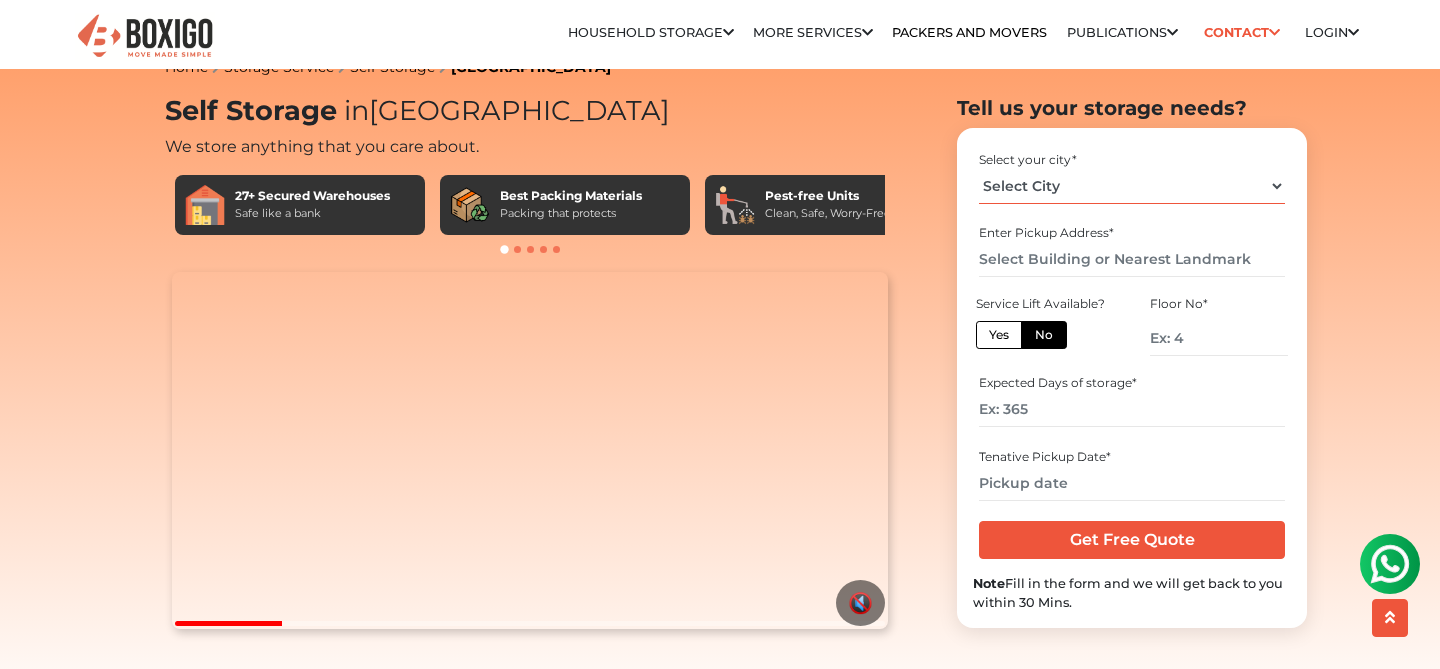 select on "Bengaluru" 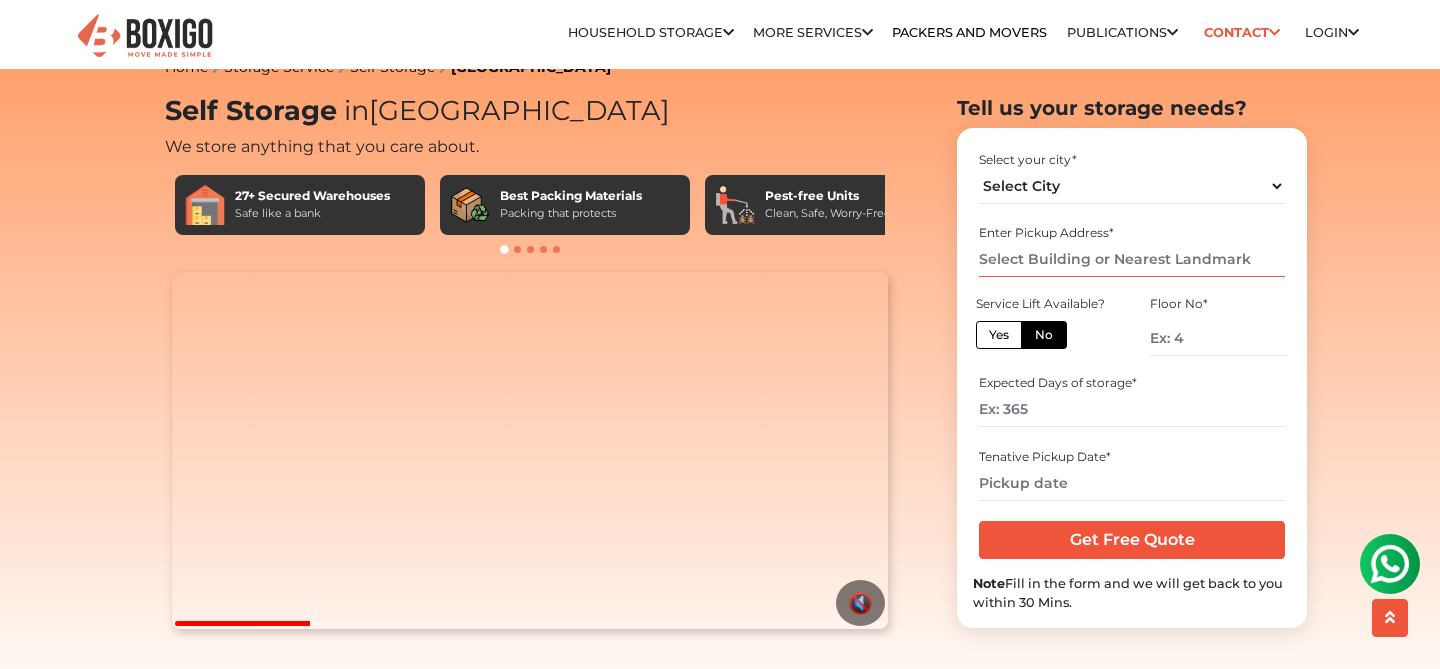 click at bounding box center (1131, 259) 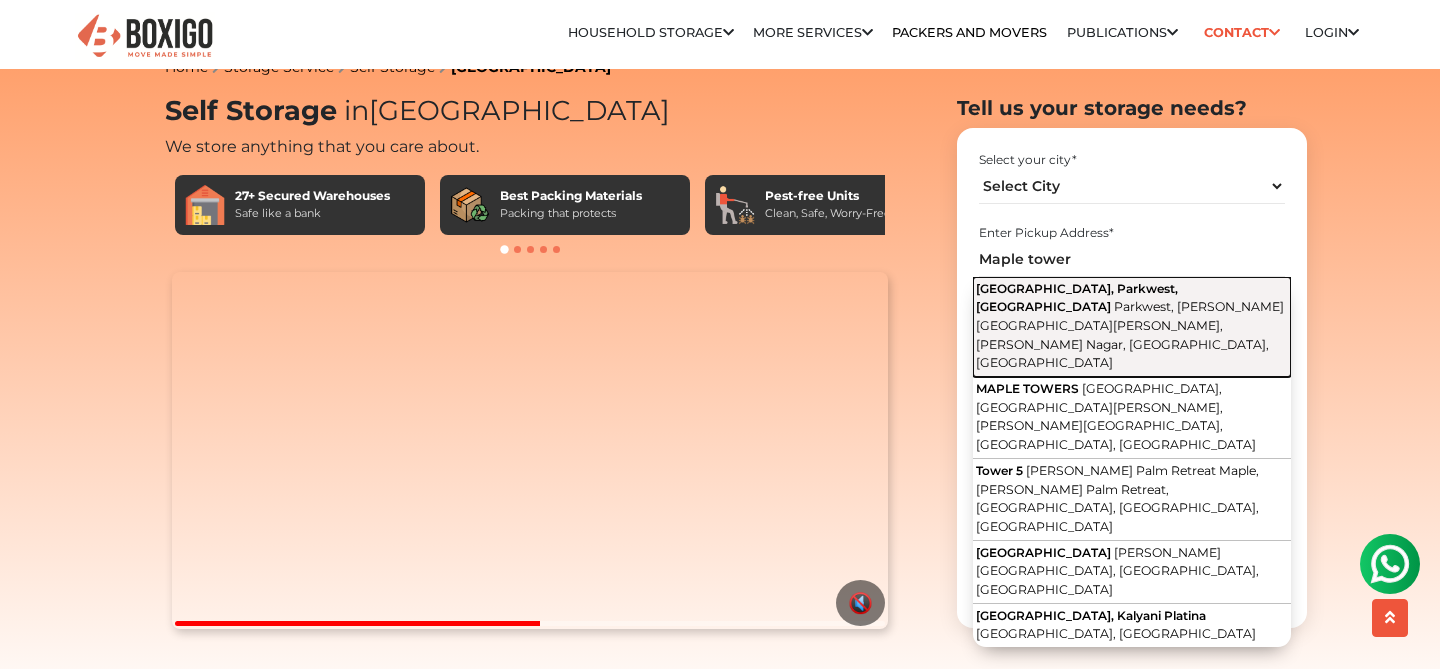click on "Parkwest, Binny Pete, Jagajeevanram Nagar, Bengaluru, Karnataka" at bounding box center (1130, 334) 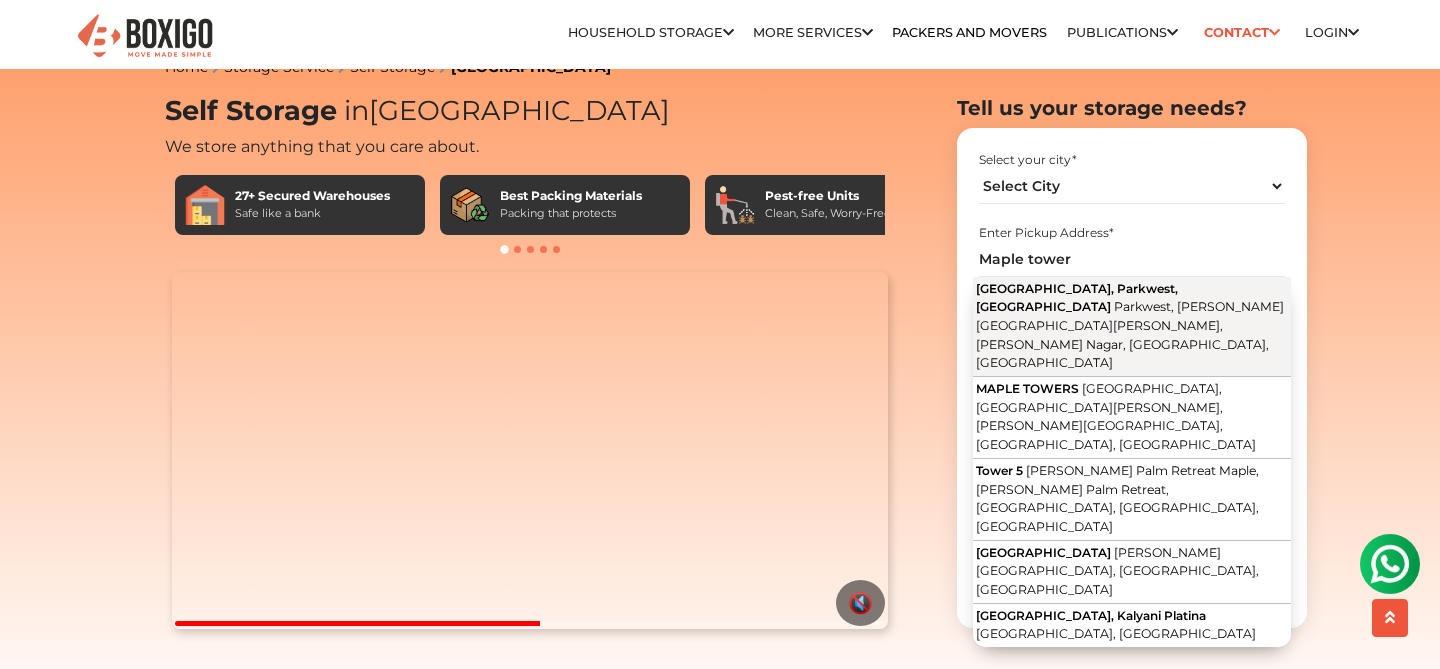 type on "Maple Tower, Parkwest, Shapoorji Palonji, Parkwest, Binny Pete, Jagajeevanram Nagar, Bengaluru, Karnataka" 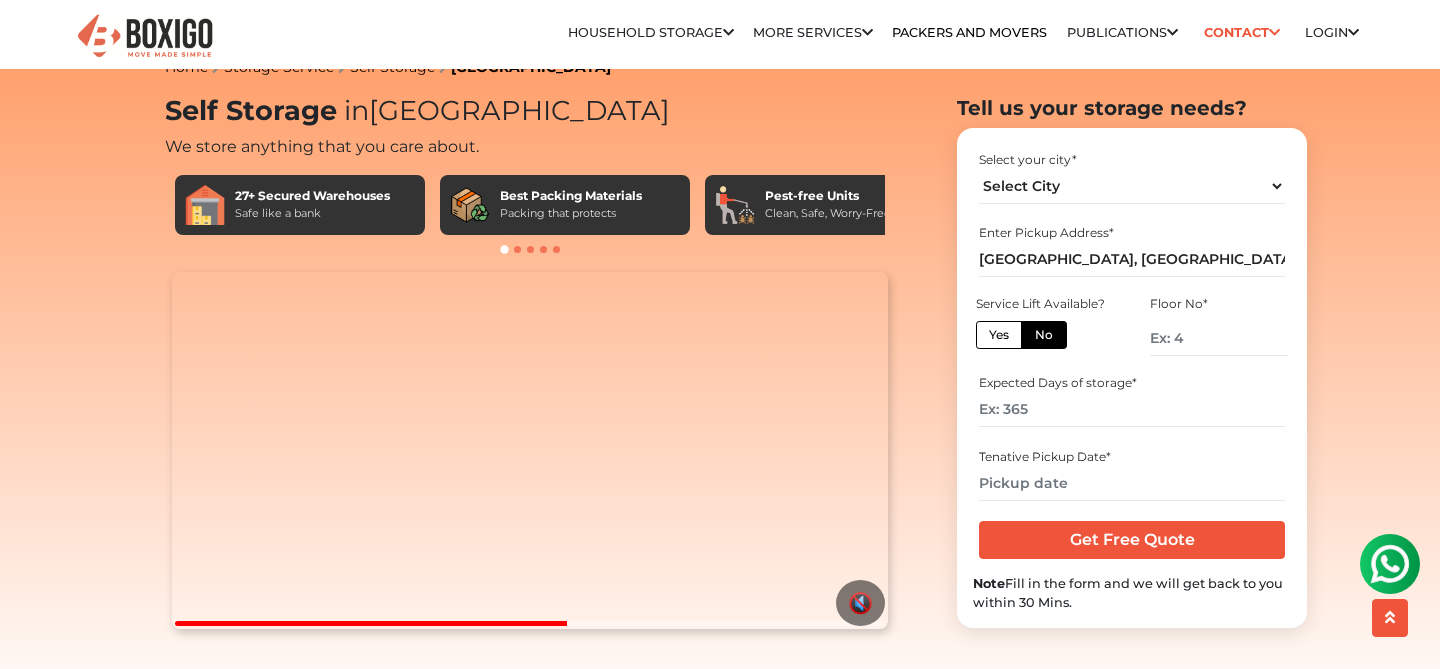 click on "Yes" at bounding box center (999, 334) 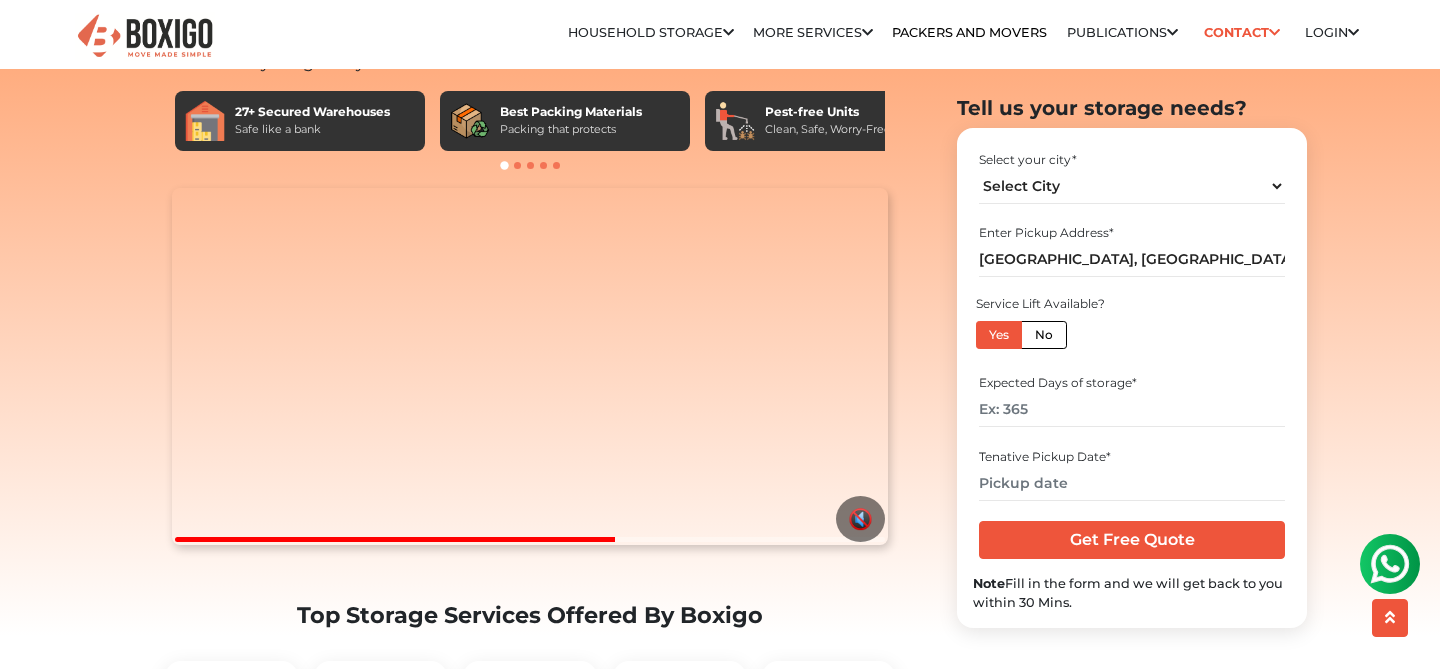scroll, scrollTop: 115, scrollLeft: 0, axis: vertical 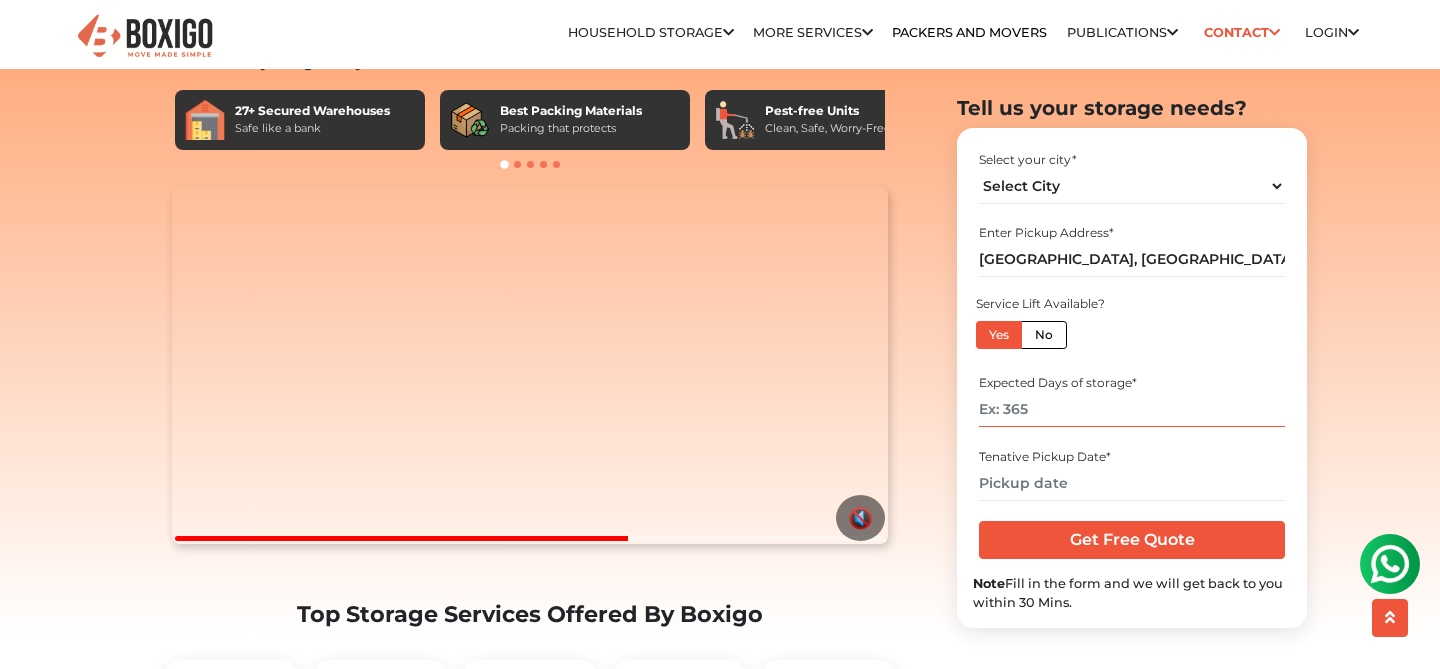 click at bounding box center [1131, 409] 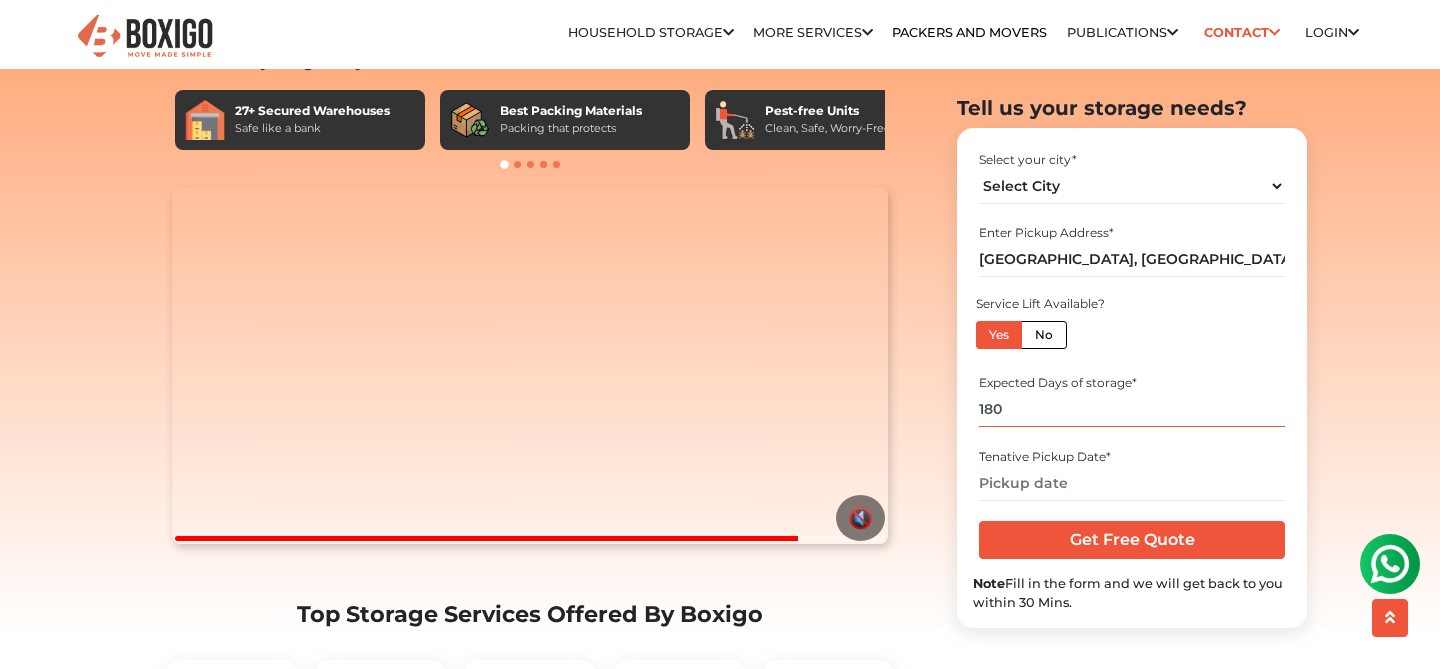 type on "180" 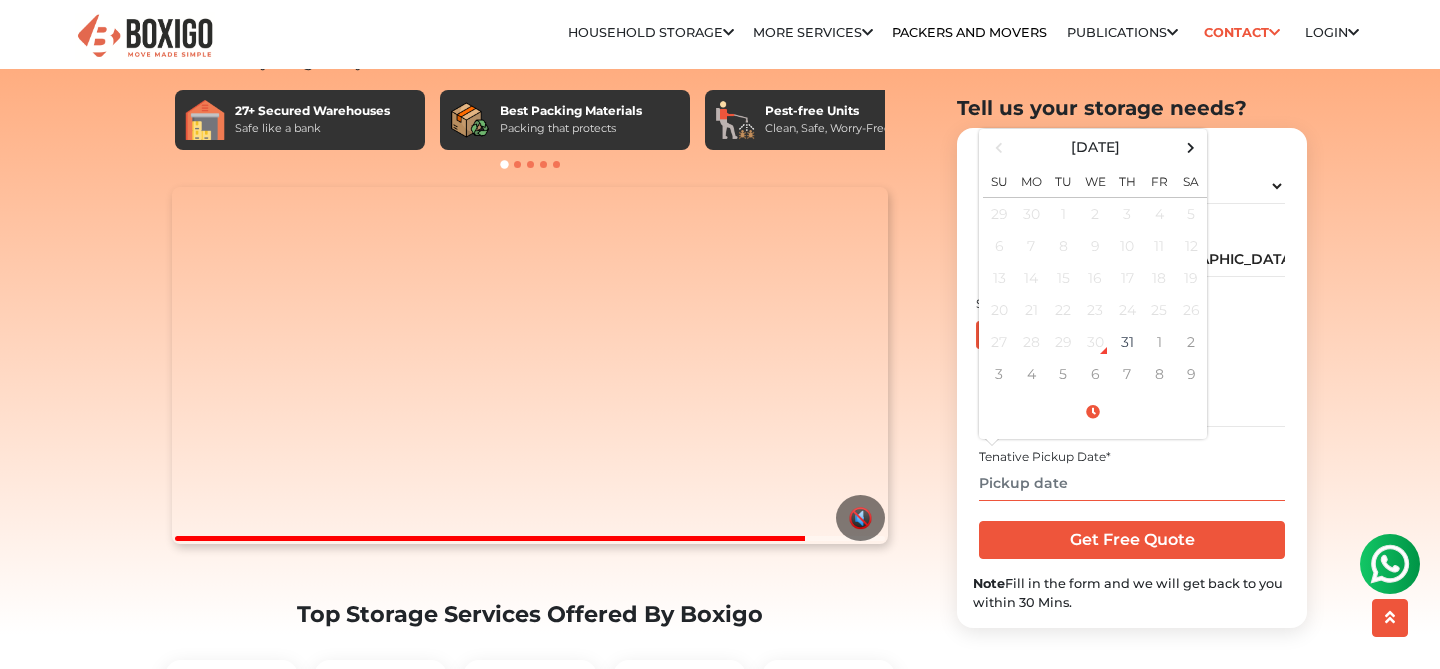 click at bounding box center [1131, 482] 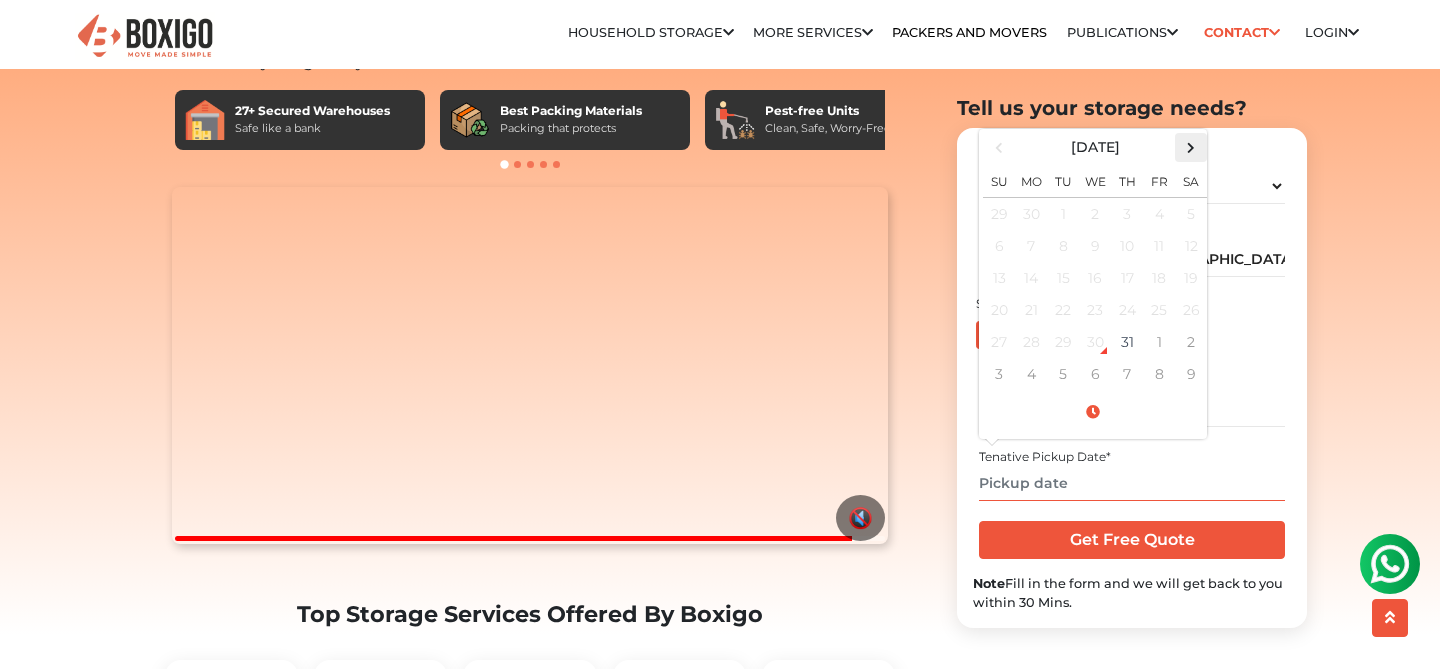 click at bounding box center [1191, 146] 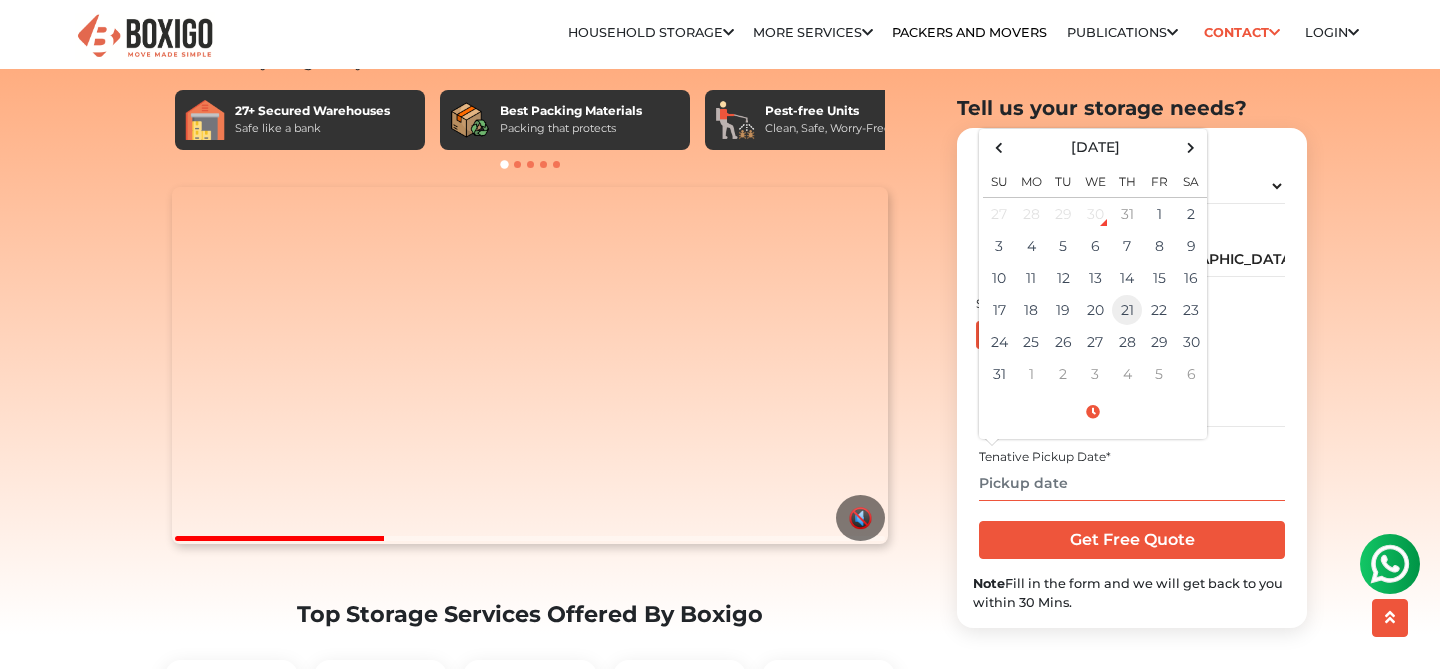 click on "21" at bounding box center [1127, 309] 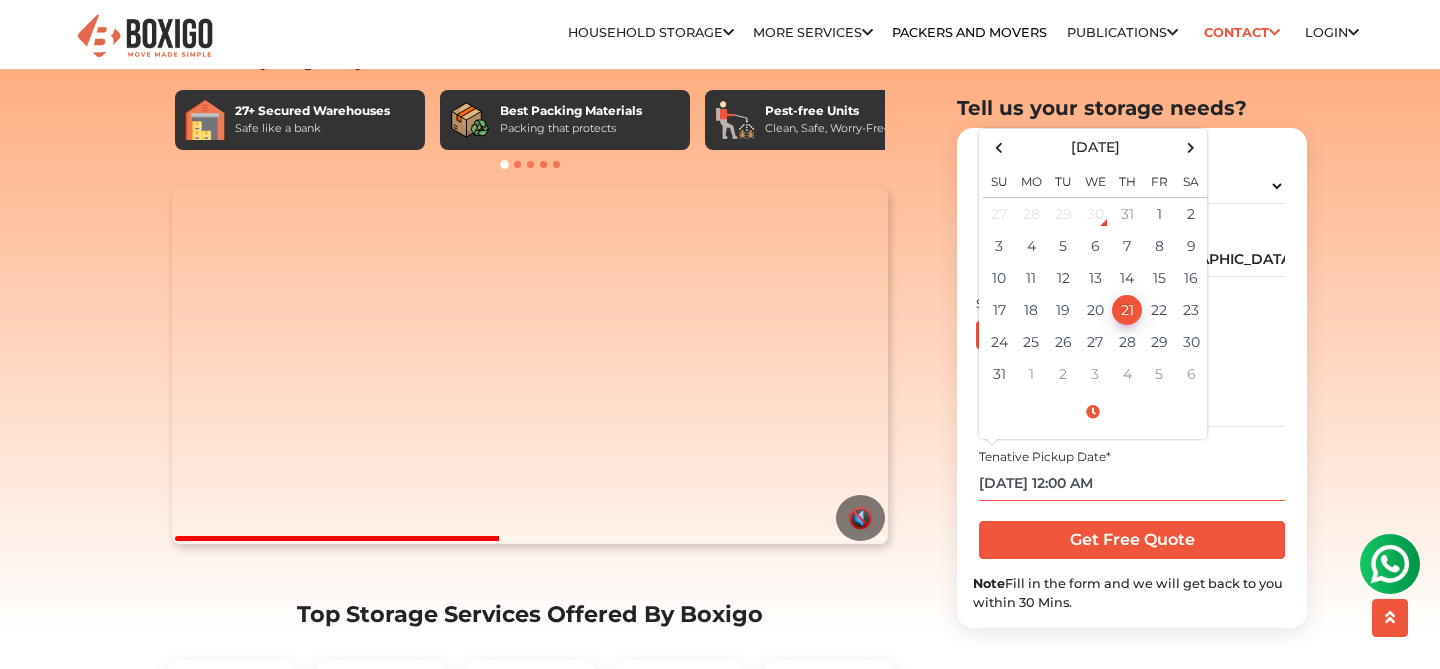 click on "08/21/2025 12:00 AM" at bounding box center [1131, 482] 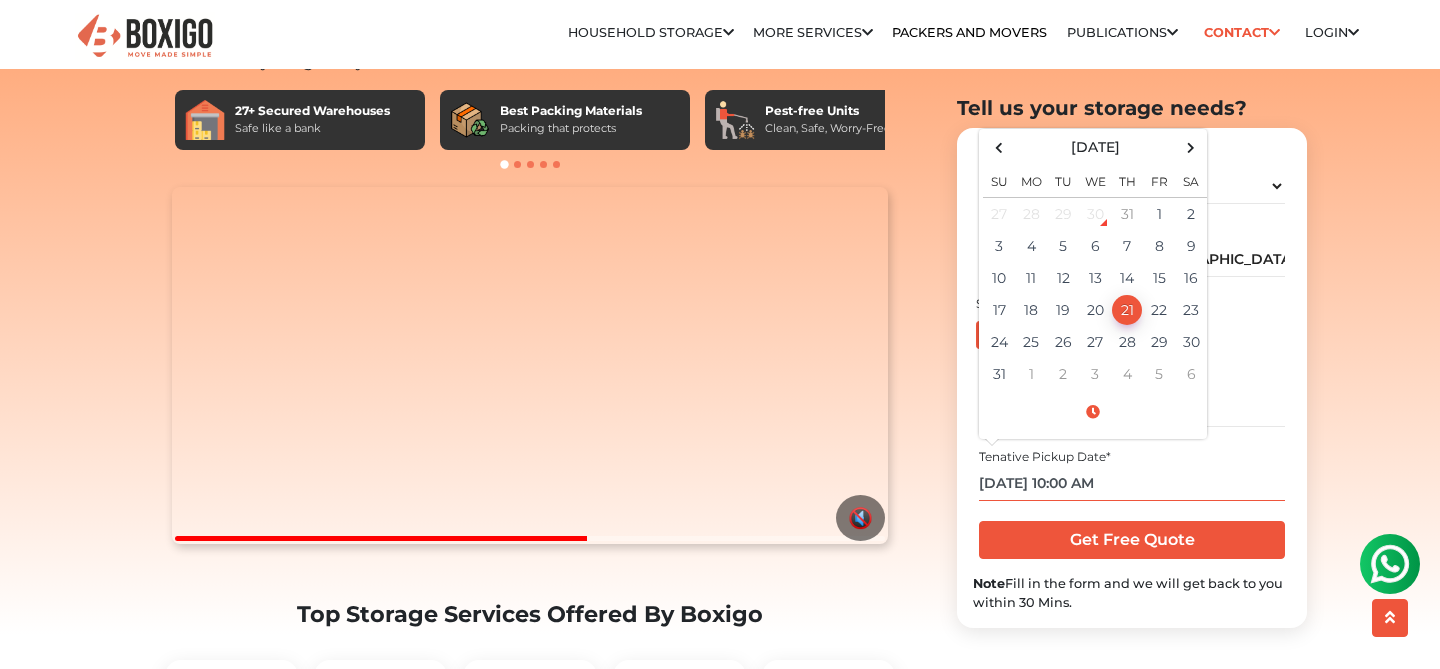 click on "08/21/2025 10:00 AM" at bounding box center (1131, 482) 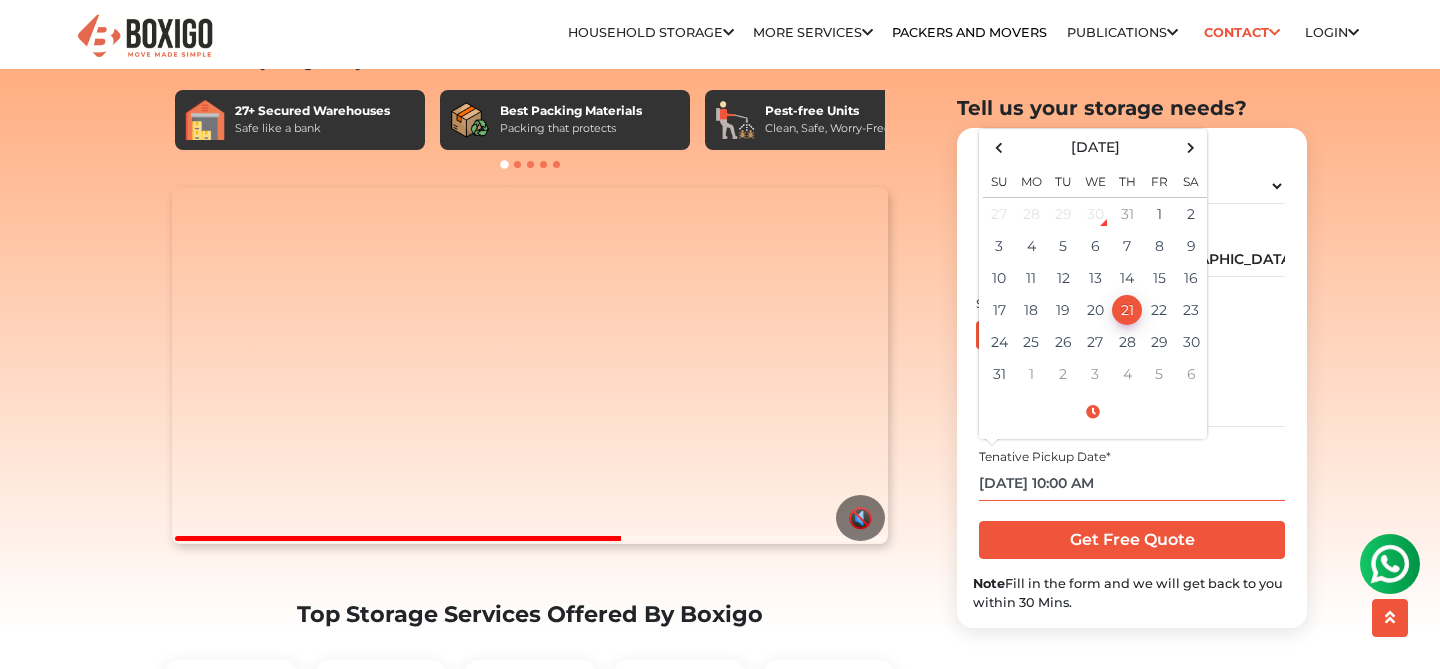 type on "08/21/2025 10:00 AM" 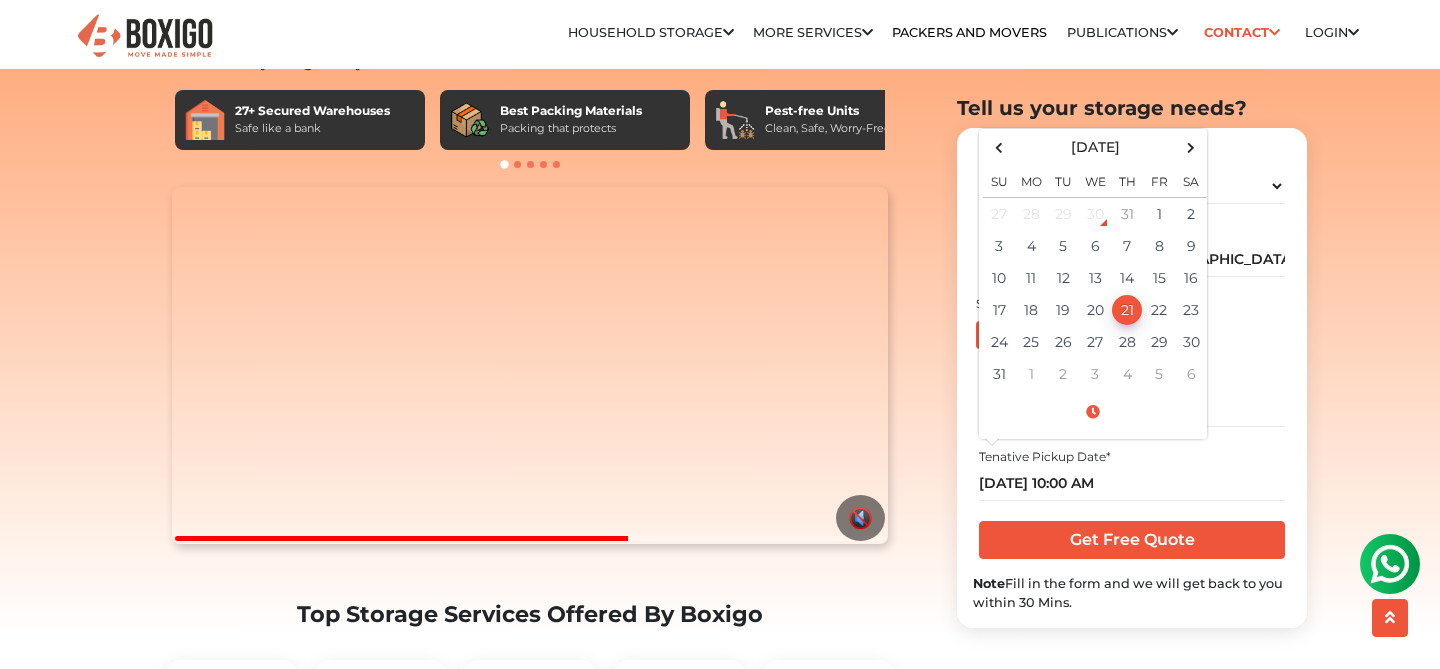 click on "Expected Days of storage   *
180" at bounding box center [1132, 400] 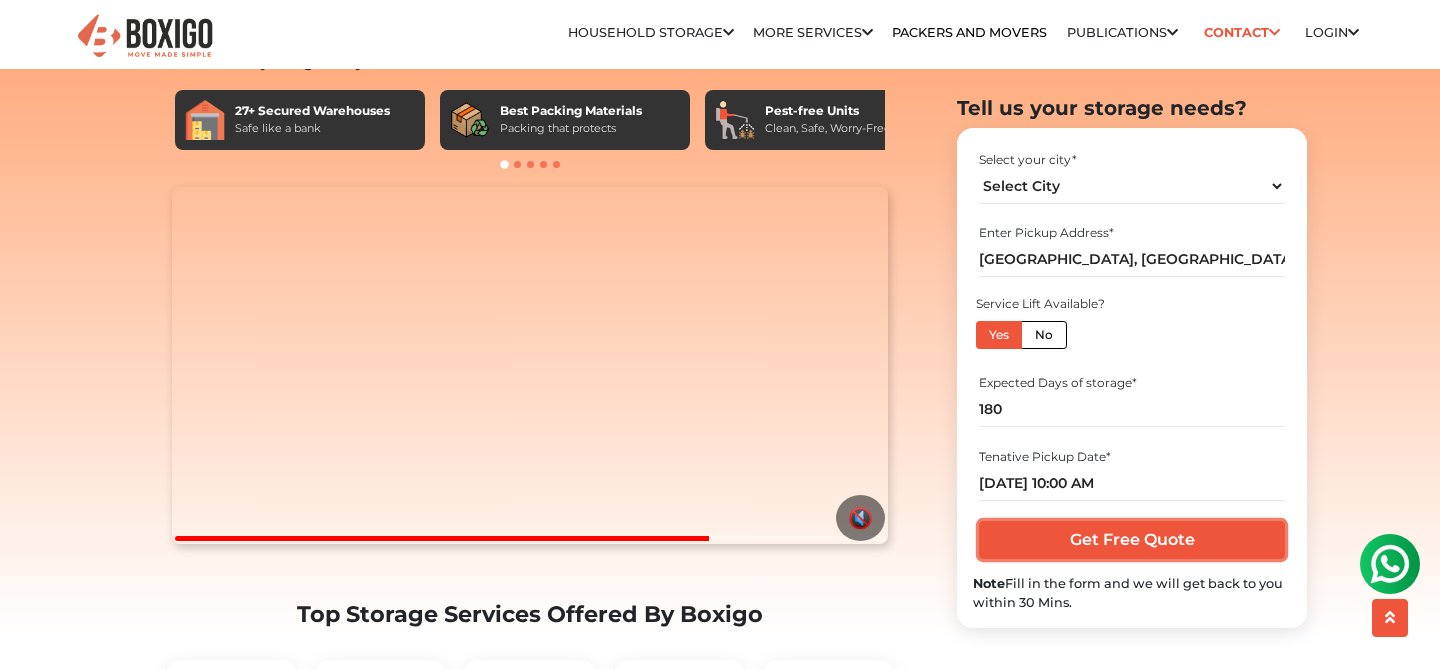 click on "Get Free Quote" at bounding box center (1131, 540) 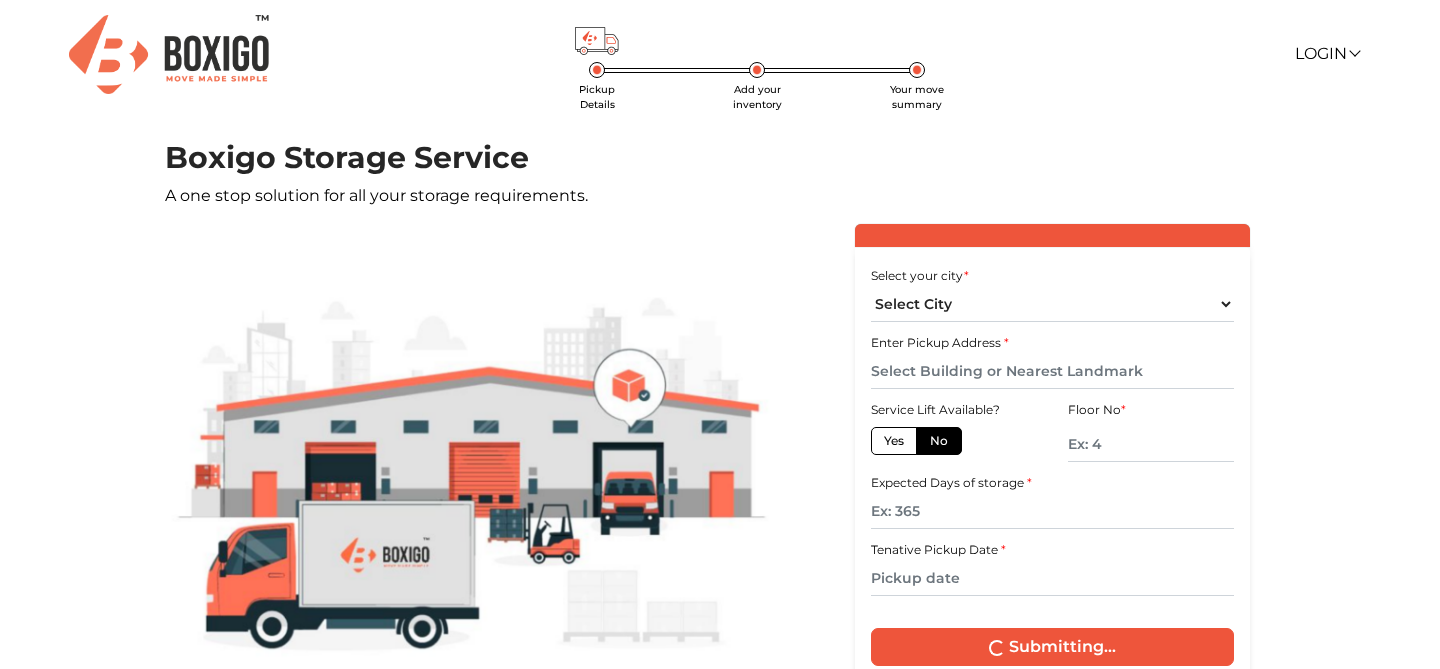 scroll, scrollTop: 0, scrollLeft: 0, axis: both 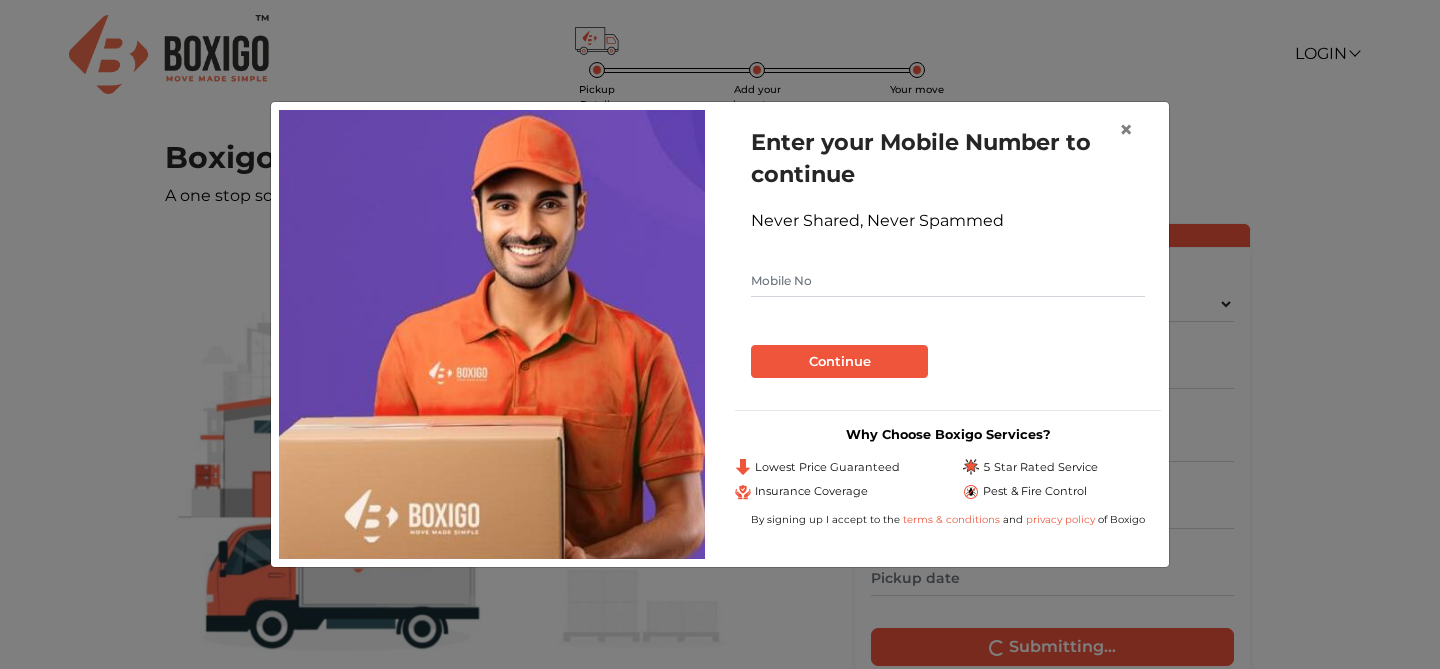 click at bounding box center (948, 281) 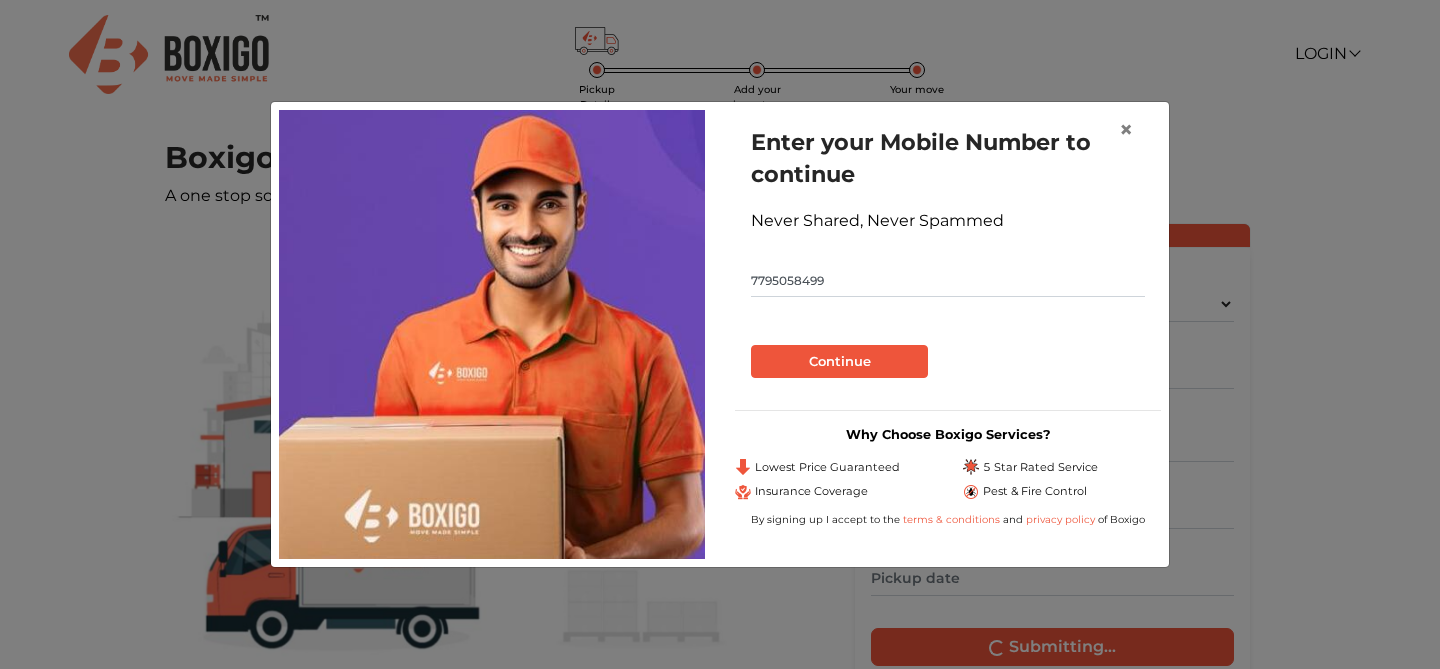 type on "7795058499" 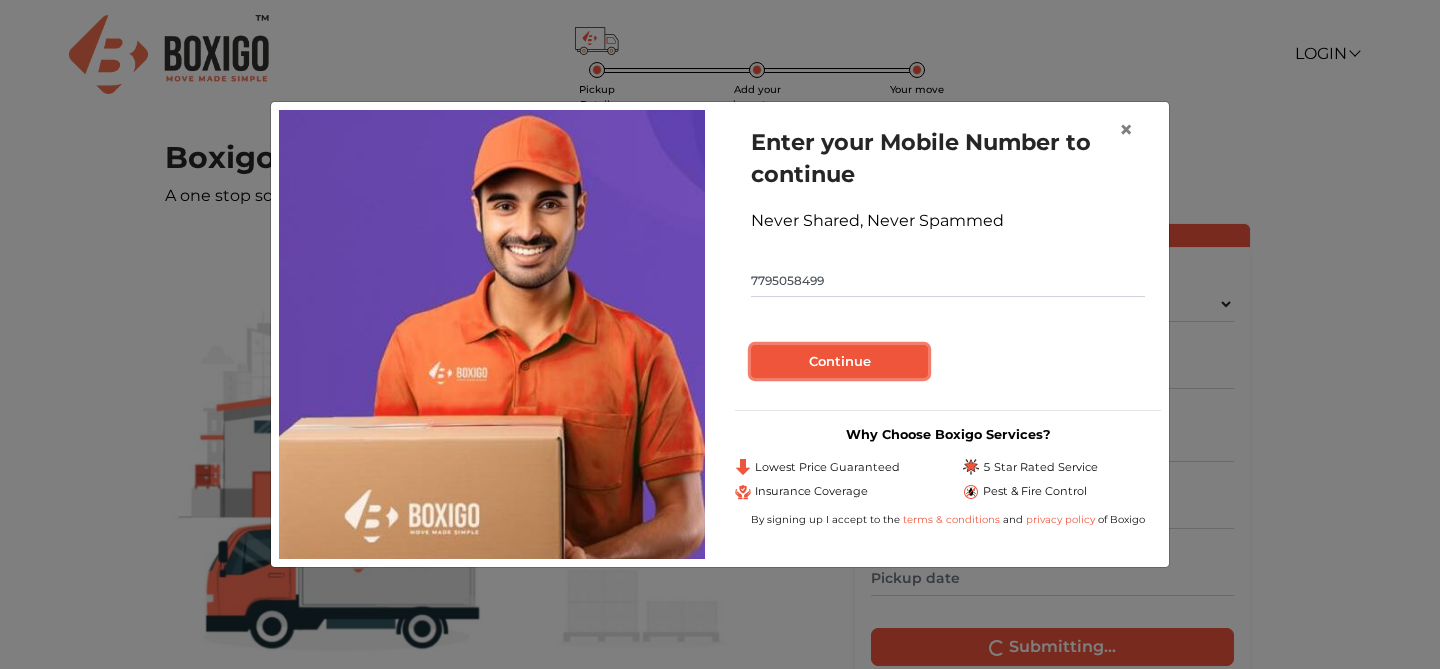 click on "Continue" at bounding box center (839, 362) 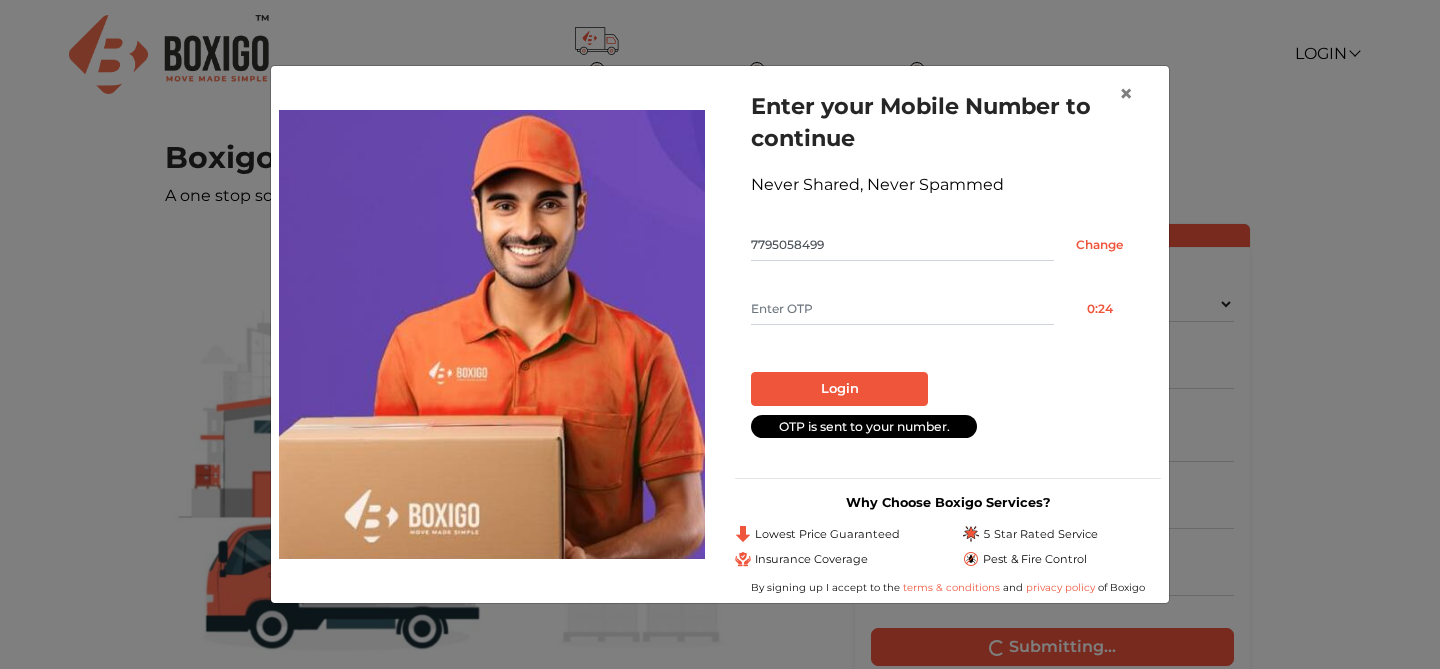 click at bounding box center (902, 309) 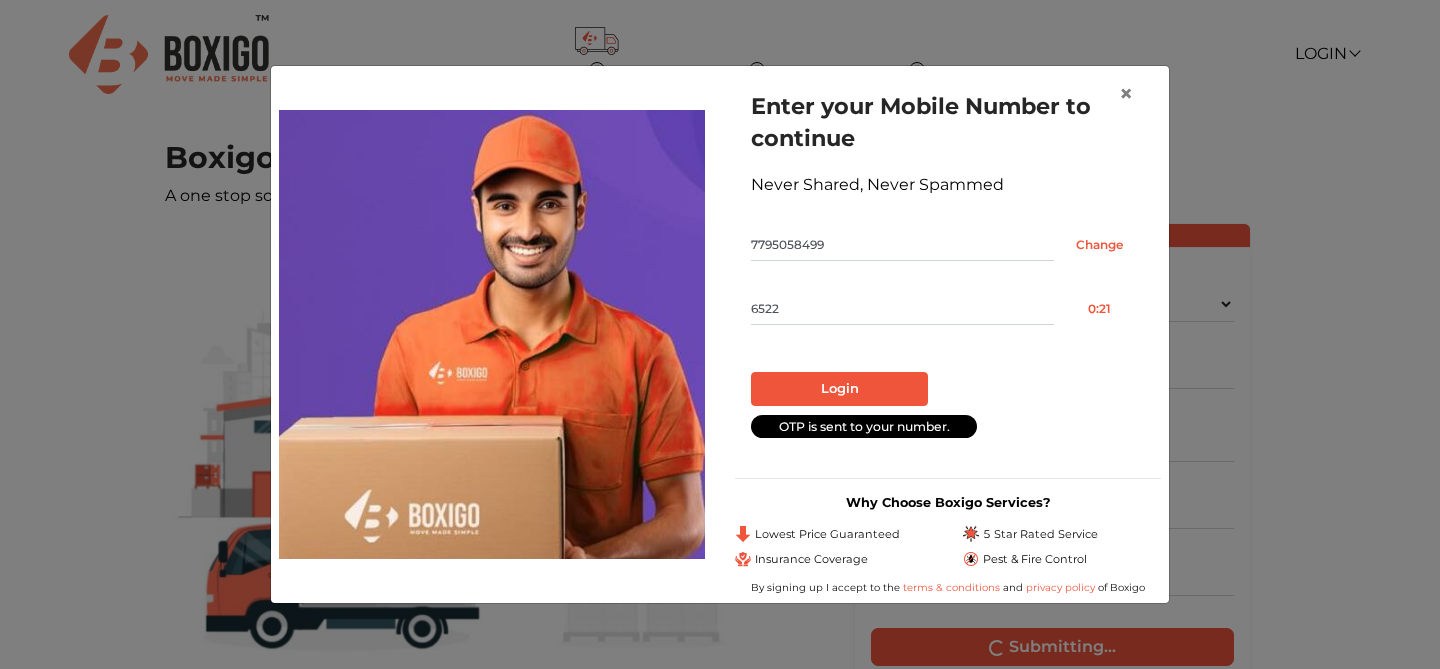type on "6522" 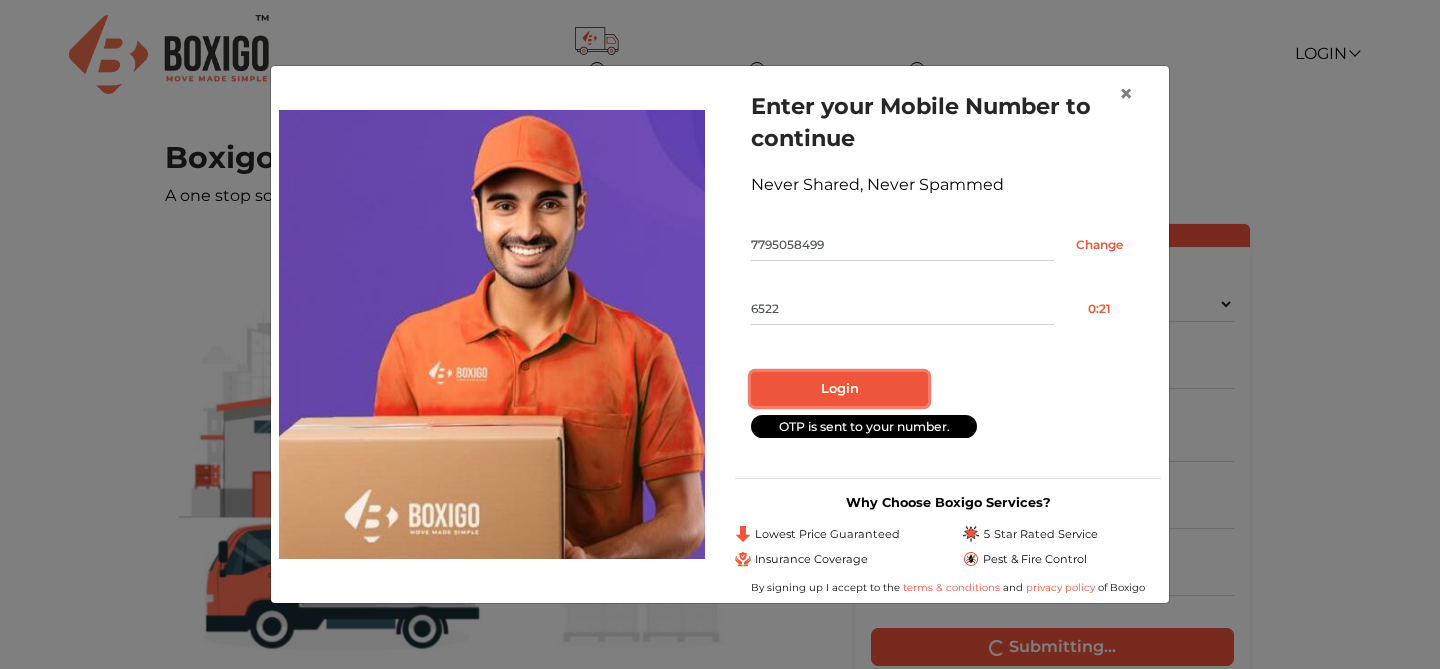 click on "Login" at bounding box center (839, 389) 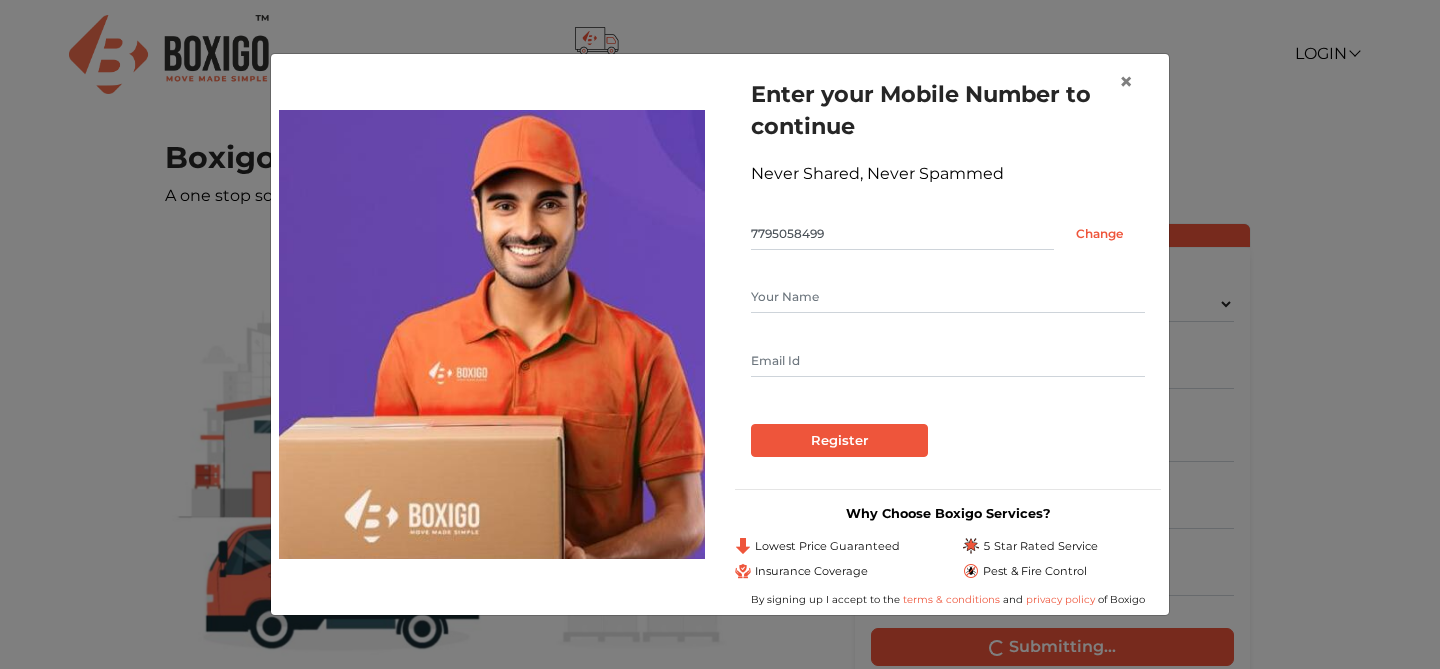 click at bounding box center [948, 297] 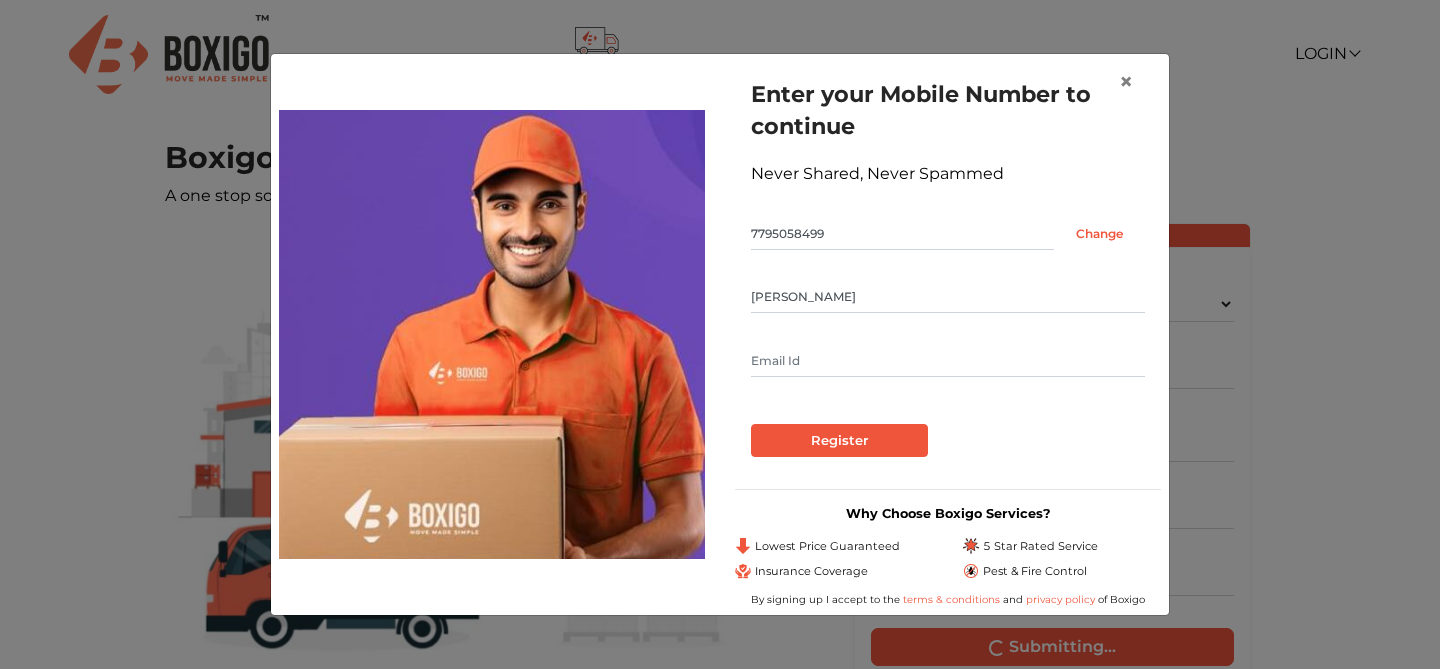 type on "Apoorva" 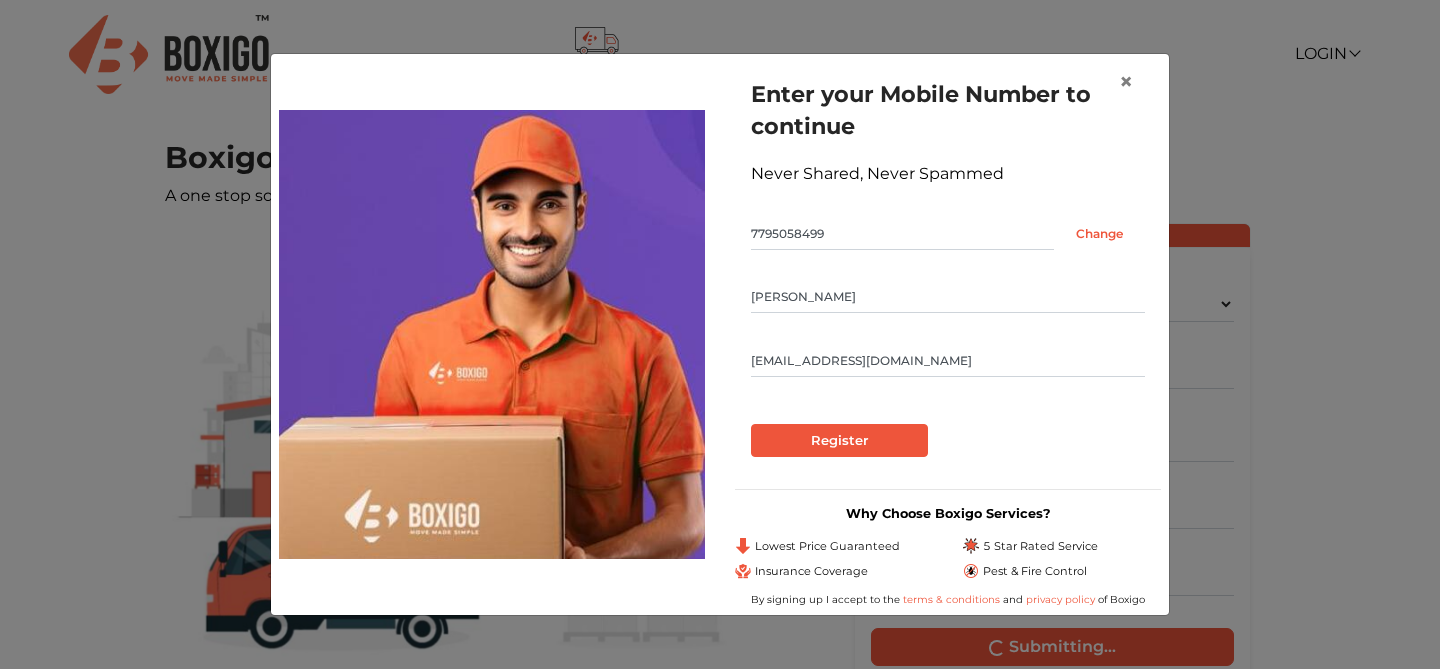 type on "apporvasaxena09@gmail.com" 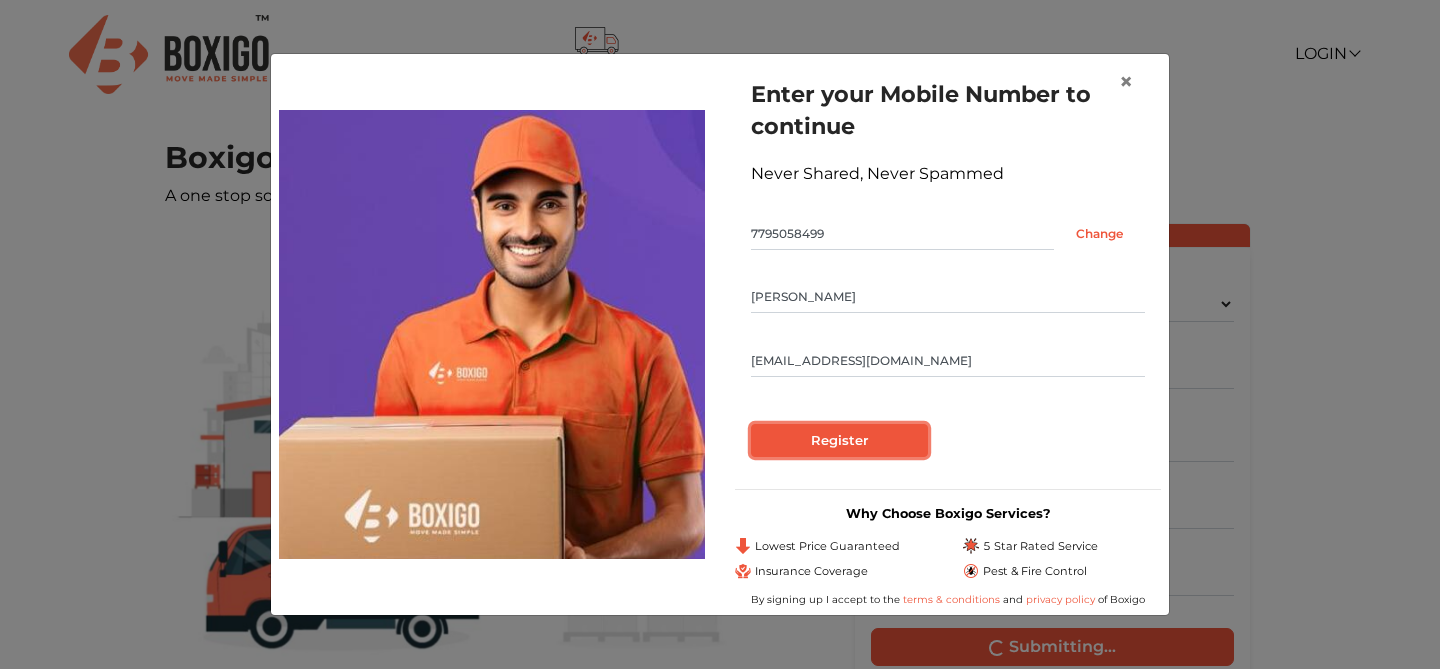 click on "Register" at bounding box center [839, 441] 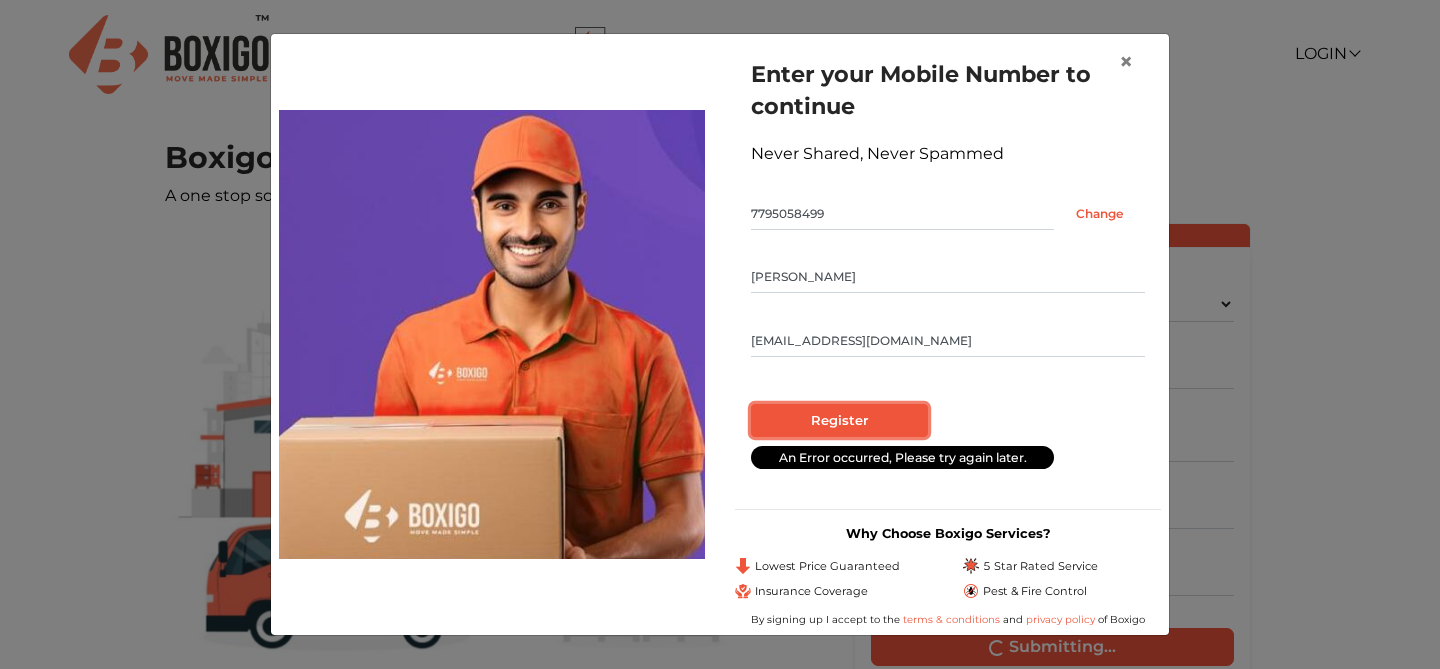 click on "Register" at bounding box center (839, 421) 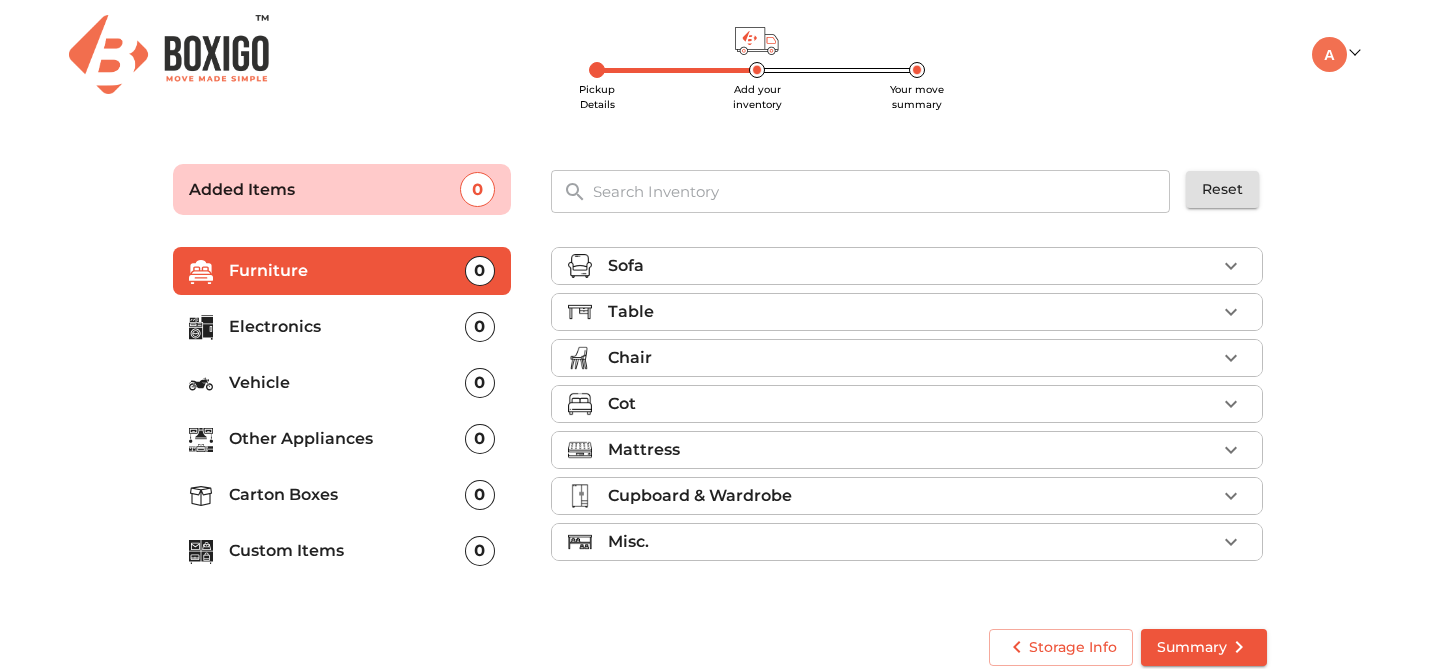 click at bounding box center (1231, 266) 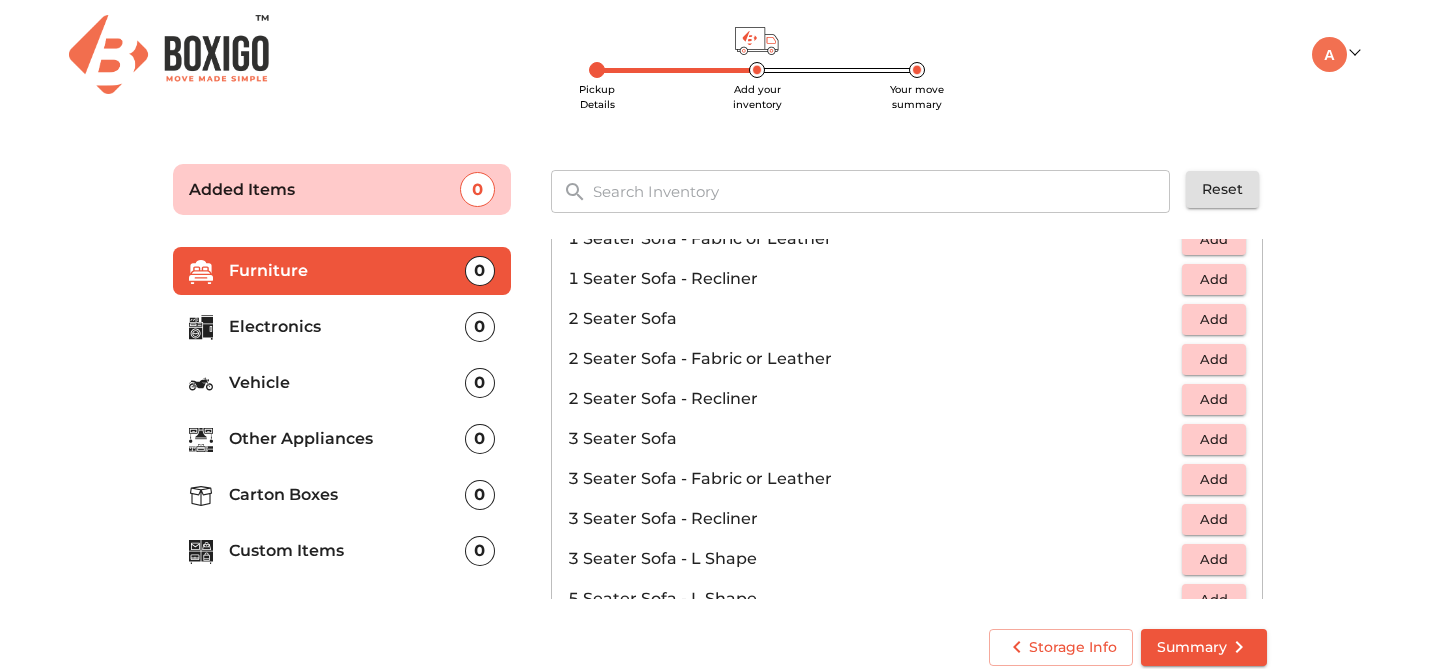 scroll, scrollTop: 117, scrollLeft: 0, axis: vertical 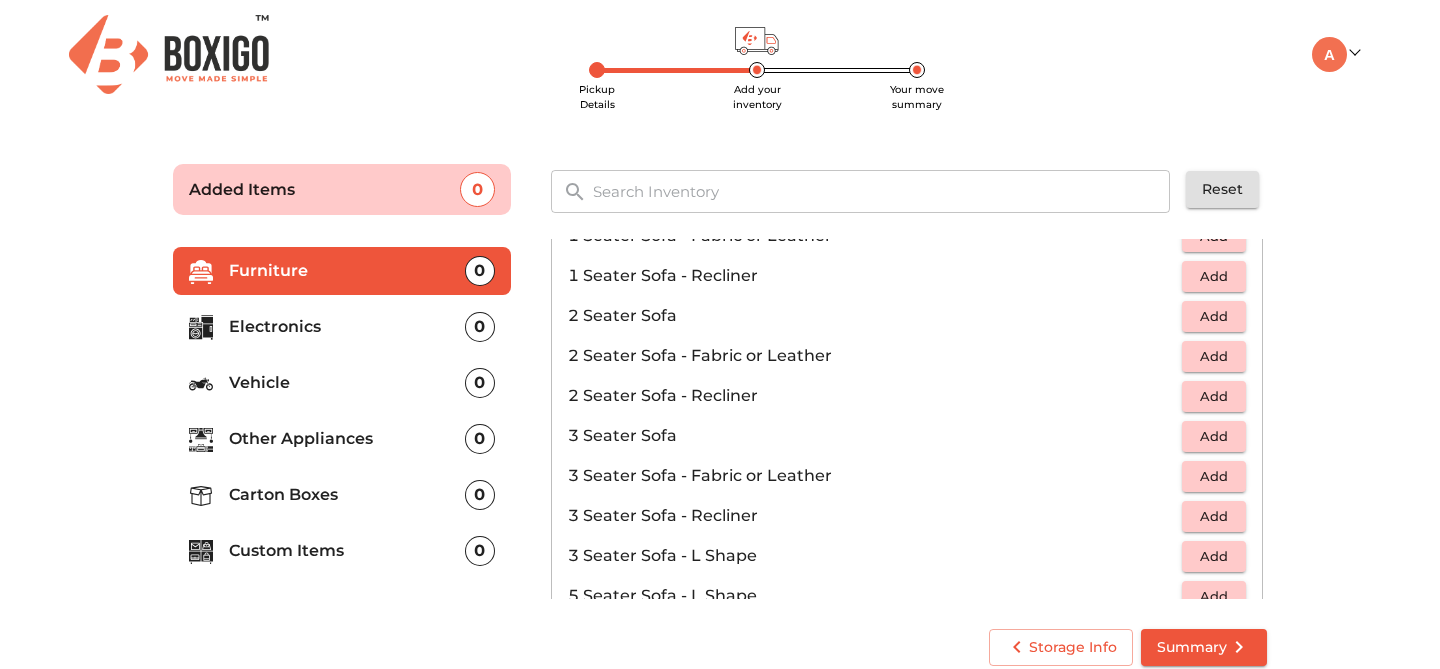 click on "Add" at bounding box center (1214, 396) 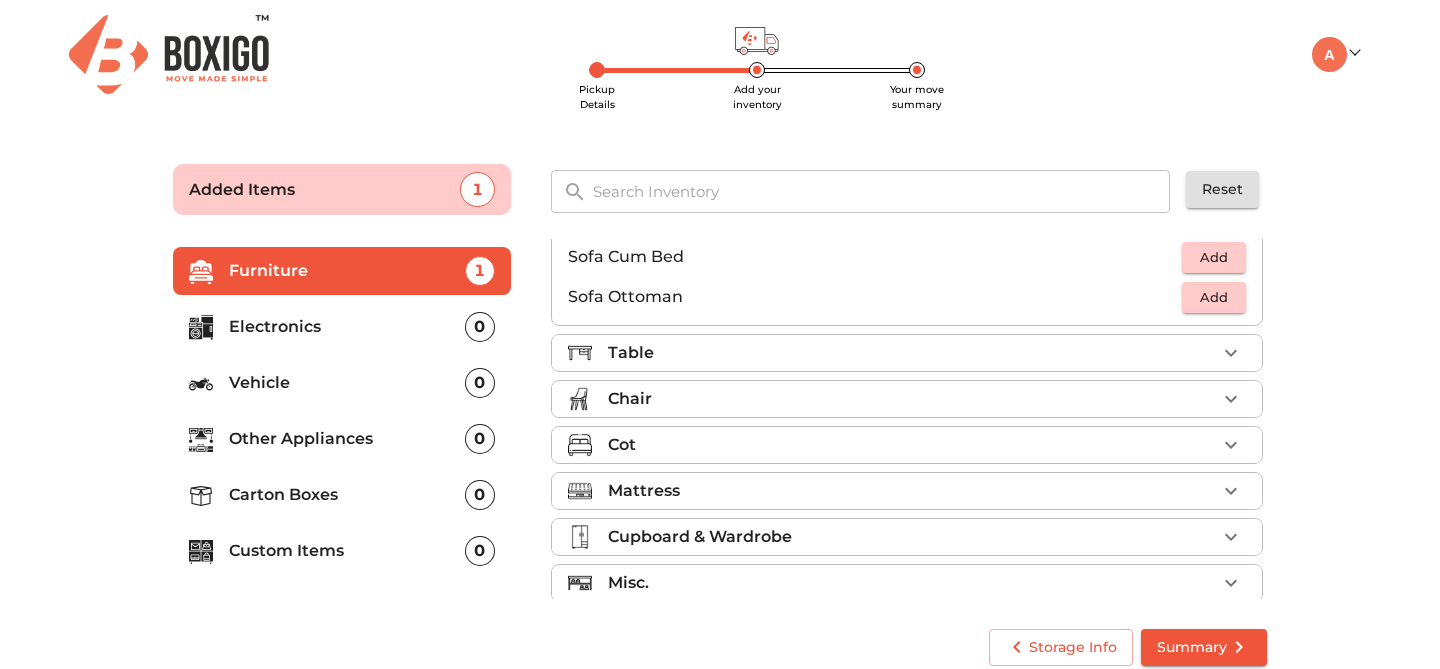 scroll, scrollTop: 580, scrollLeft: 0, axis: vertical 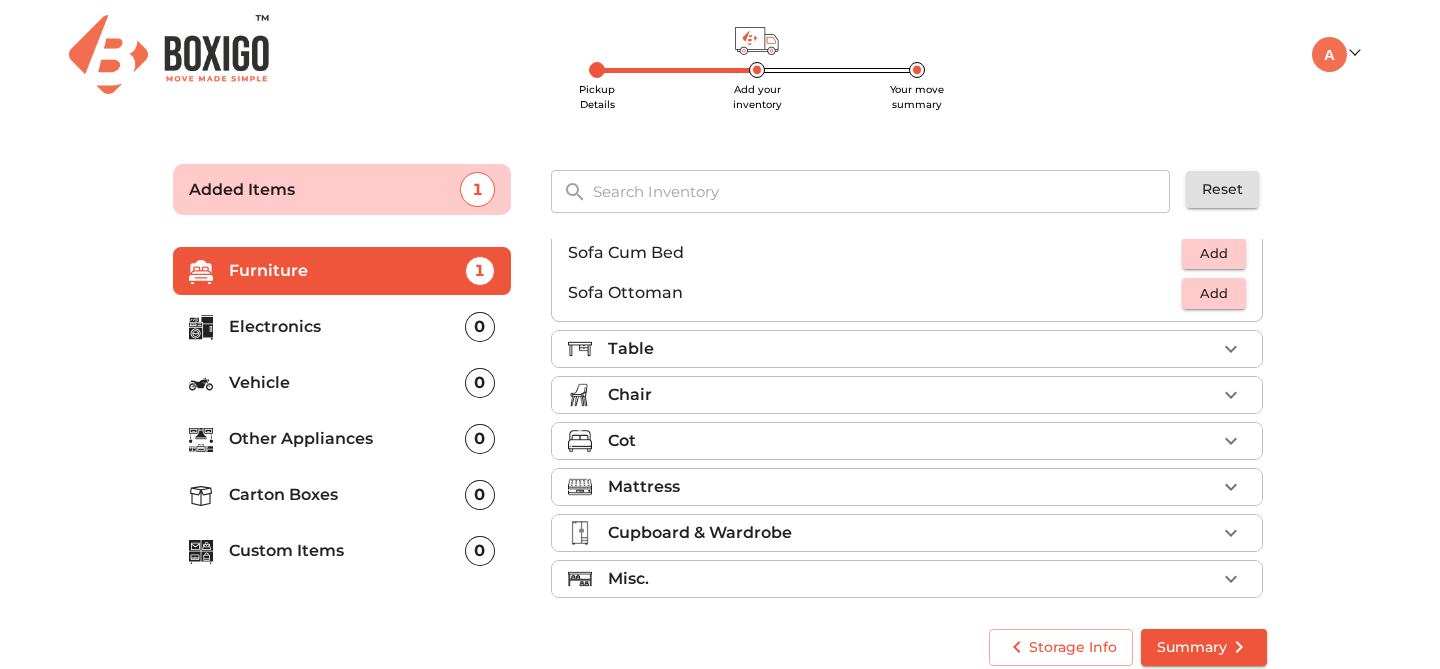 click on "Table" at bounding box center (912, 349) 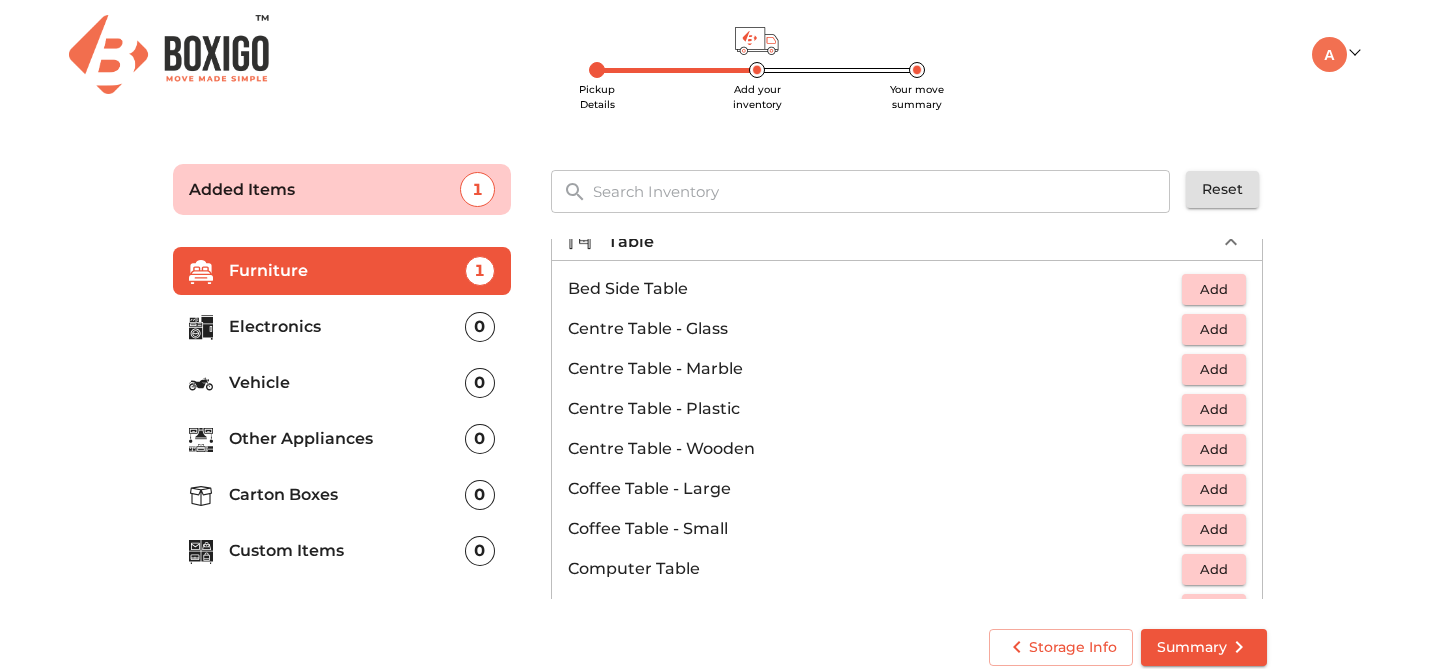 scroll, scrollTop: 68, scrollLeft: 0, axis: vertical 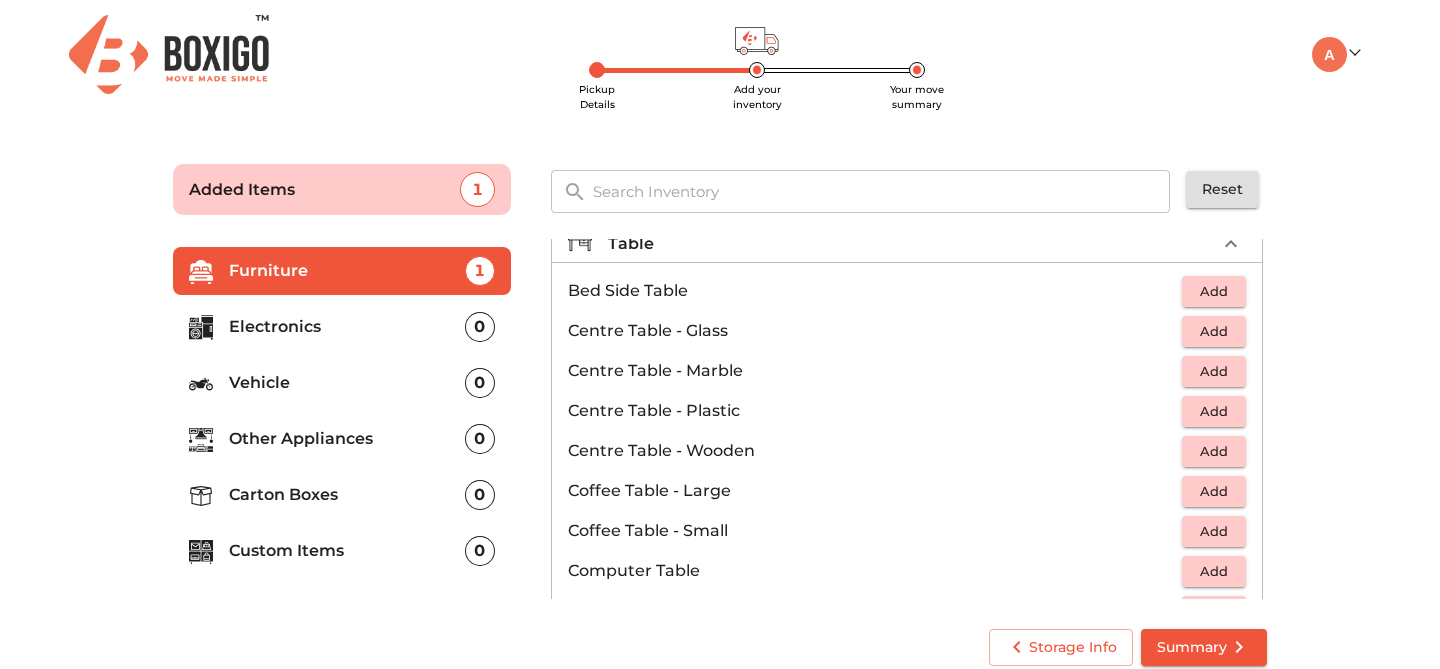 click on "Add" at bounding box center (1214, 451) 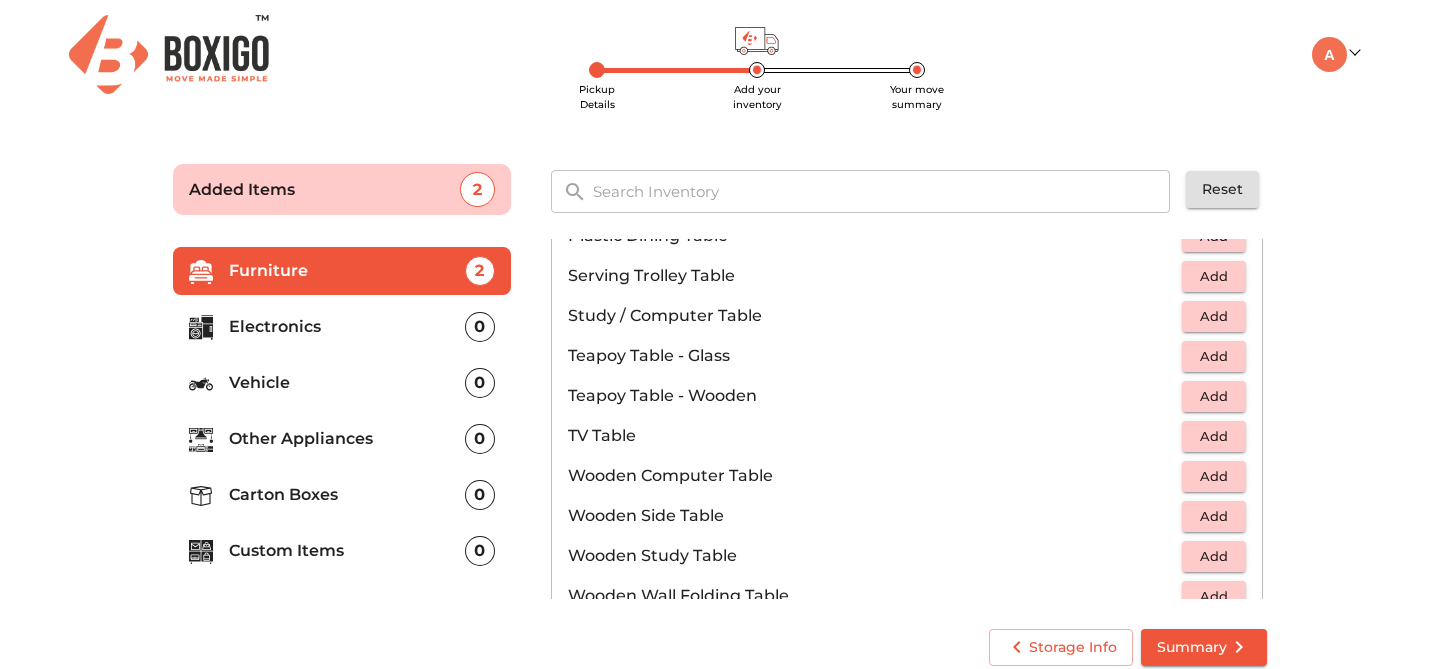 scroll, scrollTop: 1125, scrollLeft: 0, axis: vertical 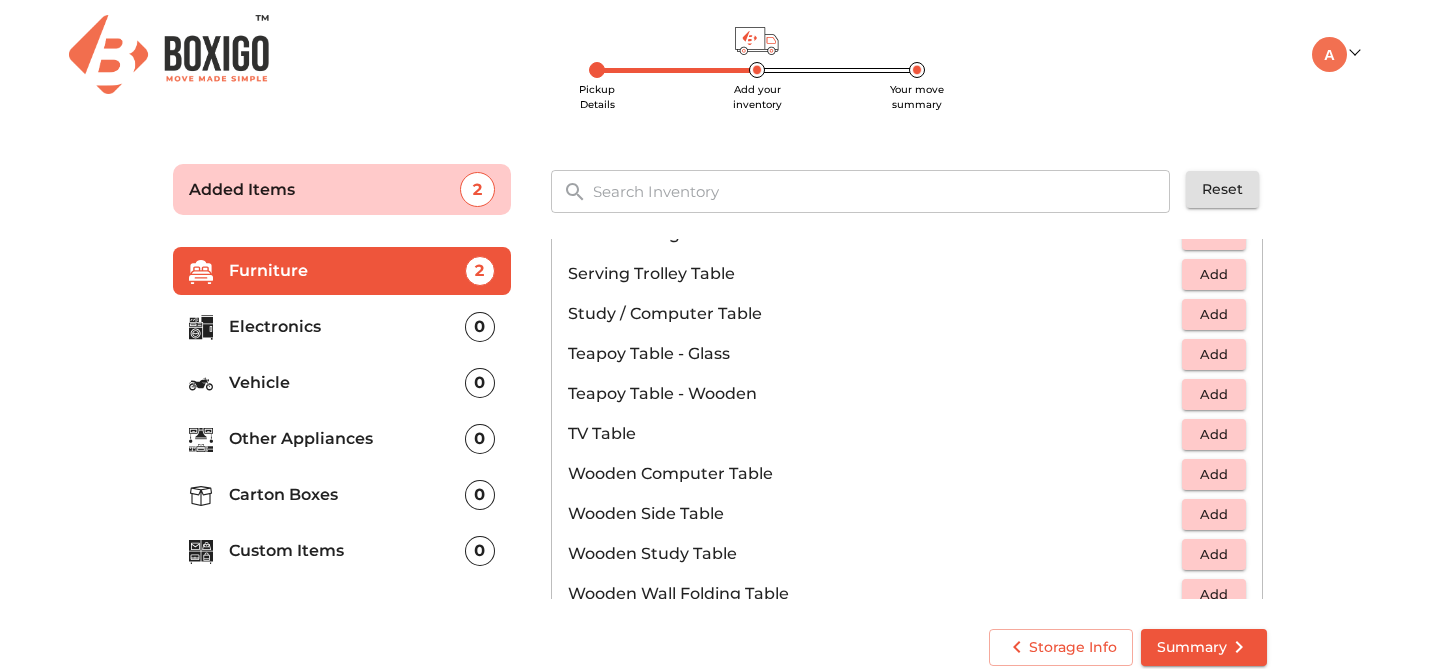 click on "Add" at bounding box center [1214, 434] 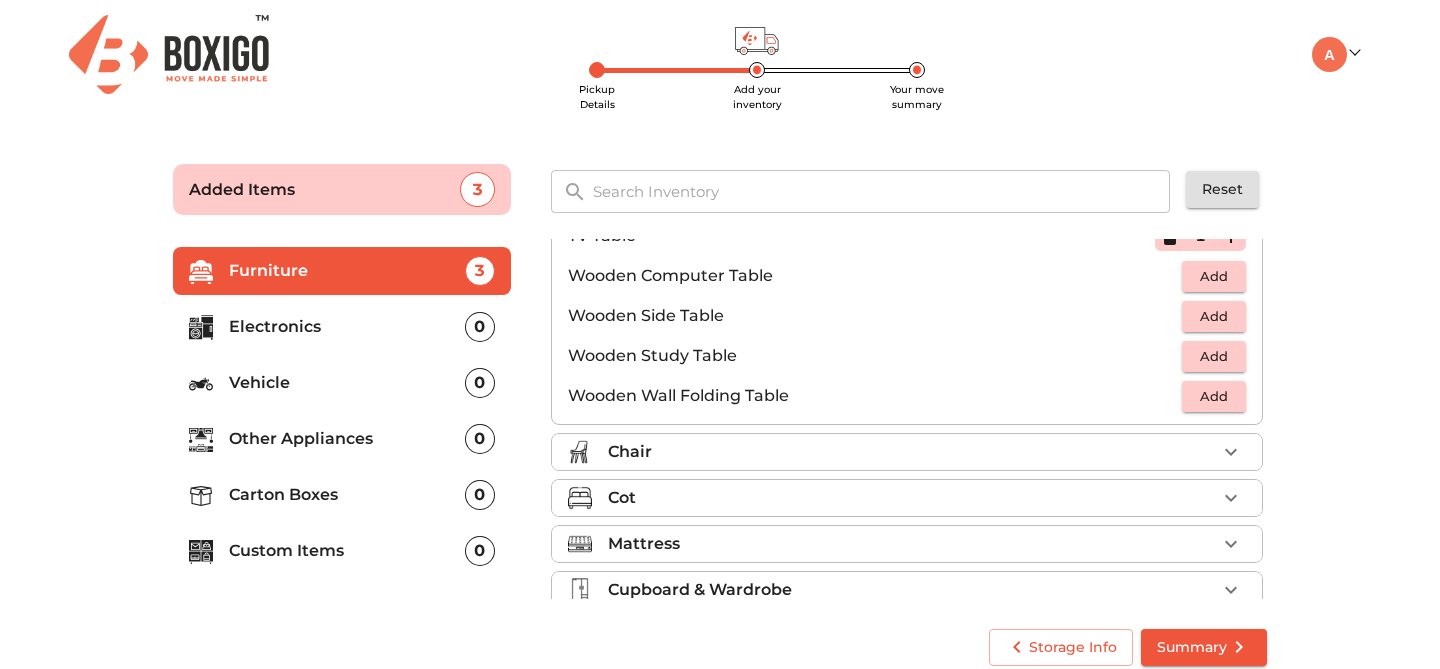 scroll, scrollTop: 1343, scrollLeft: 0, axis: vertical 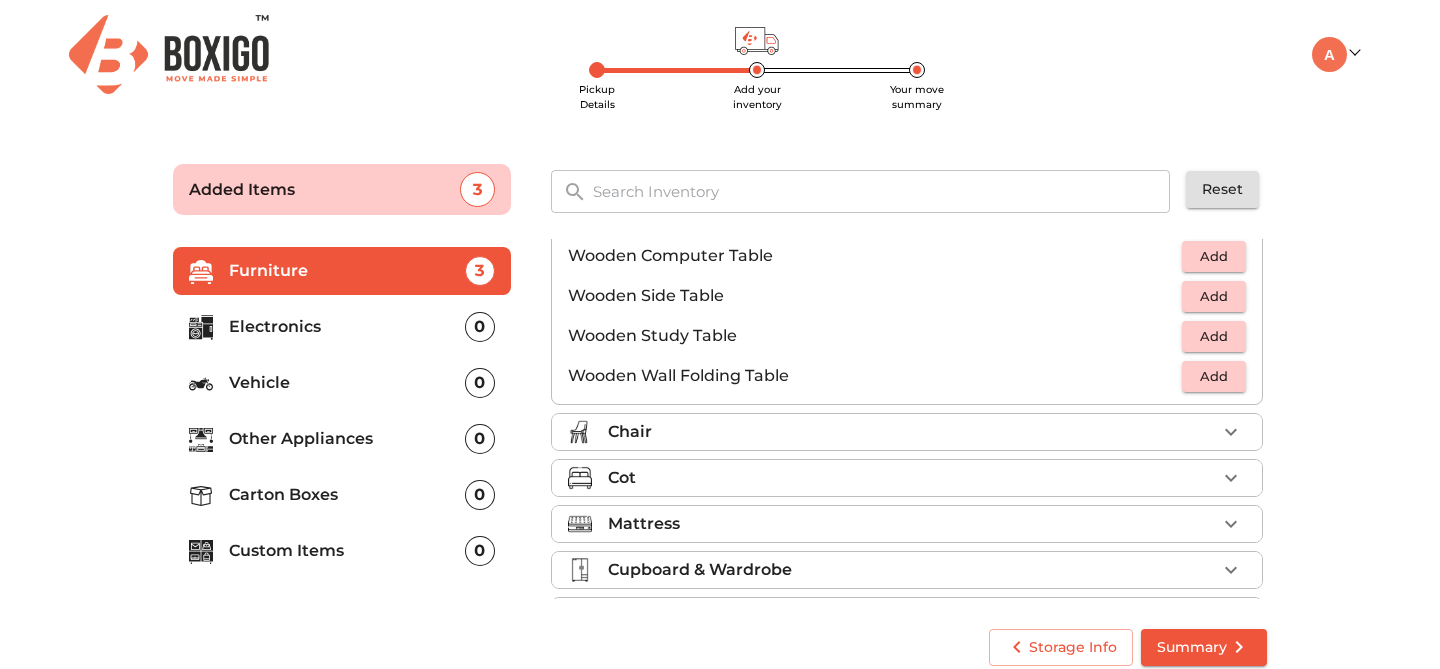click on "Chair" at bounding box center (912, 432) 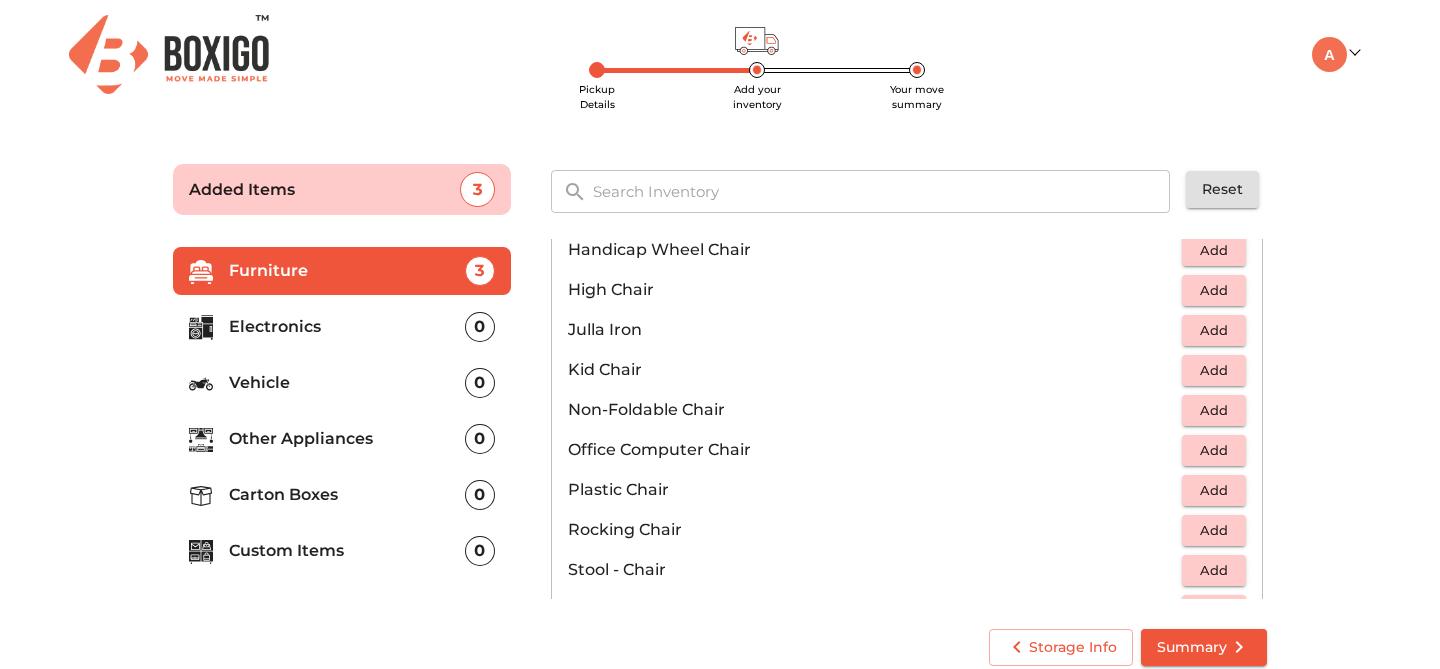 scroll, scrollTop: 523, scrollLeft: 0, axis: vertical 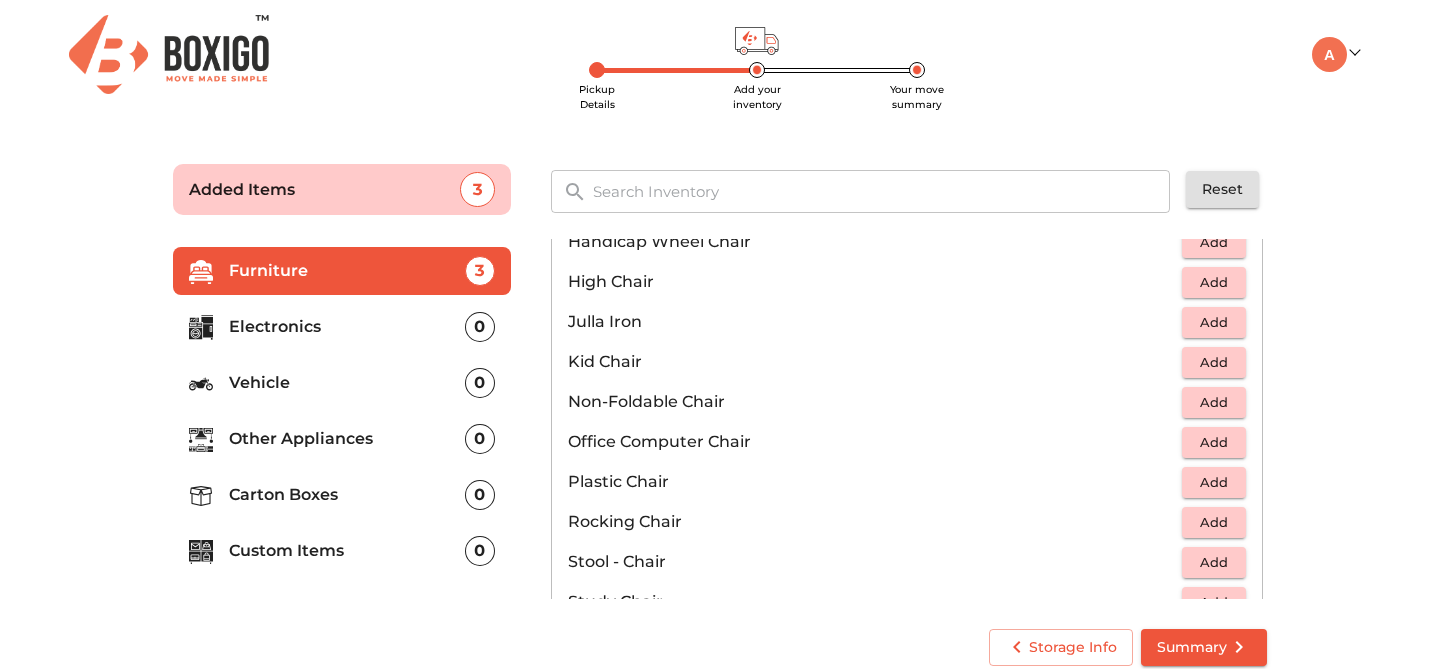 click on "Add" at bounding box center (1214, 482) 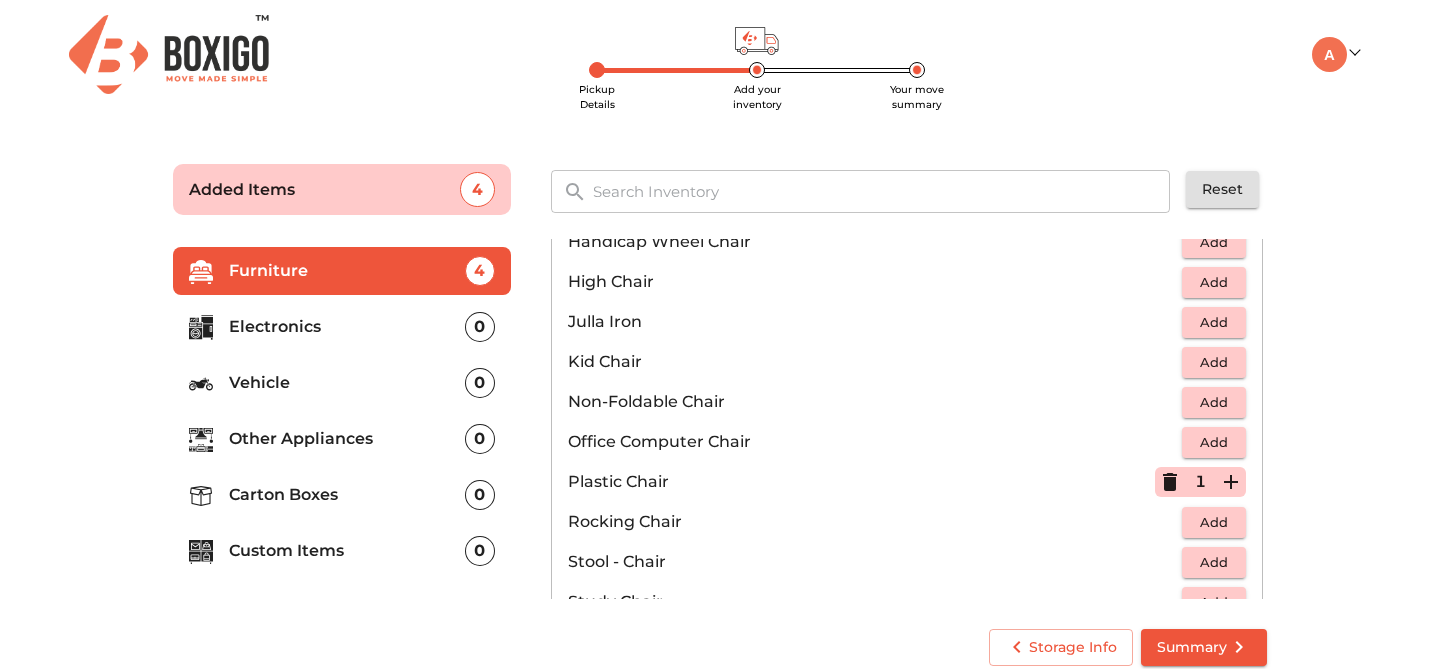 click 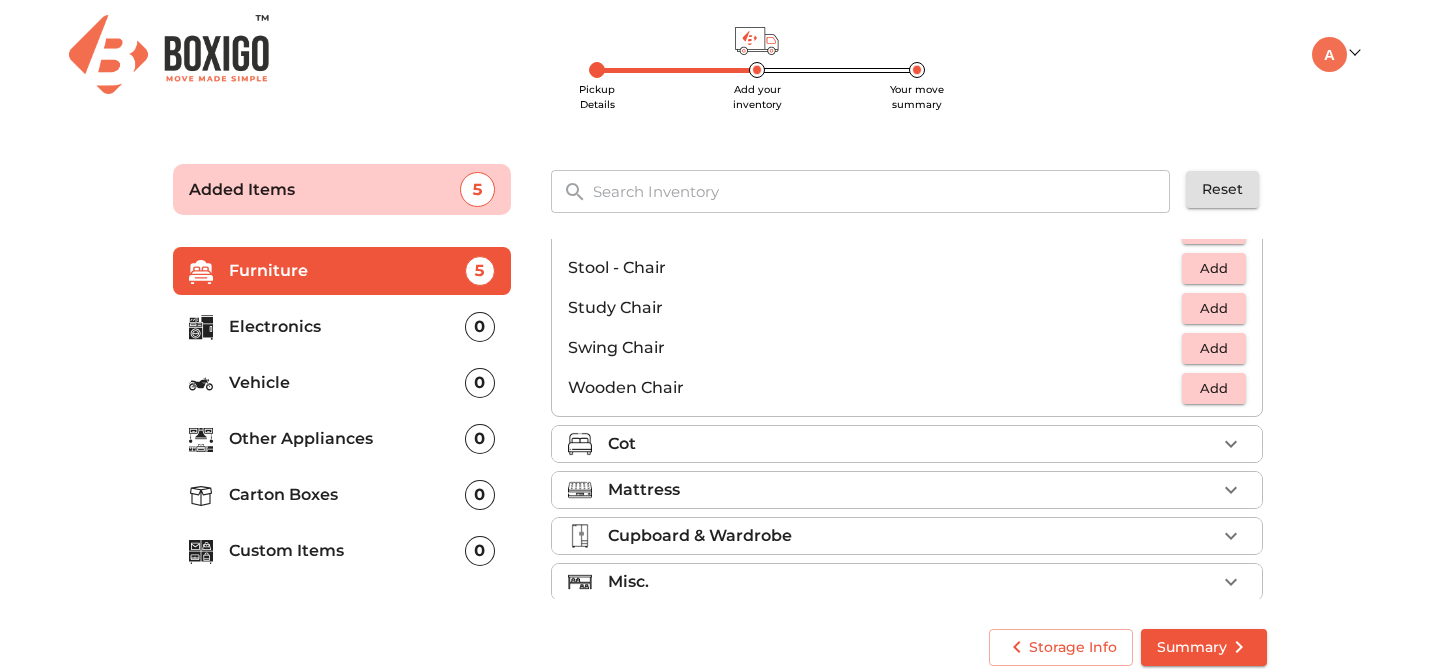 scroll, scrollTop: 818, scrollLeft: 0, axis: vertical 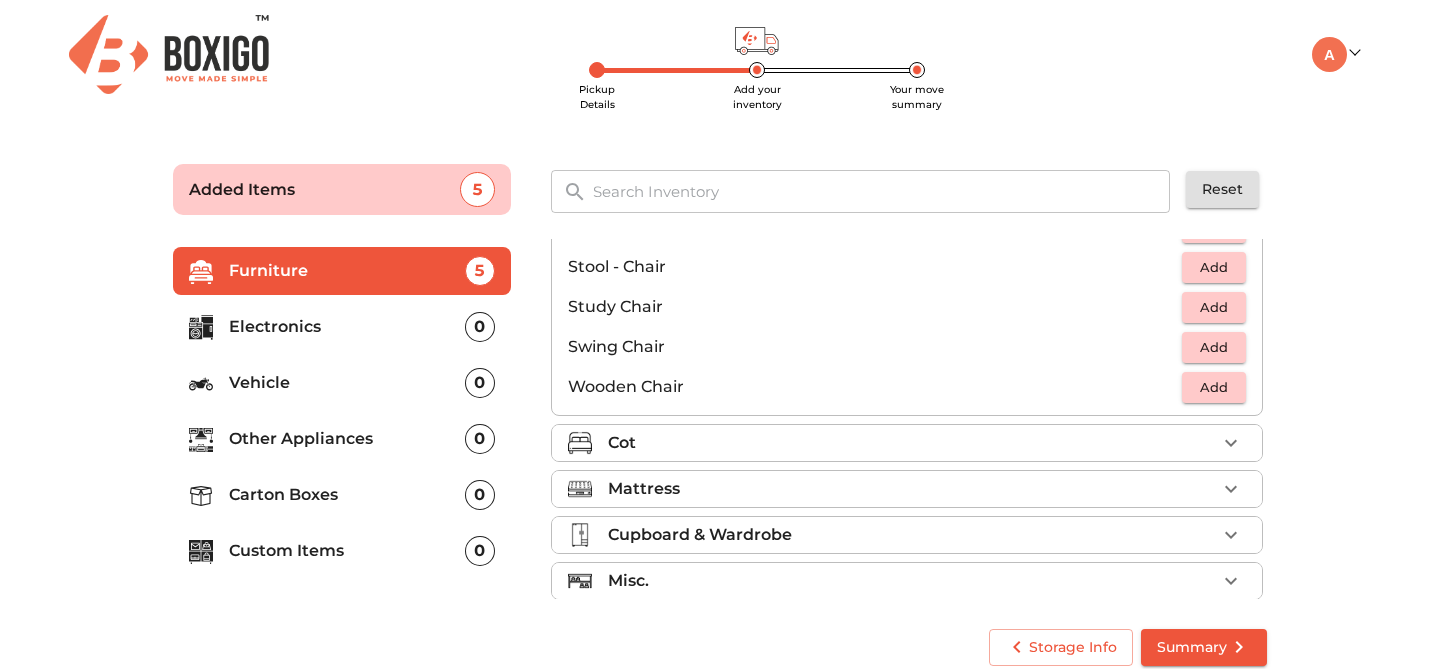 click on "Mattress" at bounding box center (912, 489) 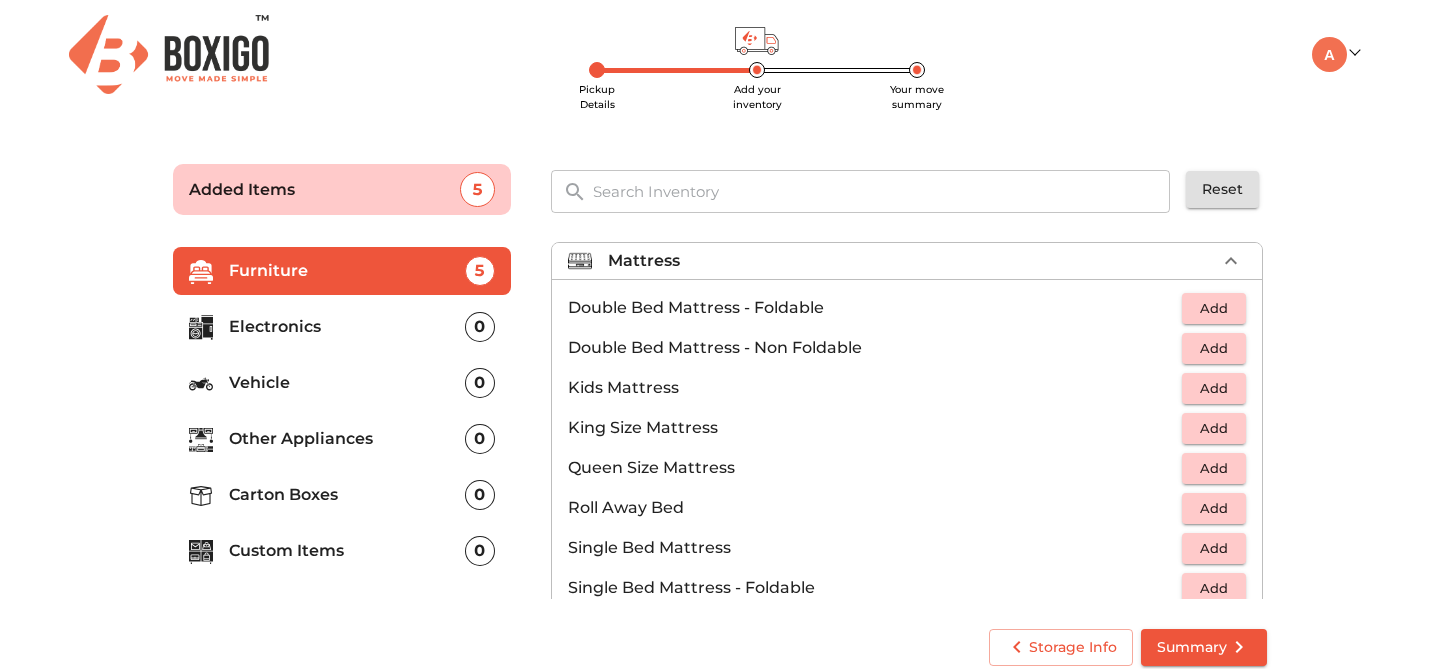 scroll, scrollTop: 135, scrollLeft: 0, axis: vertical 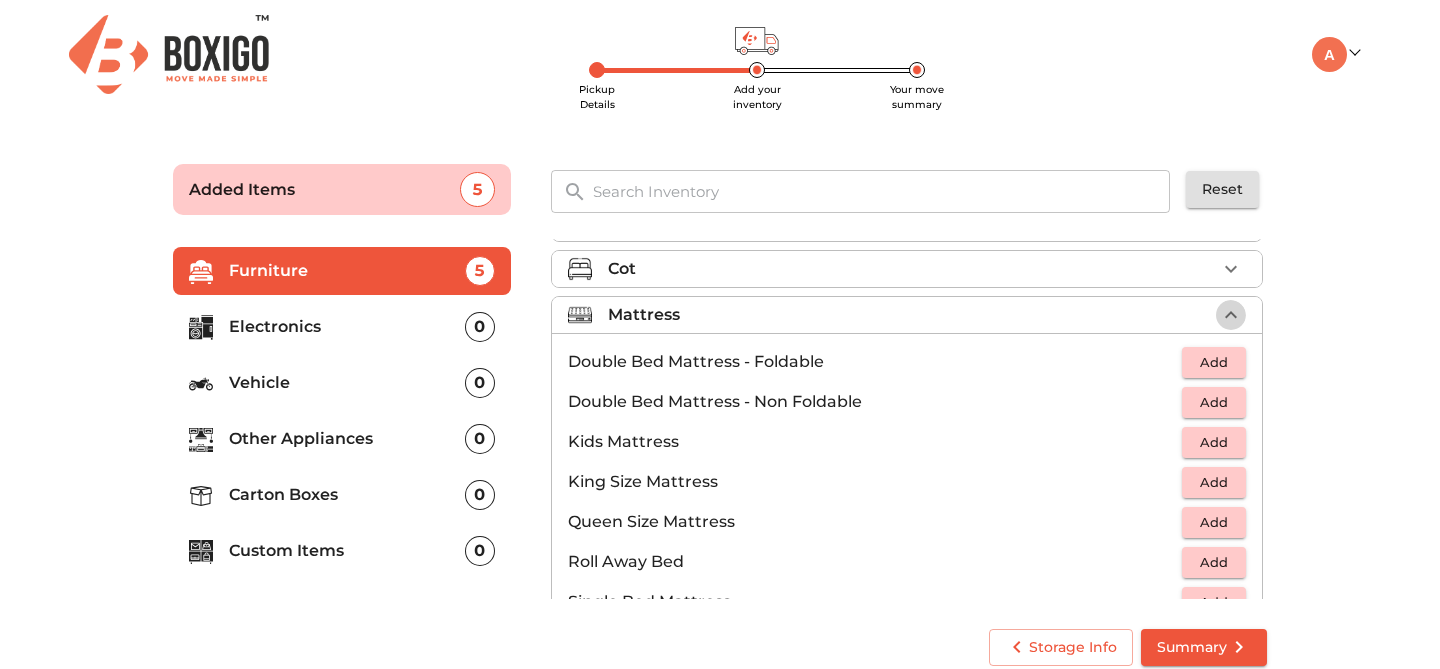 click 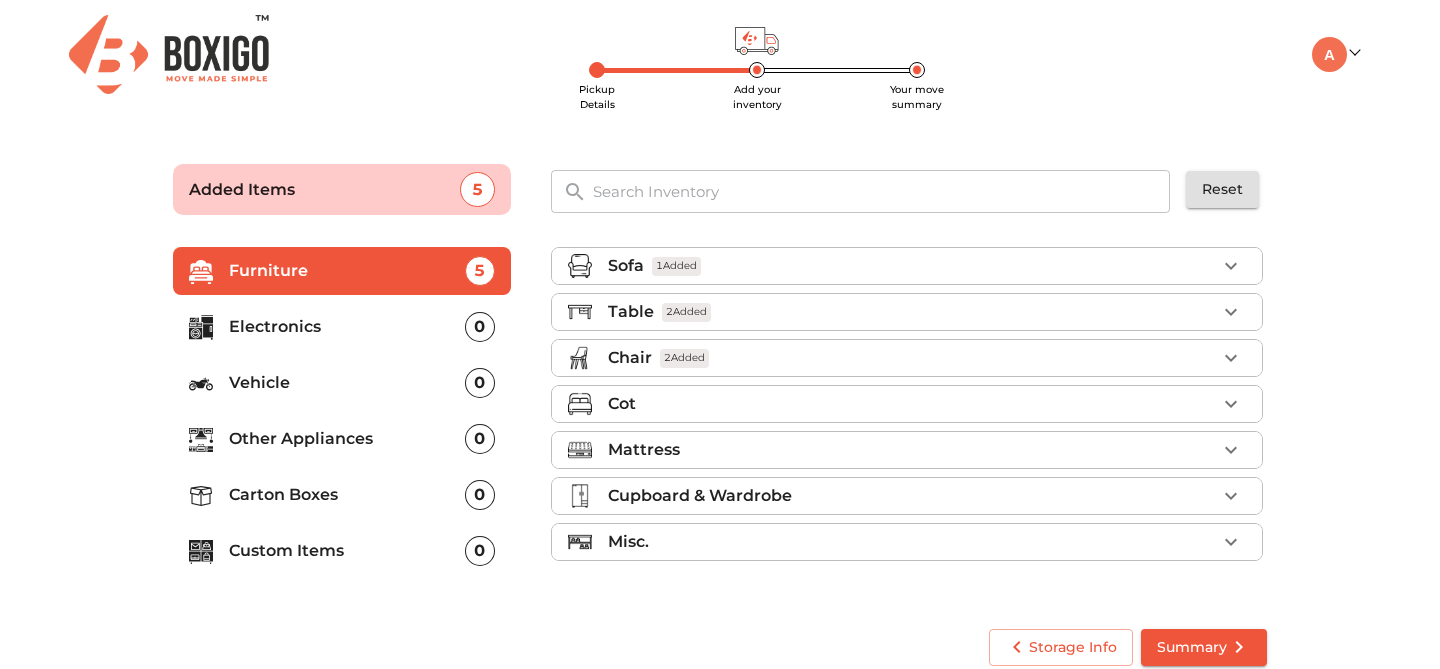 scroll, scrollTop: 0, scrollLeft: 0, axis: both 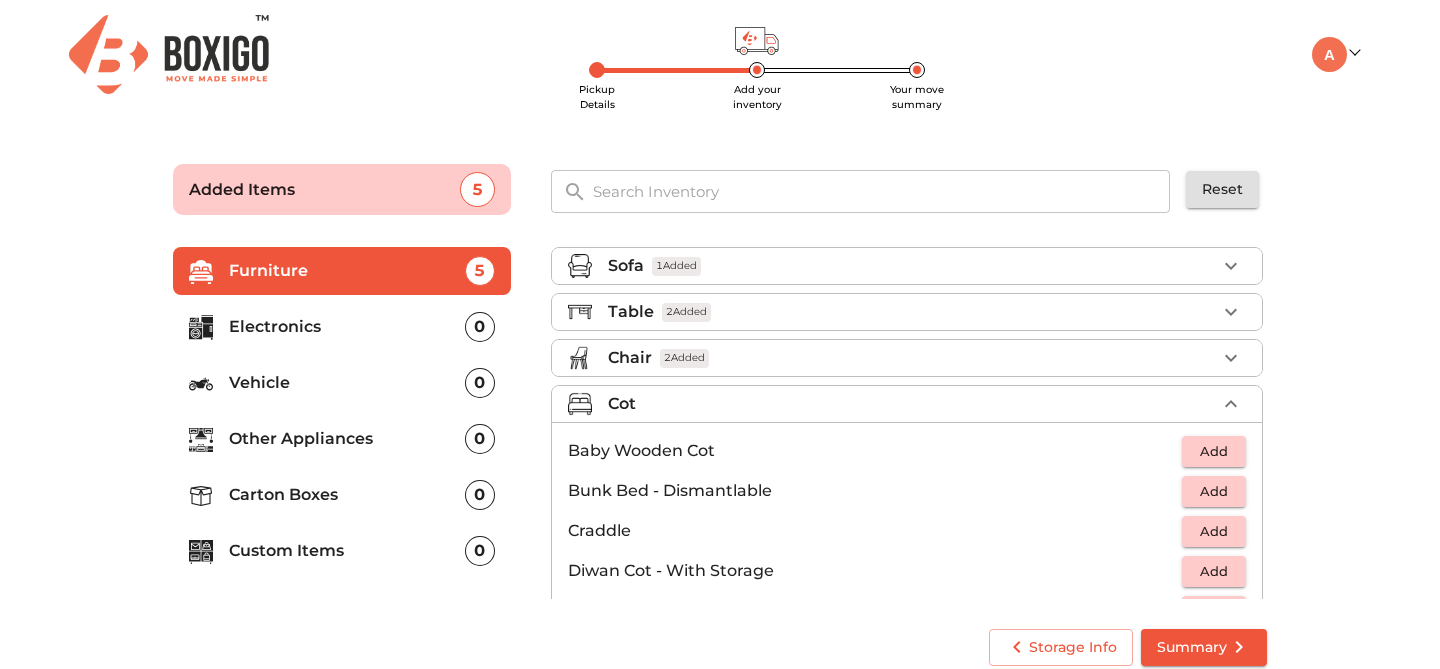 click on "Cot" at bounding box center (912, 404) 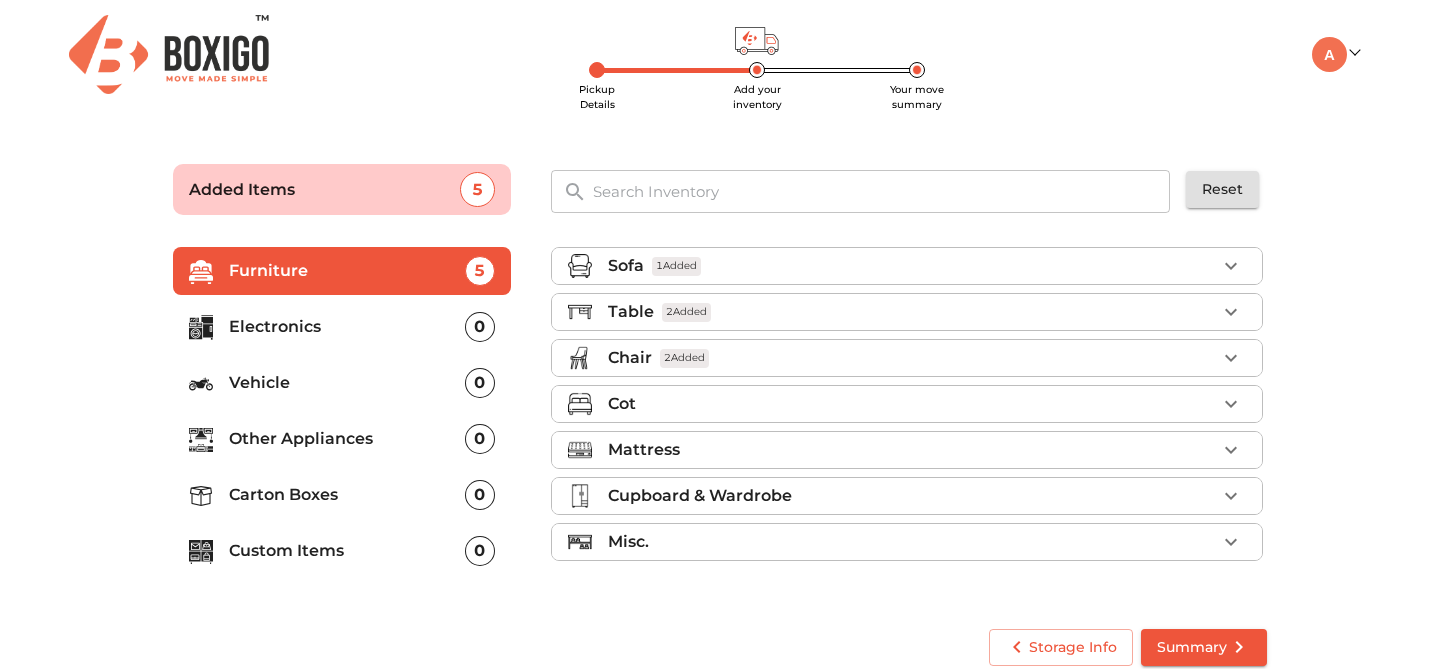 click on "Mattress" at bounding box center (912, 450) 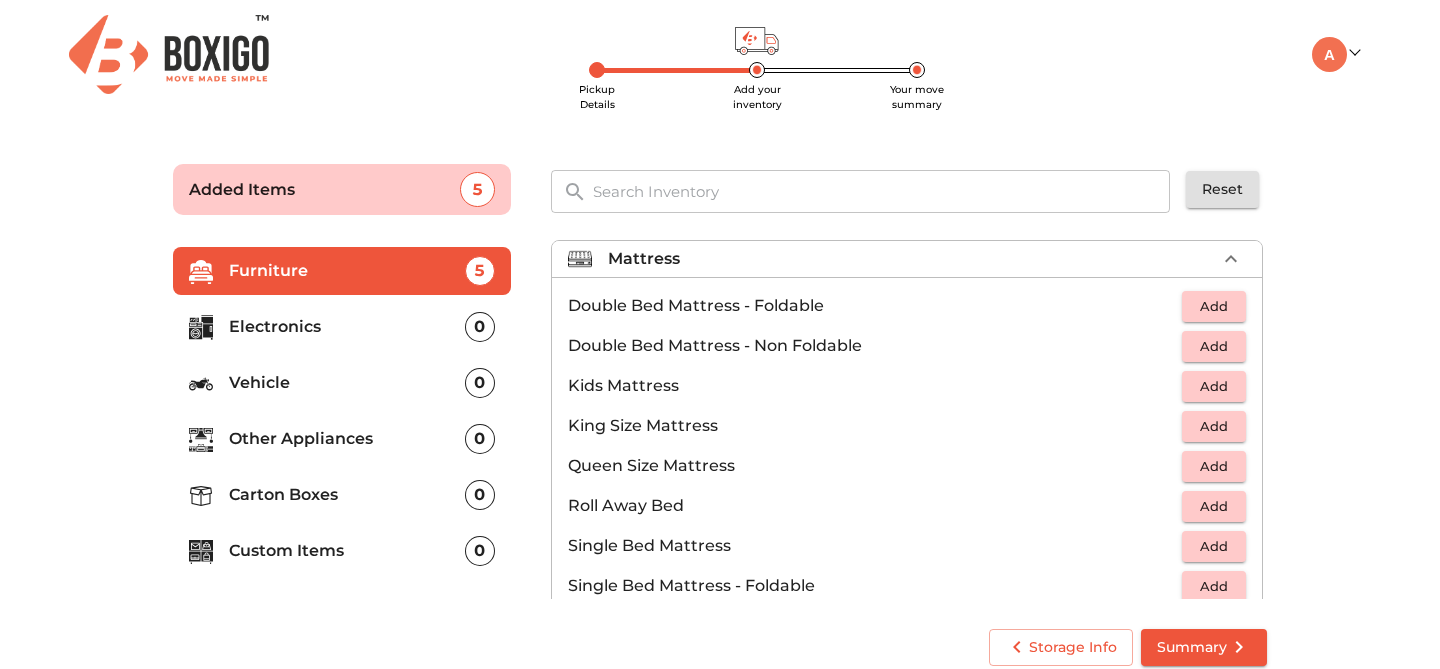 scroll, scrollTop: 242, scrollLeft: 0, axis: vertical 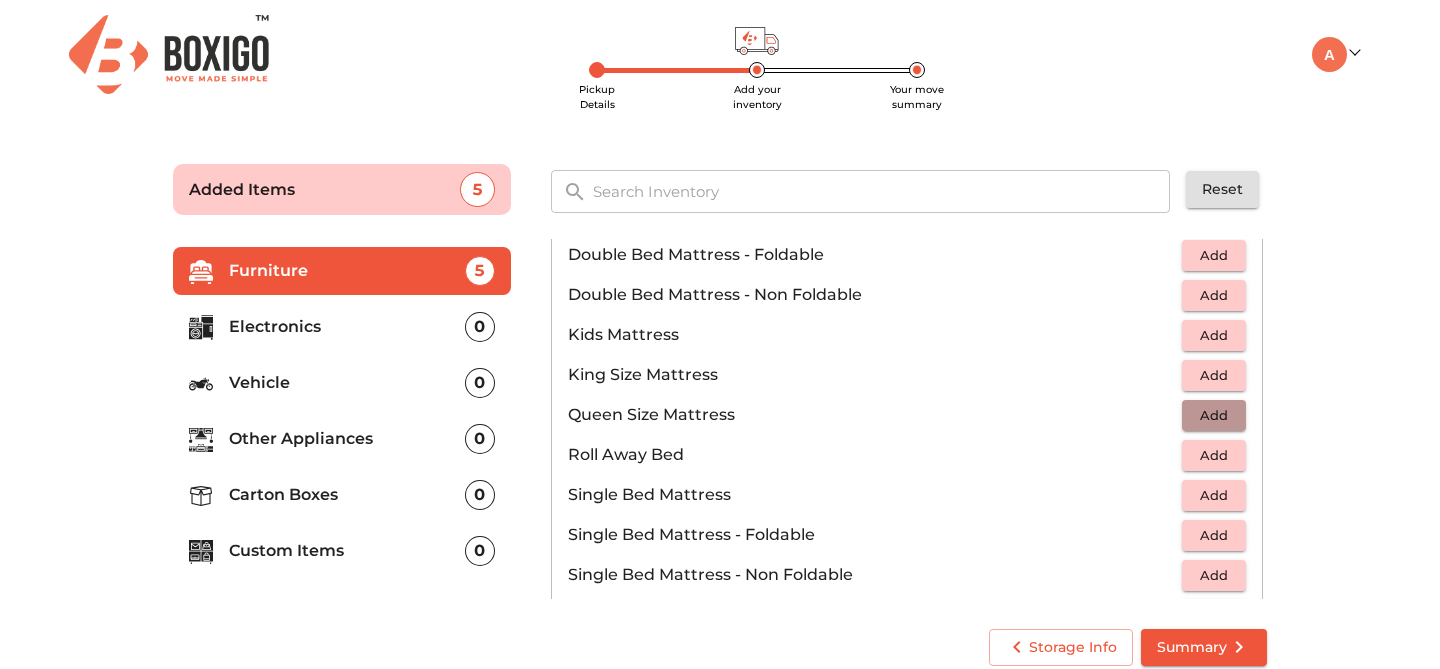 click on "Add" at bounding box center (1214, 415) 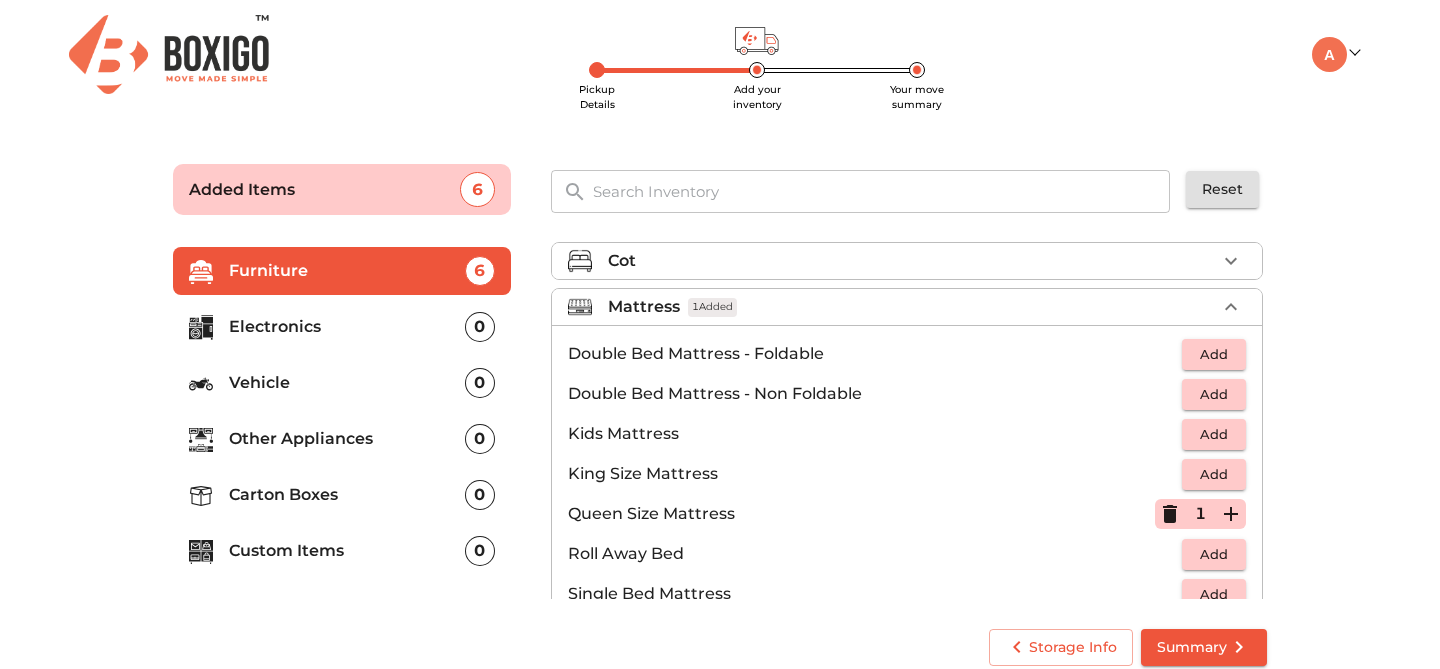 scroll, scrollTop: 141, scrollLeft: 0, axis: vertical 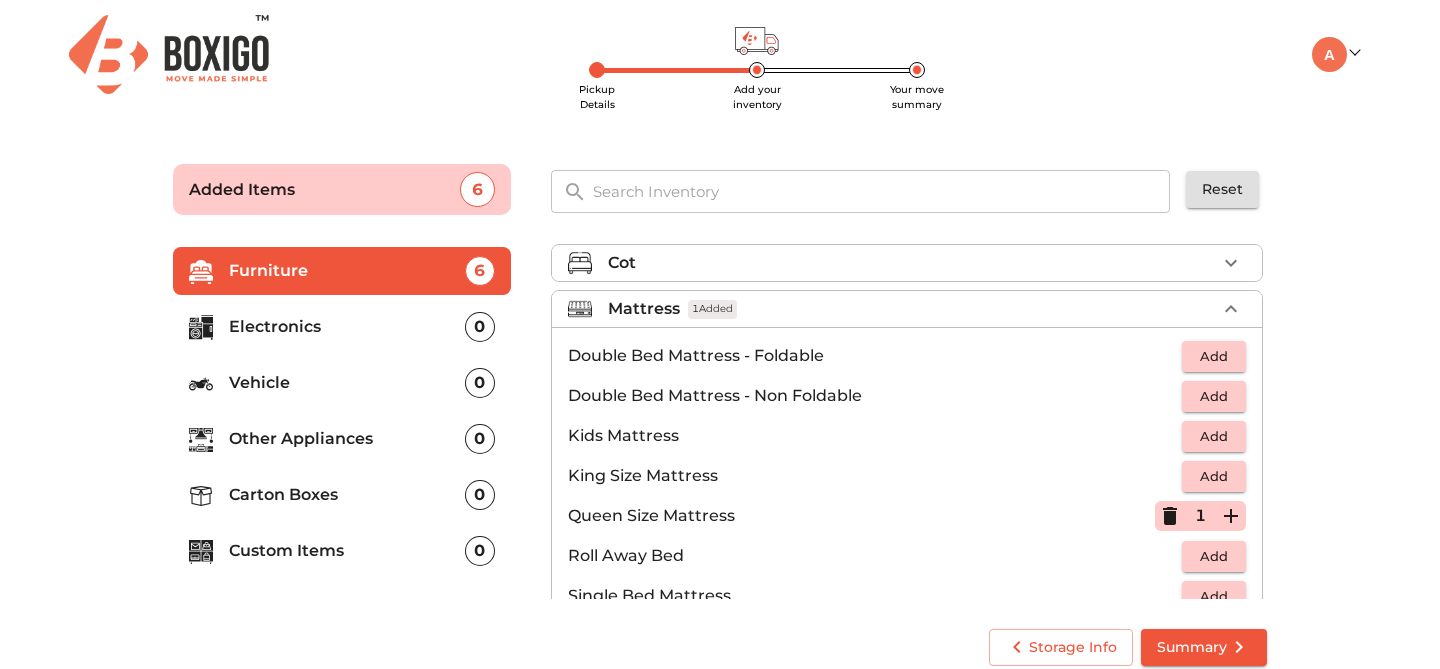 click on "Mattress 1  Added" at bounding box center [912, 309] 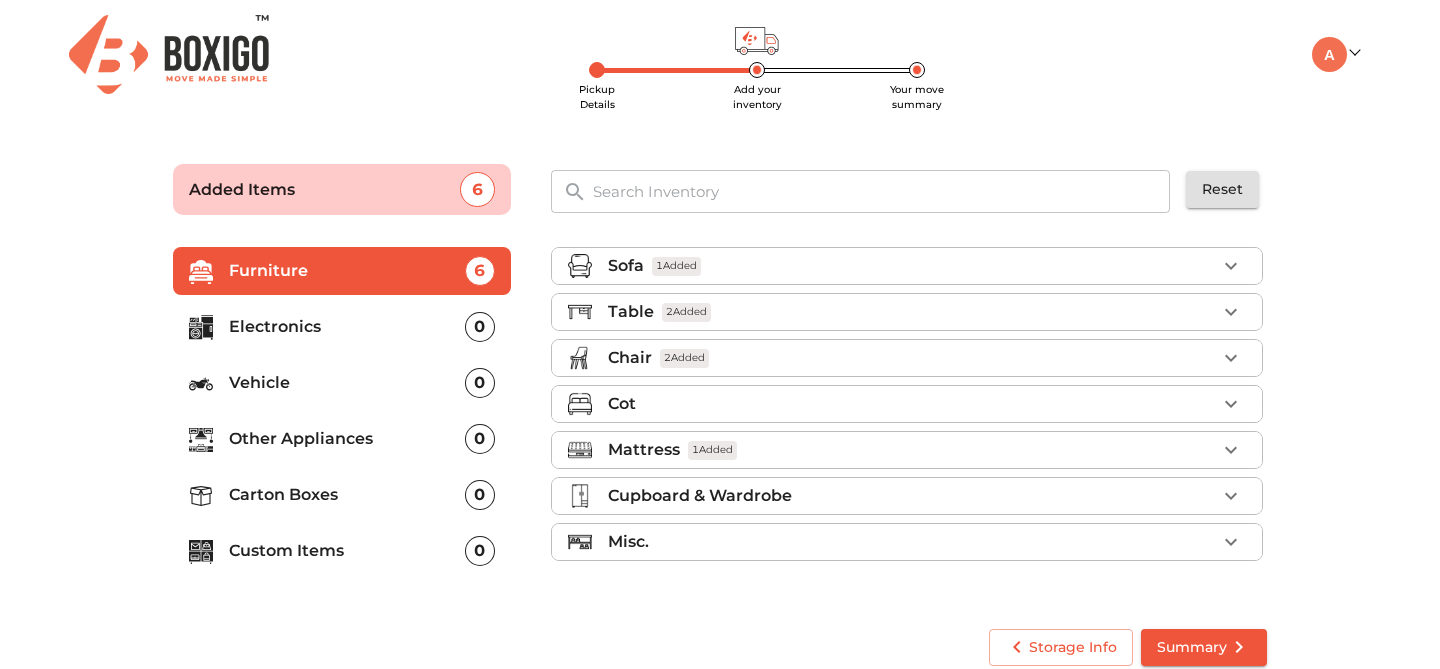 scroll, scrollTop: 0, scrollLeft: 0, axis: both 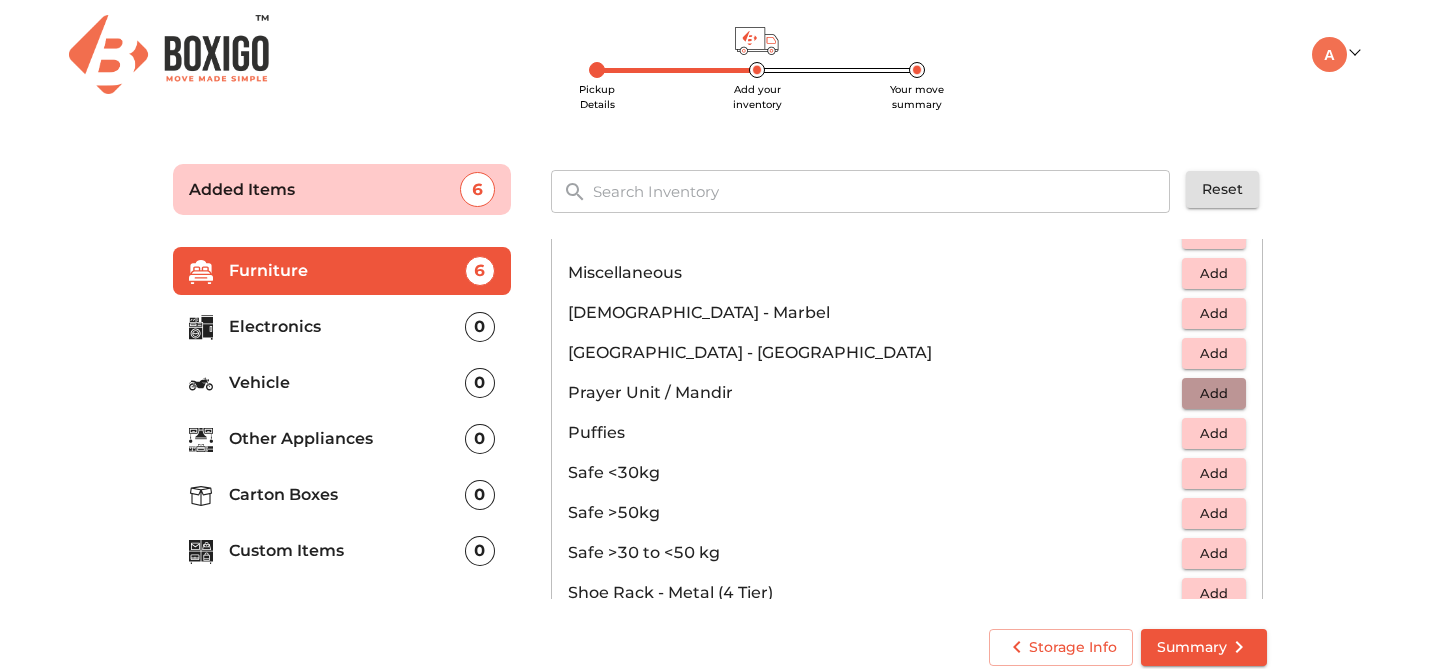 click on "Add" at bounding box center (1214, 393) 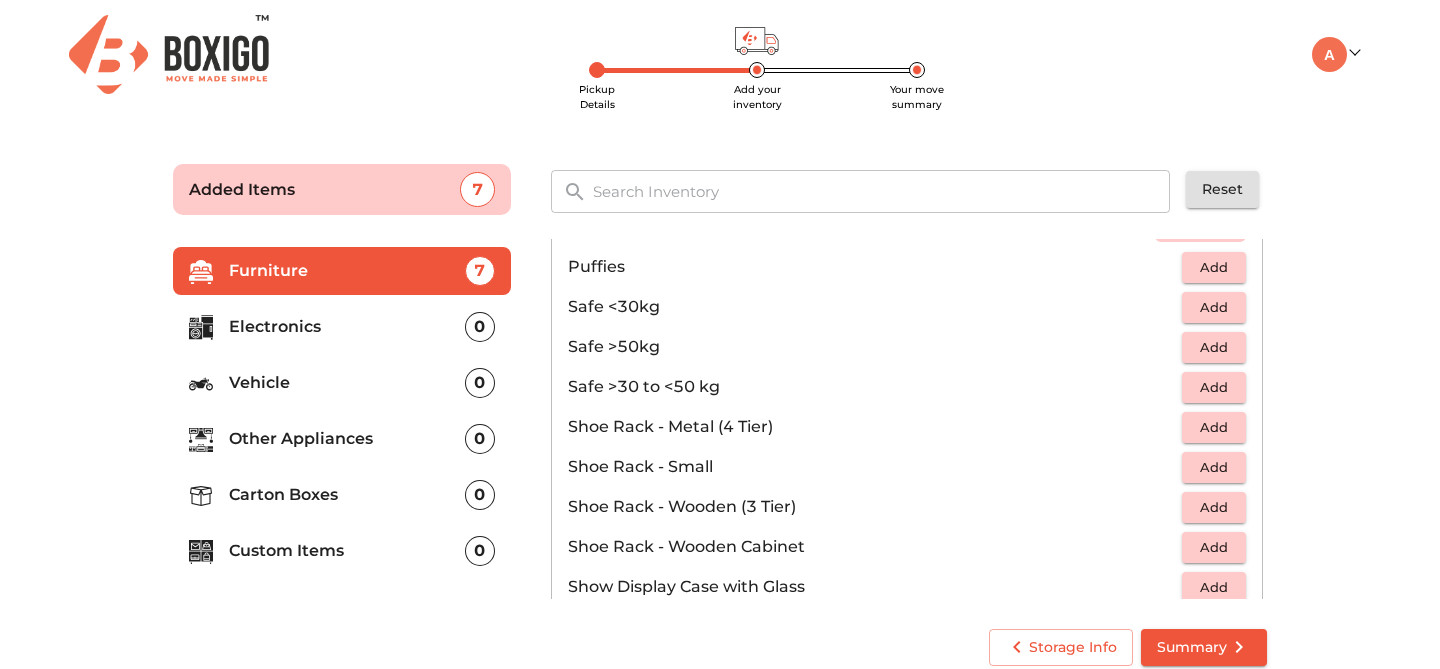 scroll, scrollTop: 925, scrollLeft: 0, axis: vertical 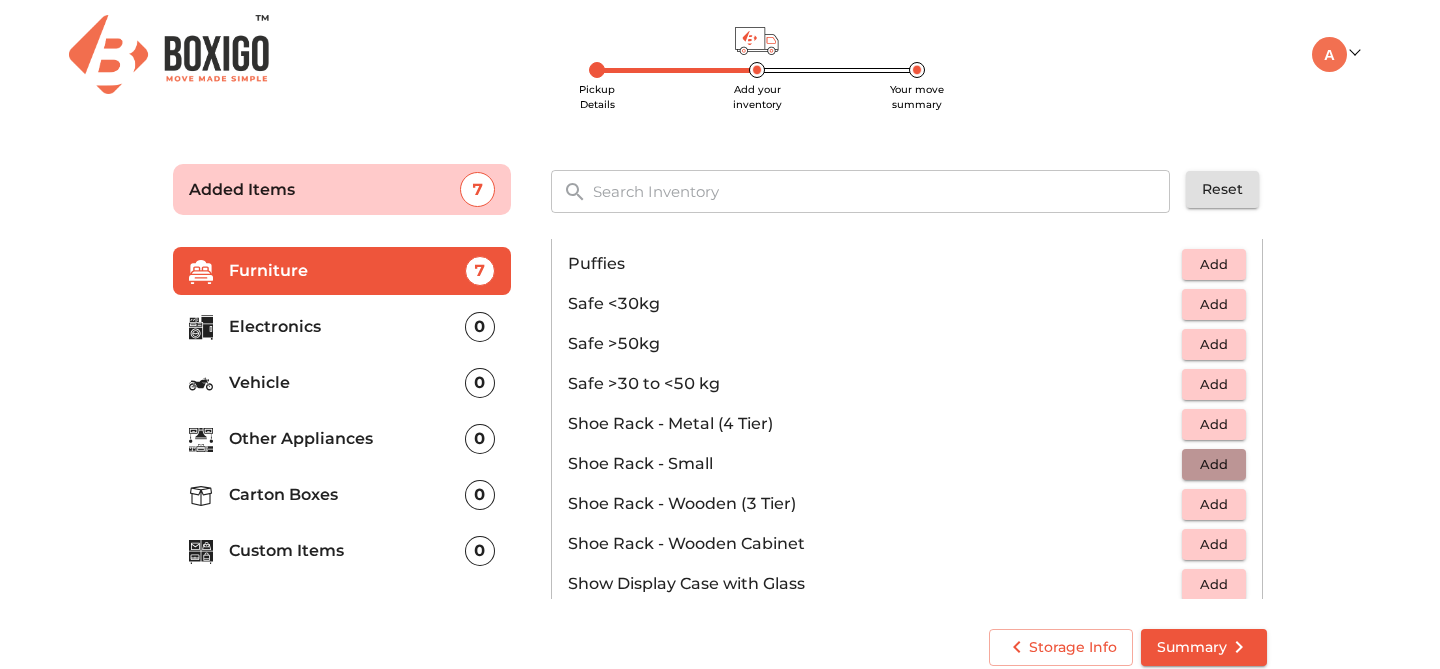 click on "Add" at bounding box center [1214, 464] 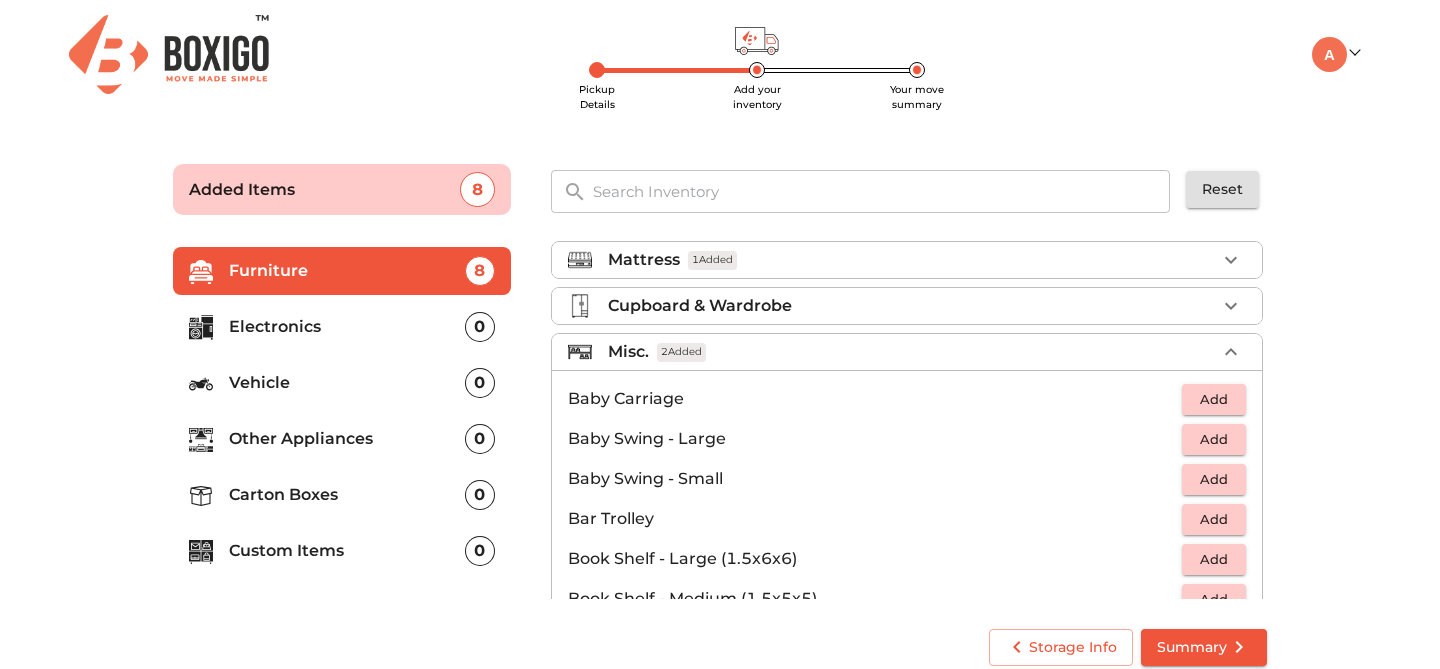 scroll, scrollTop: 187, scrollLeft: 0, axis: vertical 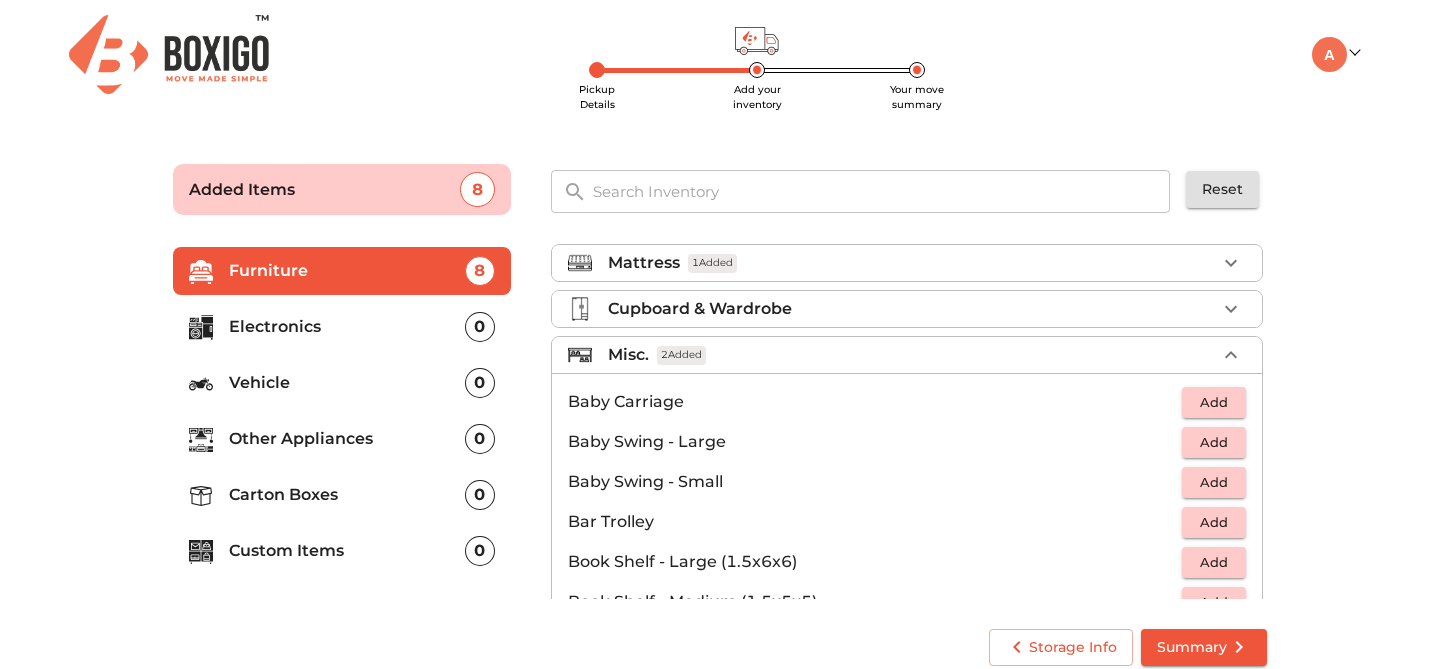 click on "Misc. 2  Added" at bounding box center [912, 355] 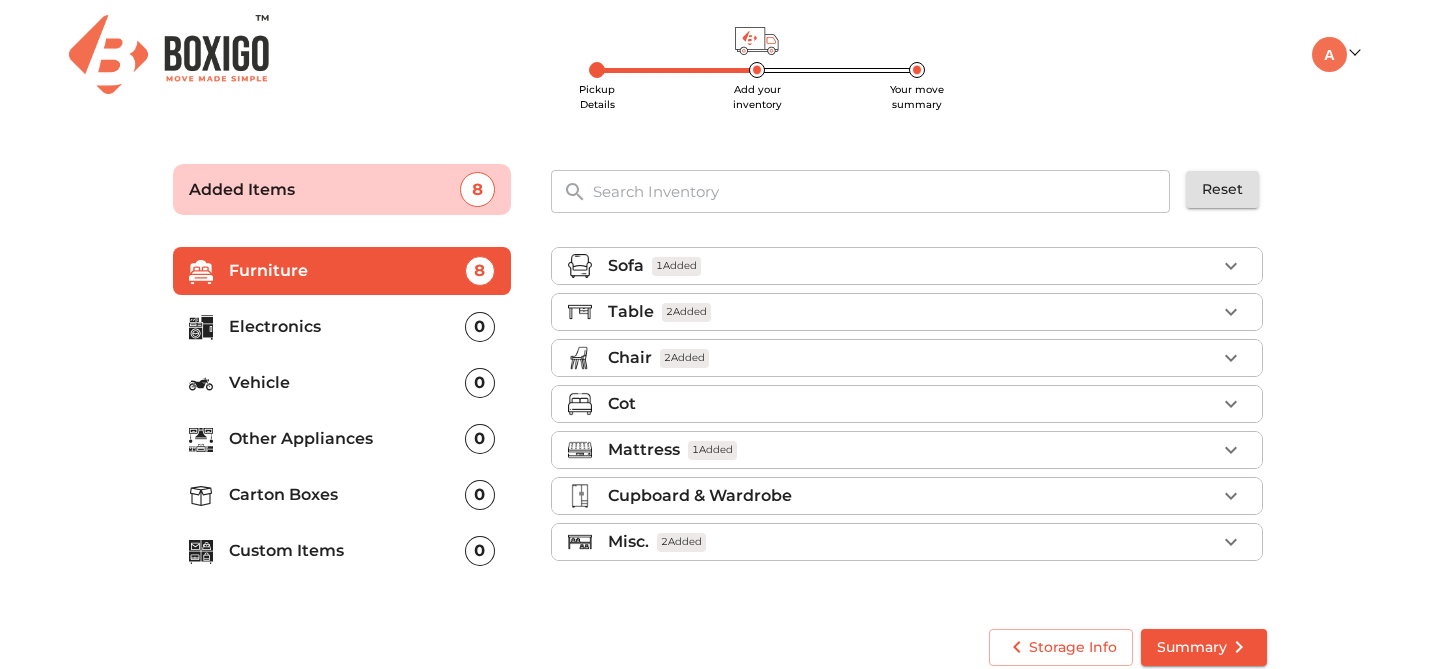 scroll, scrollTop: 0, scrollLeft: 0, axis: both 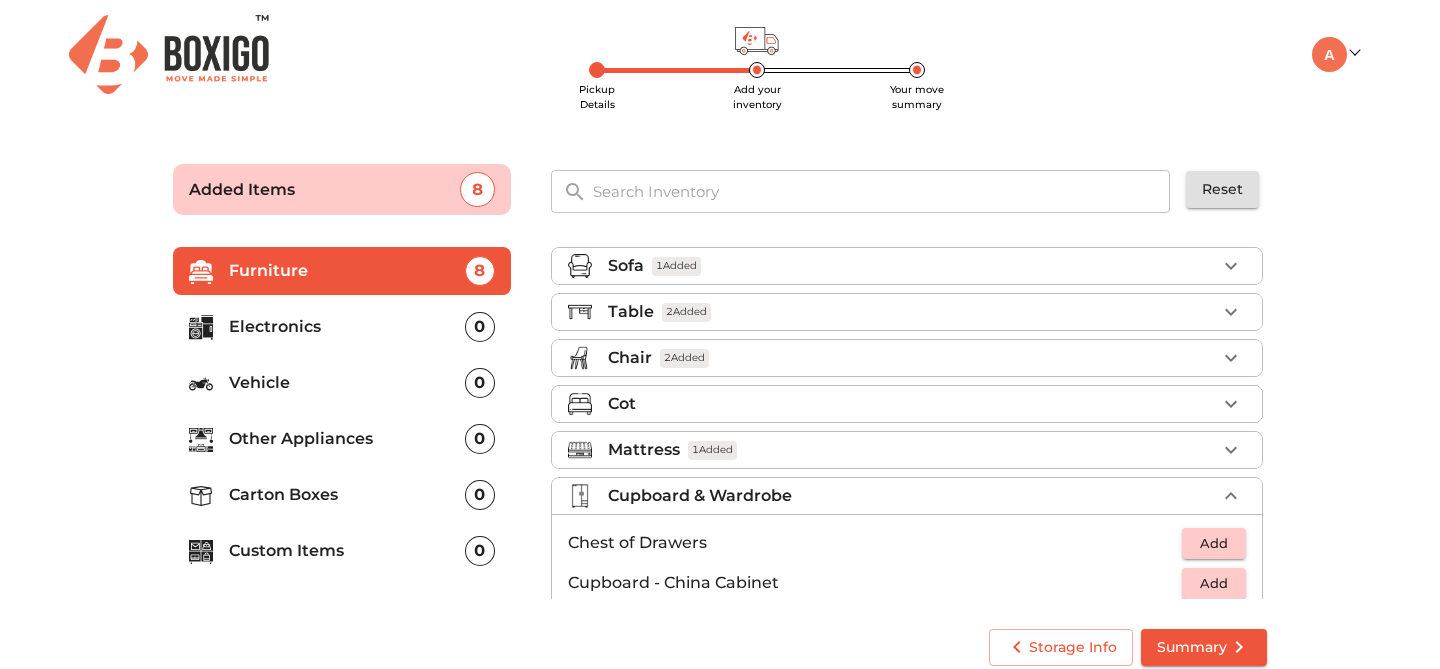 click on "Cupboard & Wardrobe" at bounding box center (912, 496) 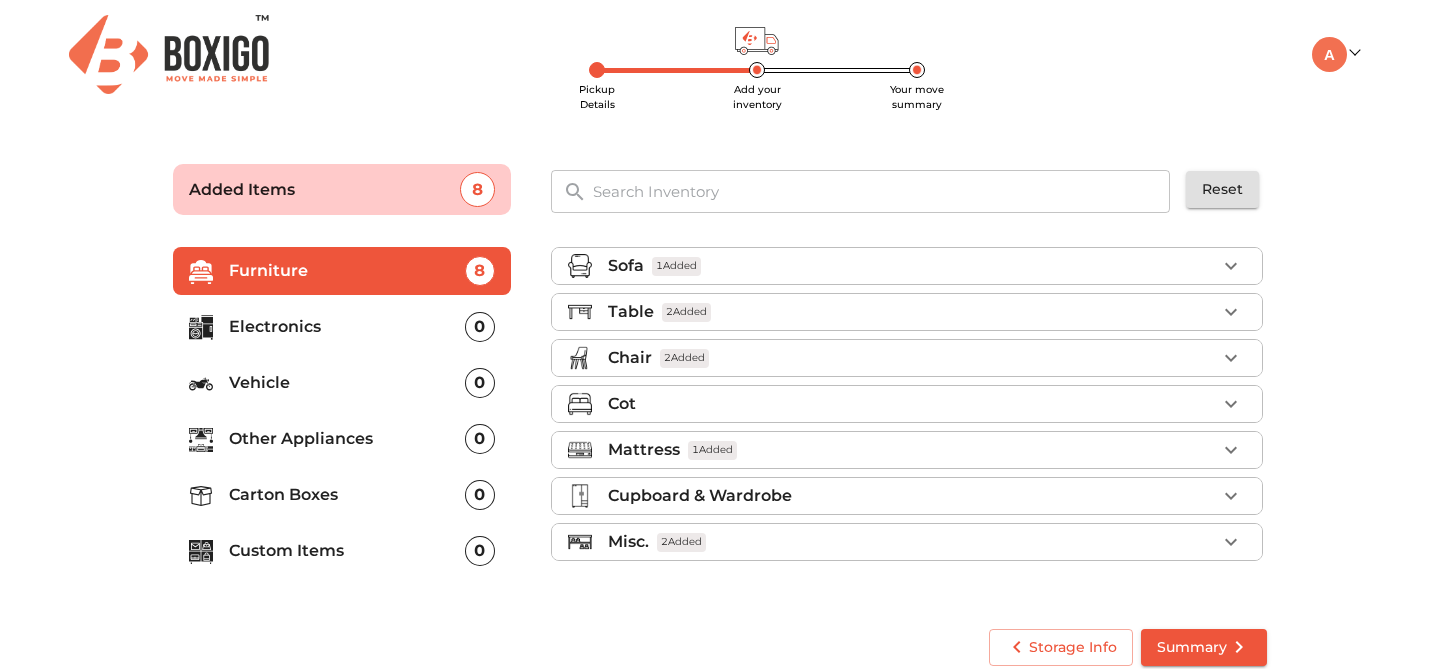 scroll, scrollTop: 10, scrollLeft: 0, axis: vertical 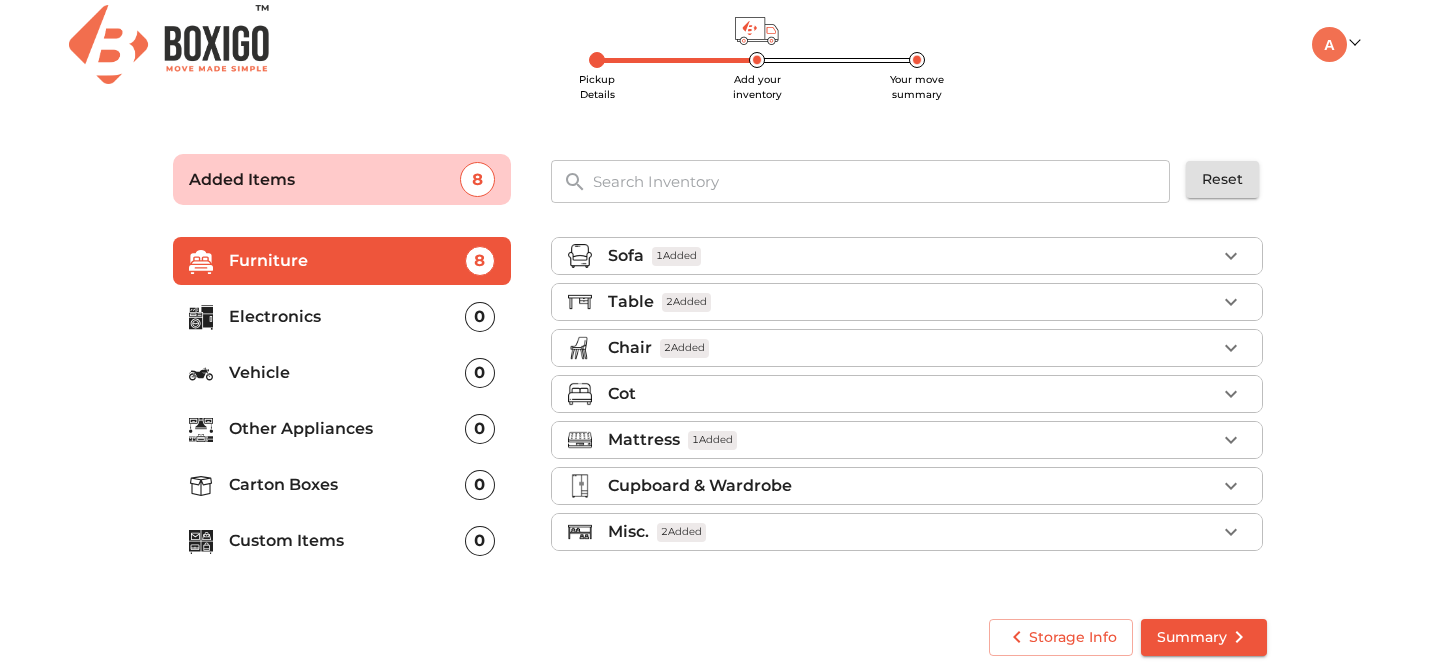 click on "Misc. 2  Added" at bounding box center (912, 532) 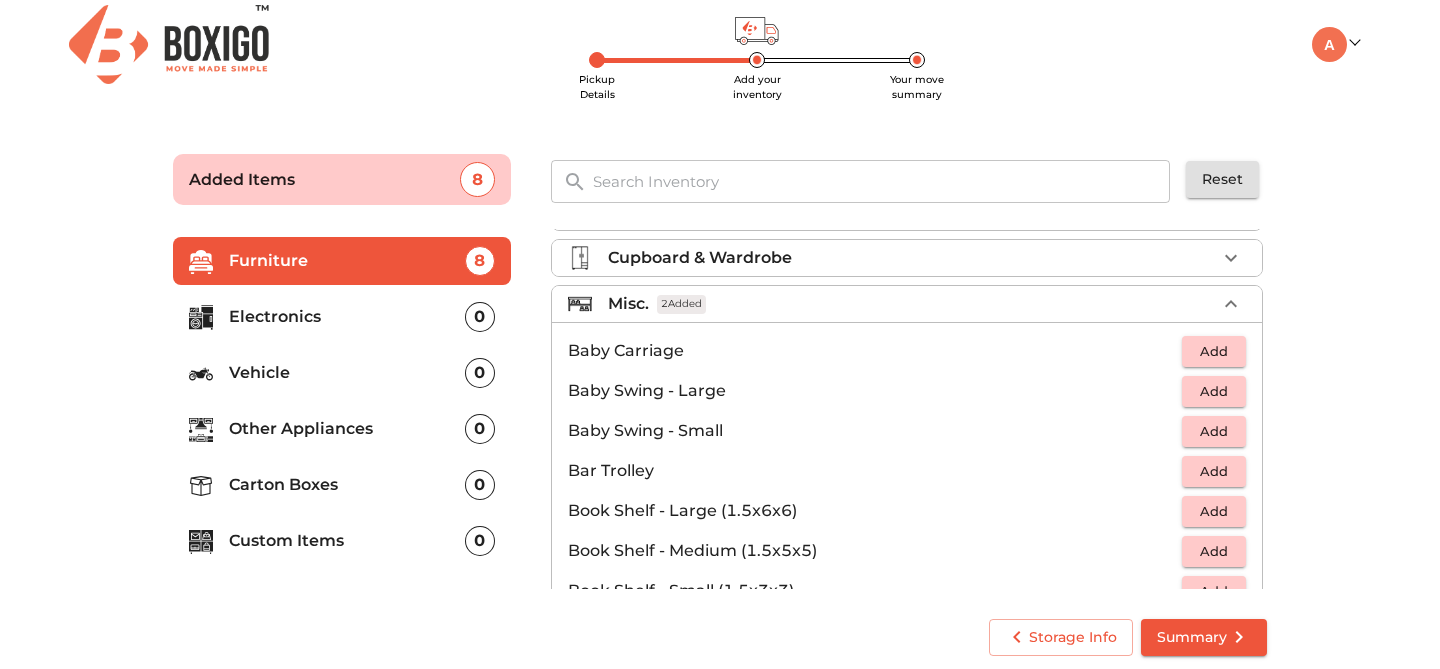 scroll, scrollTop: 225, scrollLeft: 0, axis: vertical 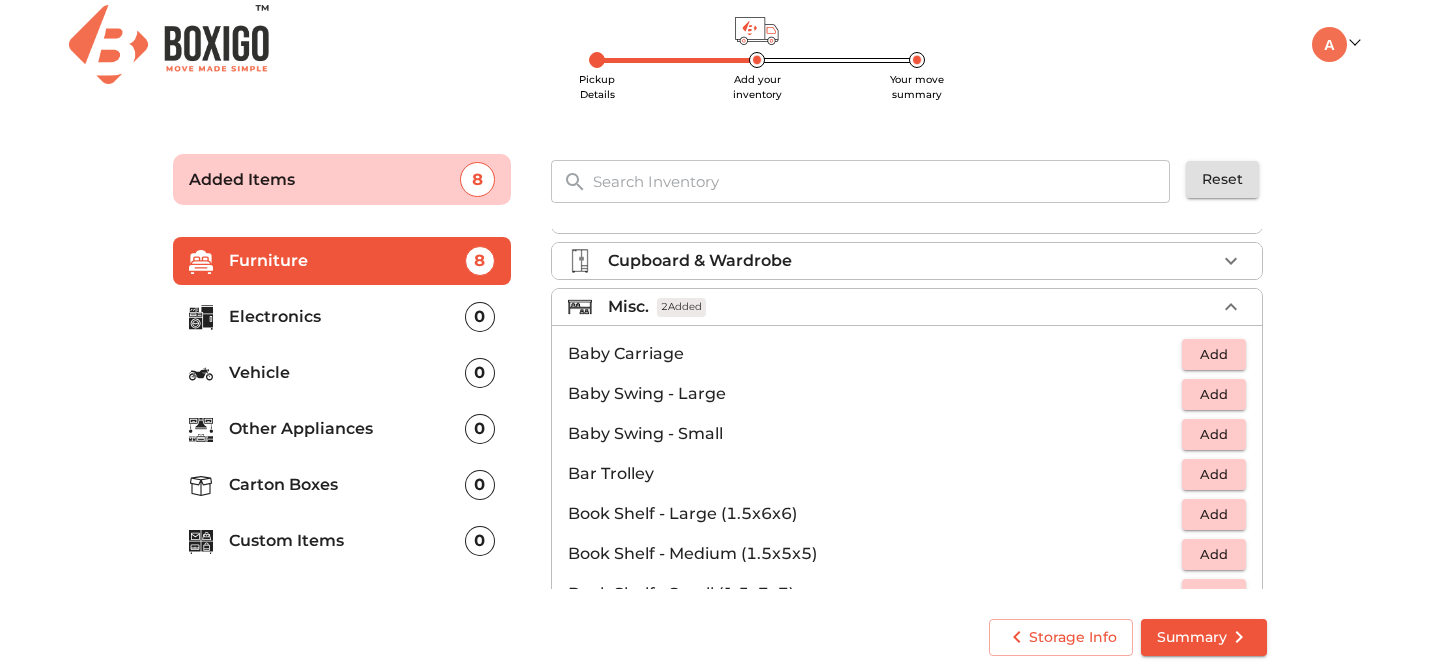 click on "Electronics" at bounding box center (347, 317) 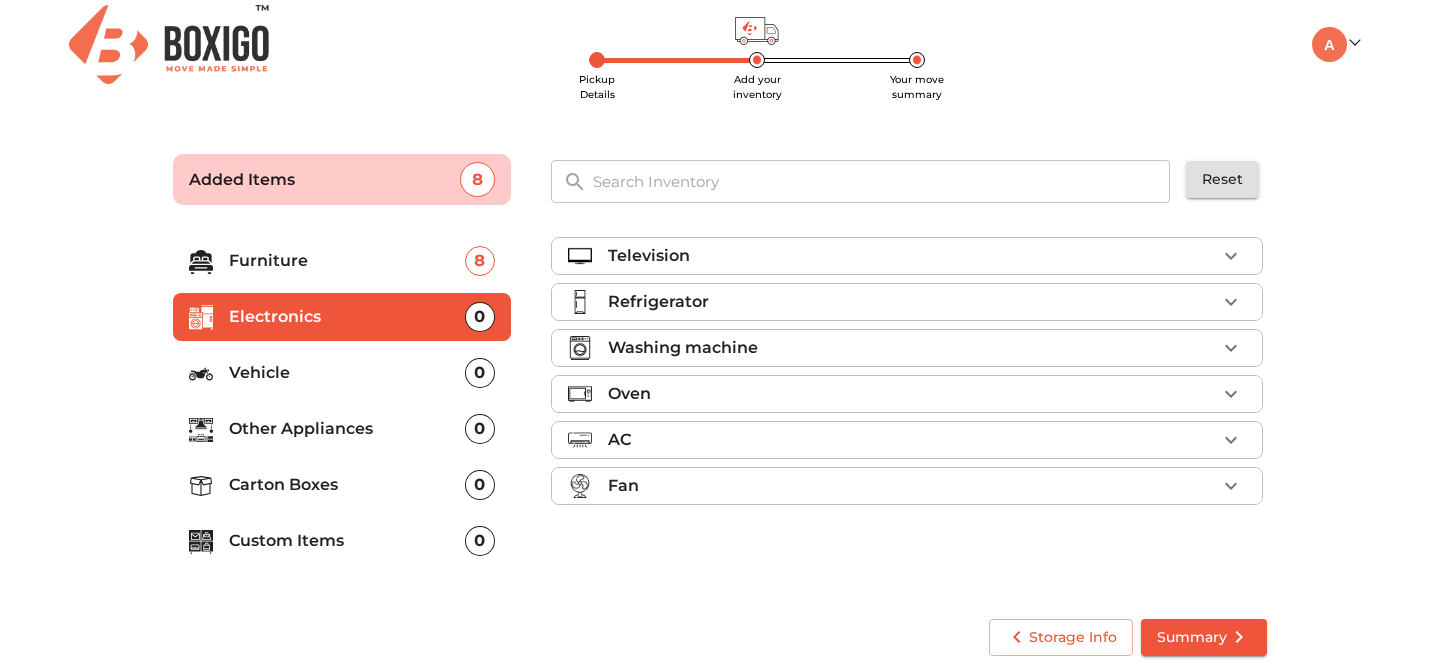 click on "Television" at bounding box center (912, 256) 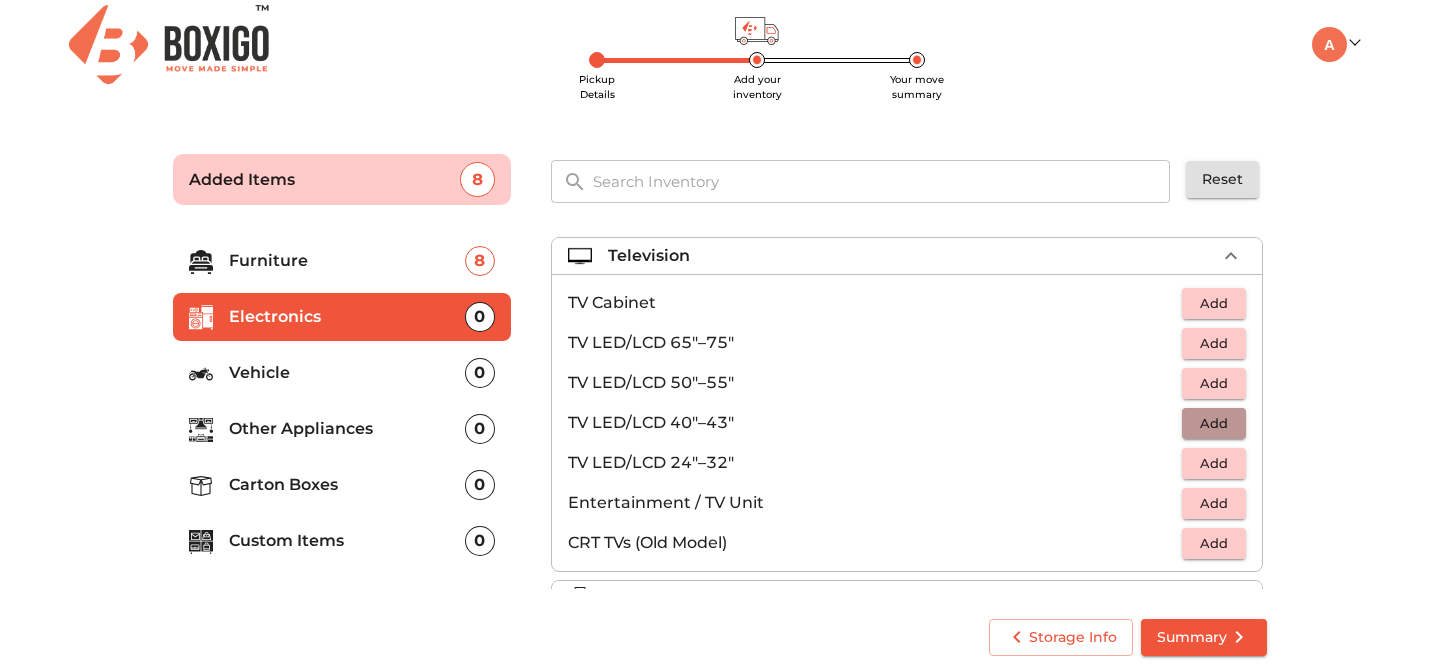 click on "Add" at bounding box center [1214, 423] 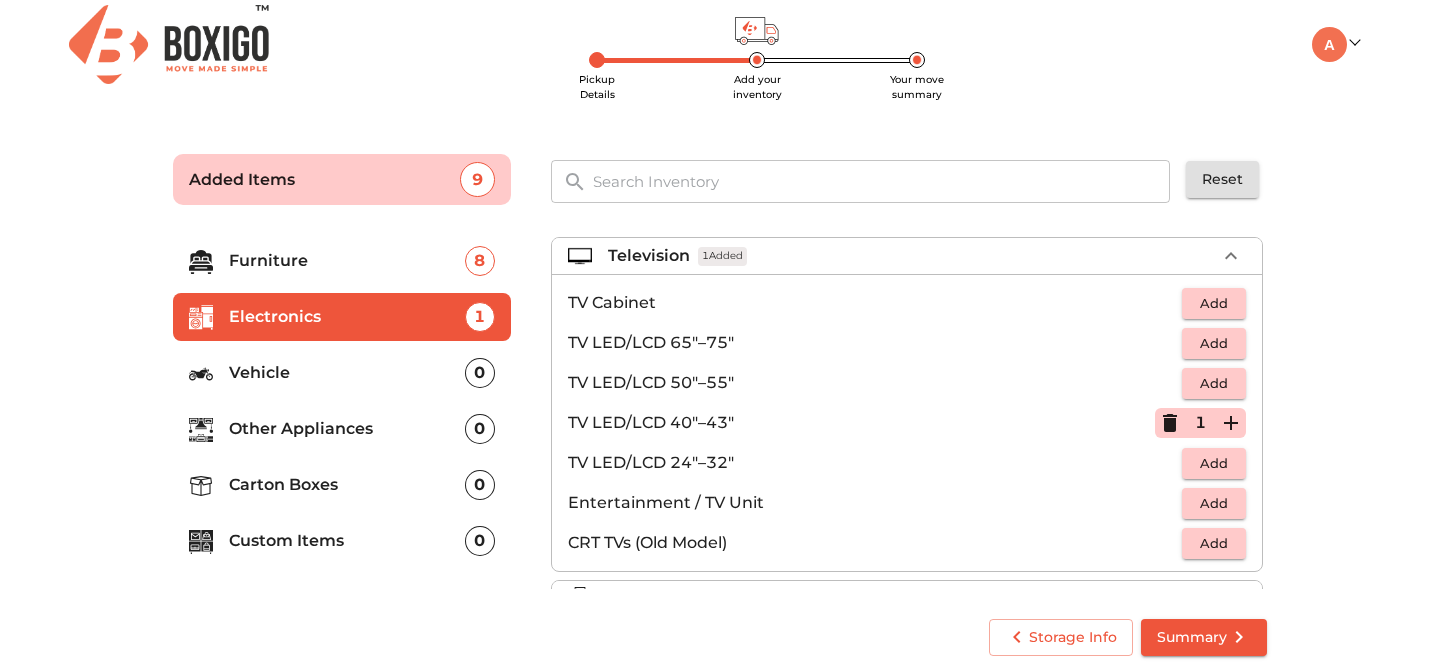 click on "Television 1  Added" at bounding box center (912, 256) 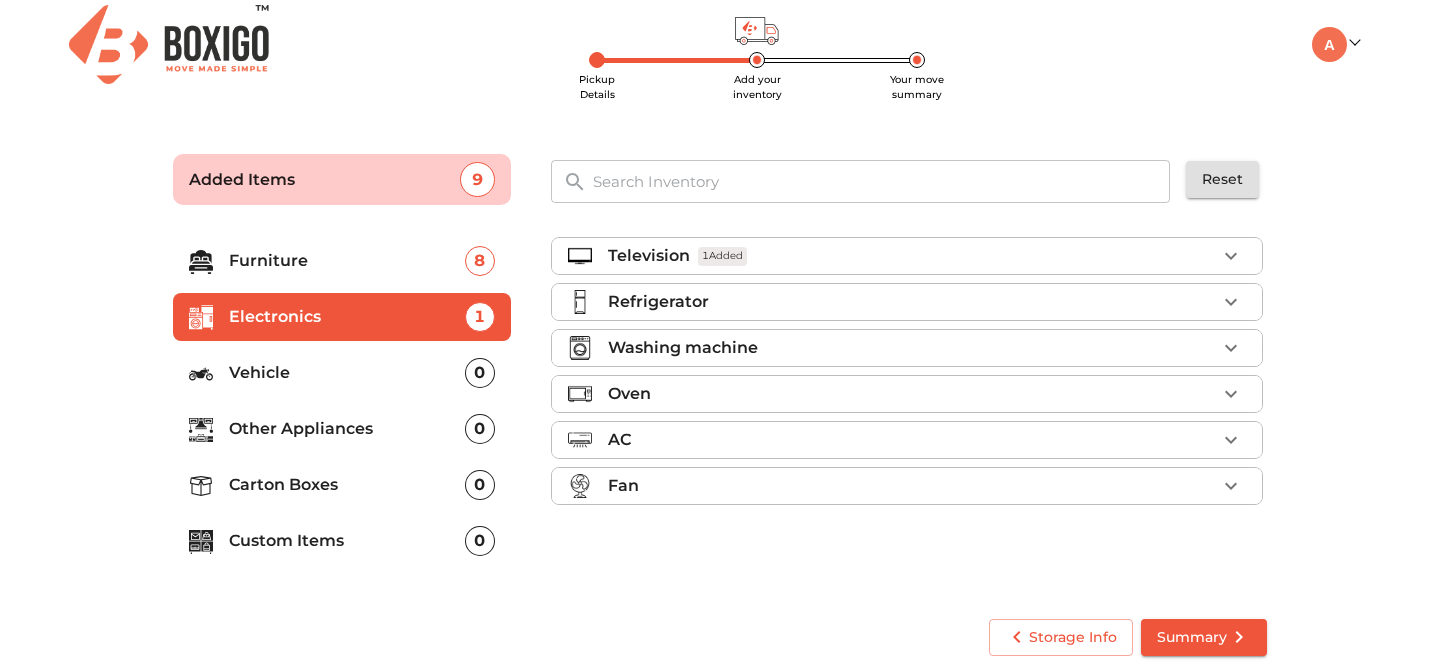 click on "Refrigerator" at bounding box center [912, 302] 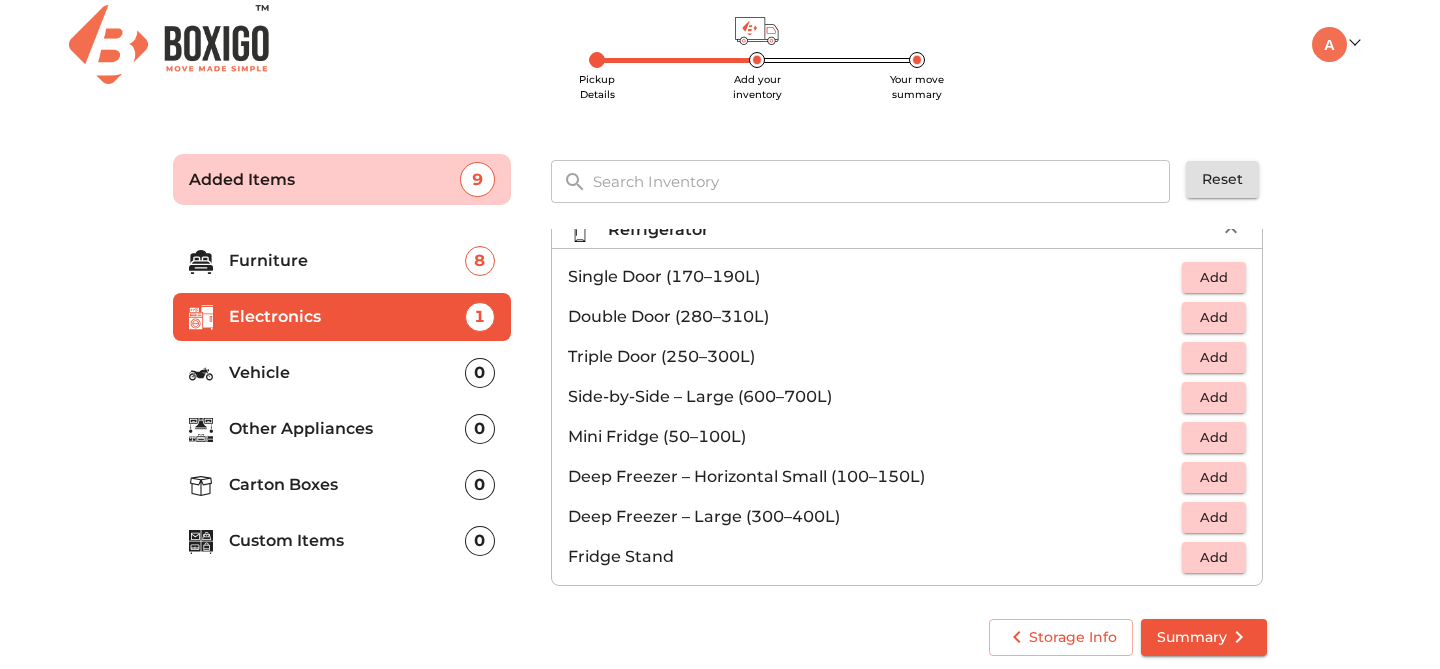 scroll, scrollTop: 69, scrollLeft: 0, axis: vertical 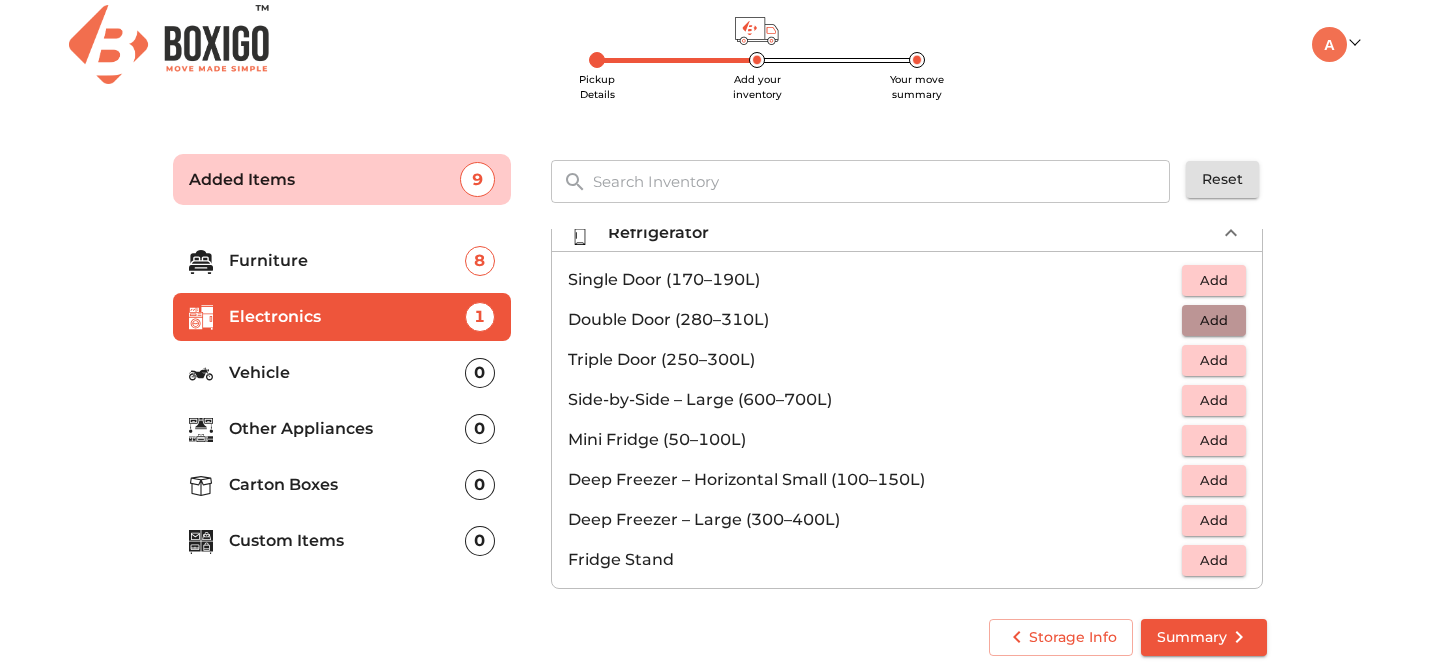 click on "Add" at bounding box center (1214, 320) 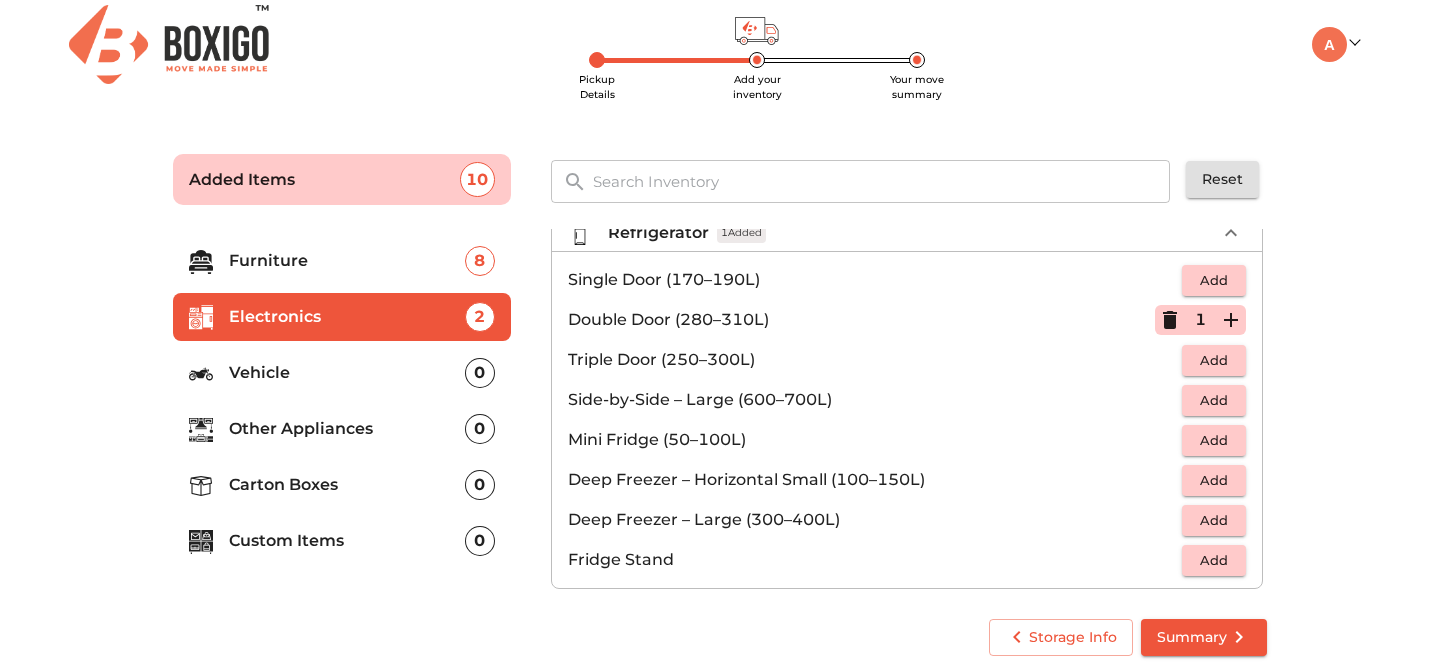 click on "Refrigerator 1  Added" at bounding box center (912, 233) 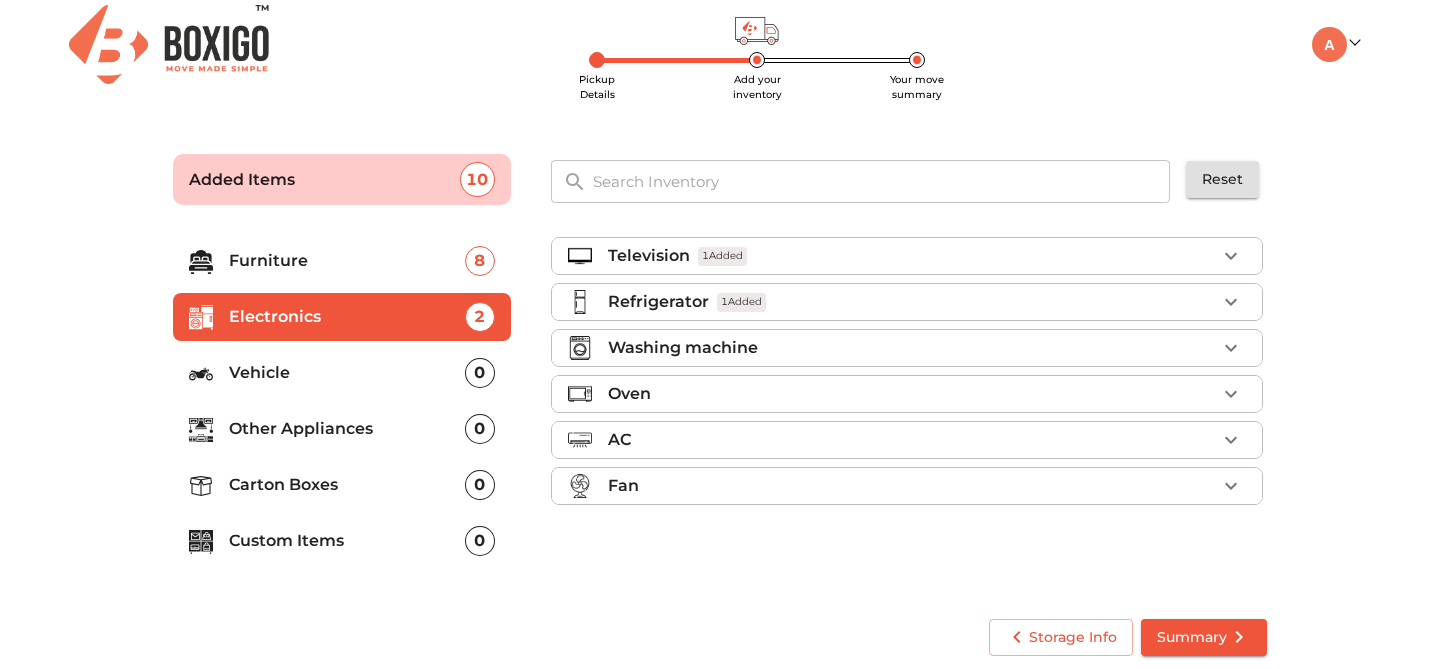 scroll, scrollTop: 0, scrollLeft: 0, axis: both 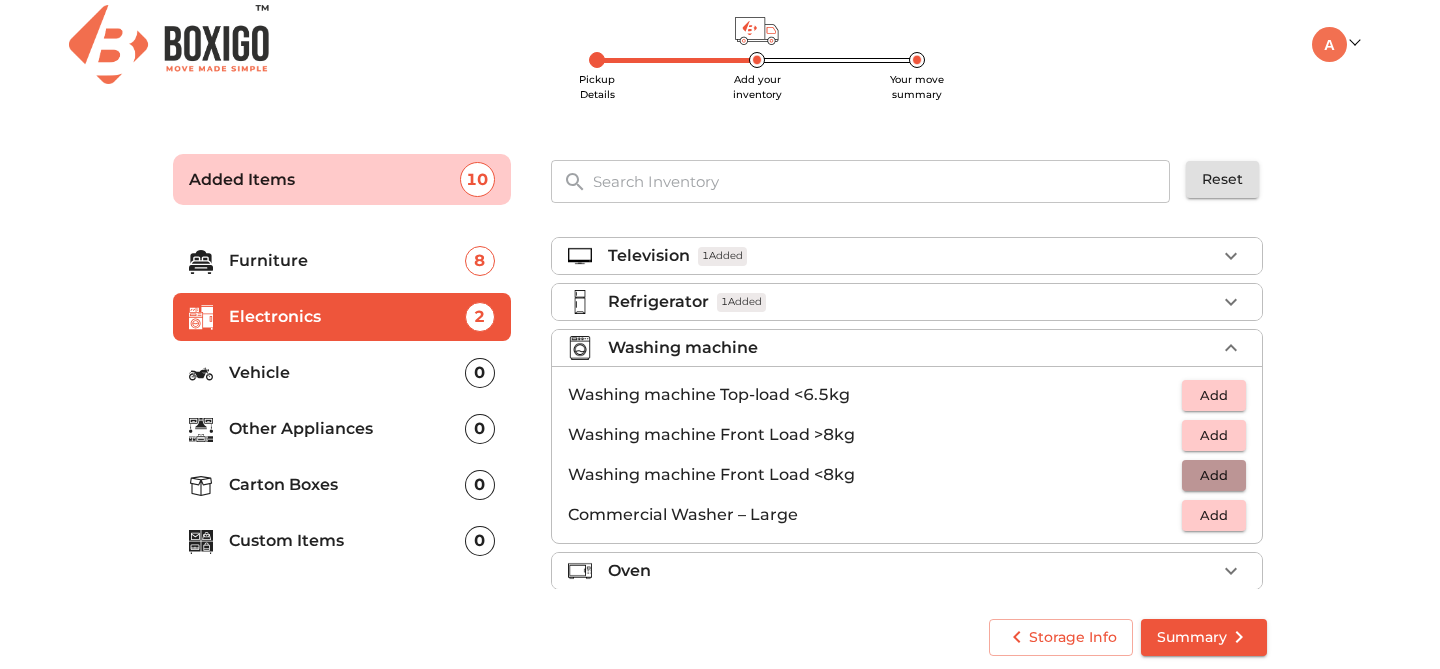 click on "Add" at bounding box center [1214, 475] 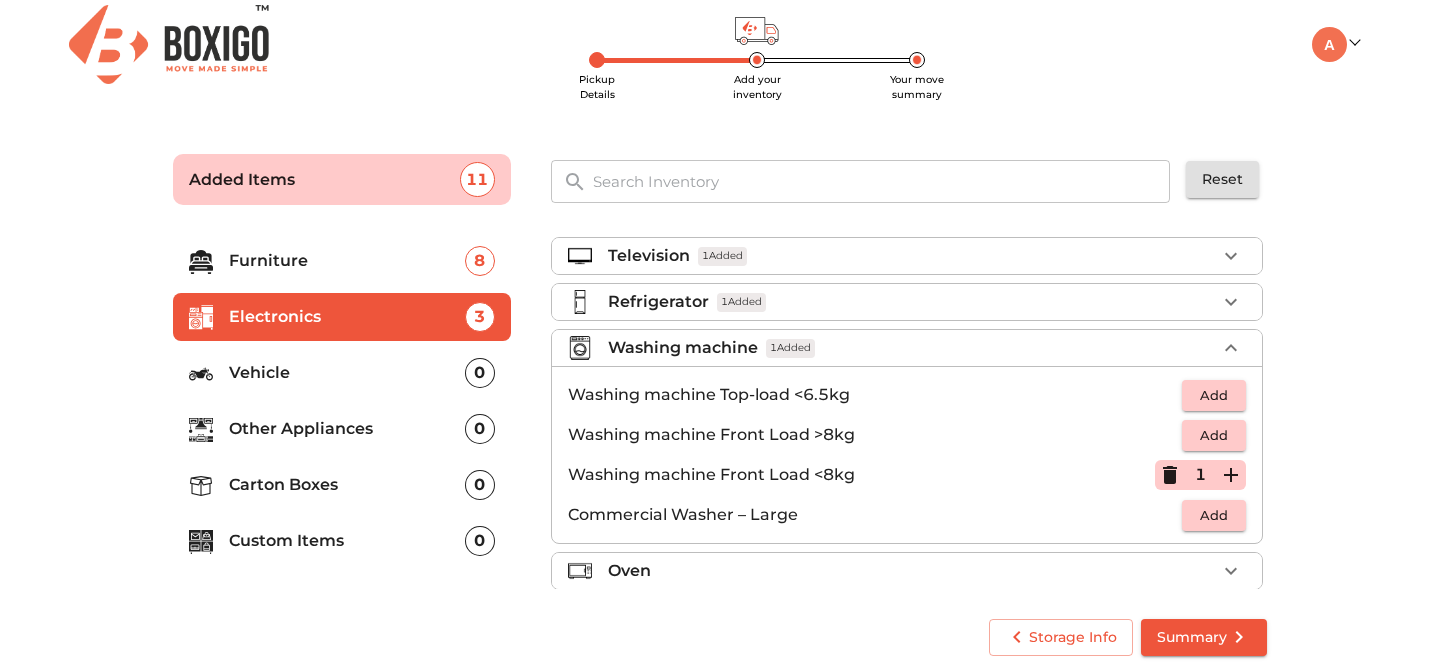 click on "Washing machine 1  Added" at bounding box center (912, 348) 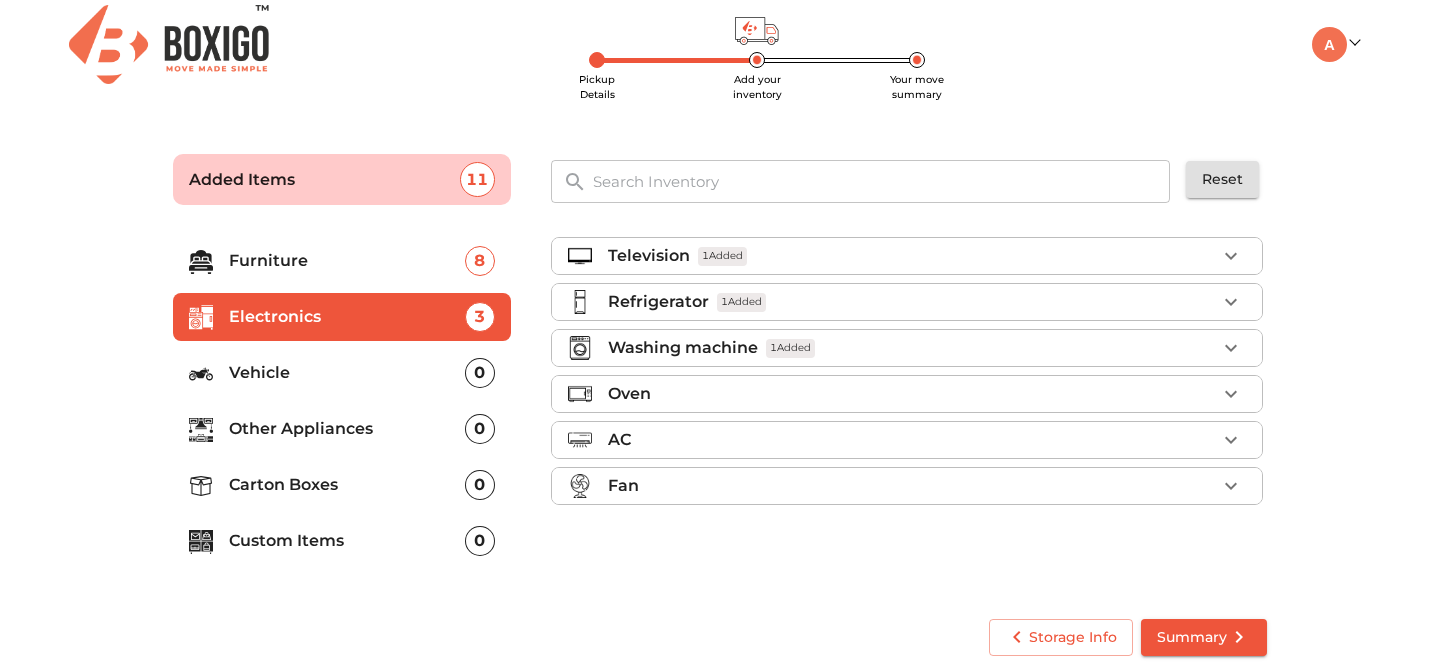 click on "Oven" at bounding box center (912, 394) 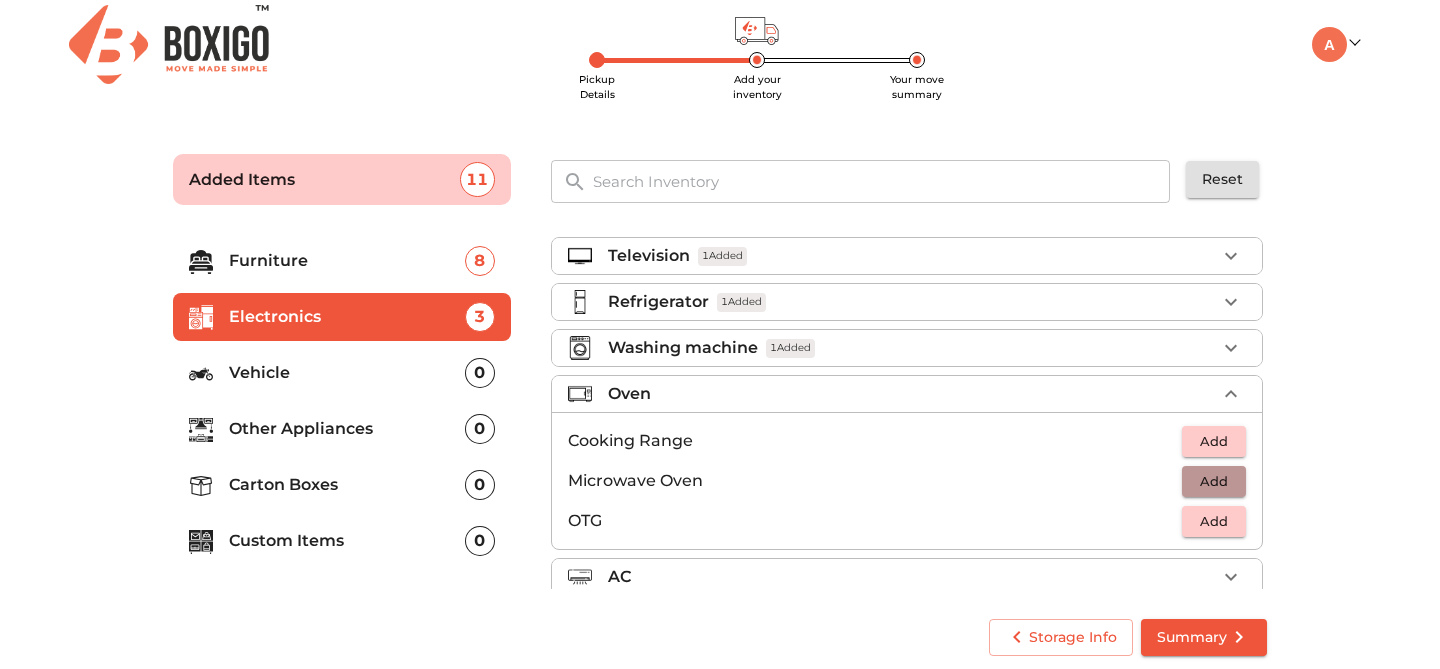 click on "Add" at bounding box center [1214, 481] 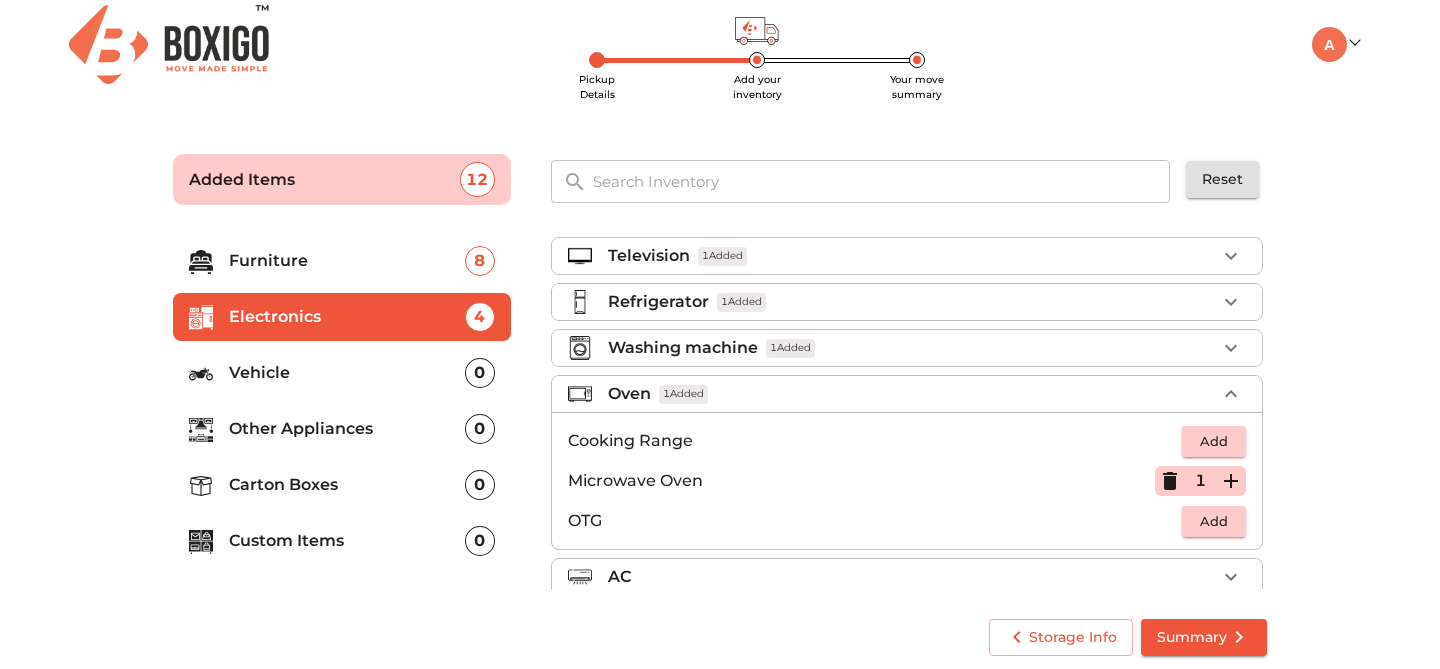 click on "Oven 1  Added" at bounding box center [912, 394] 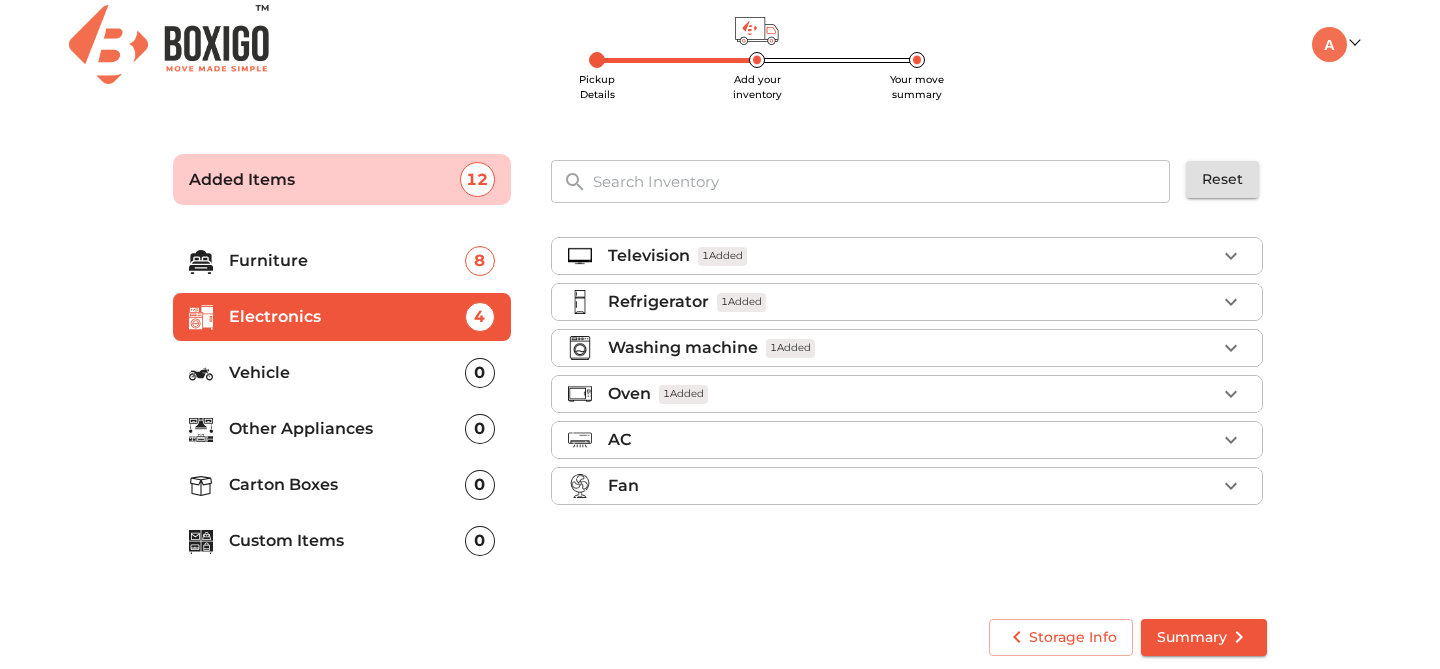 click on "Fan" at bounding box center [912, 486] 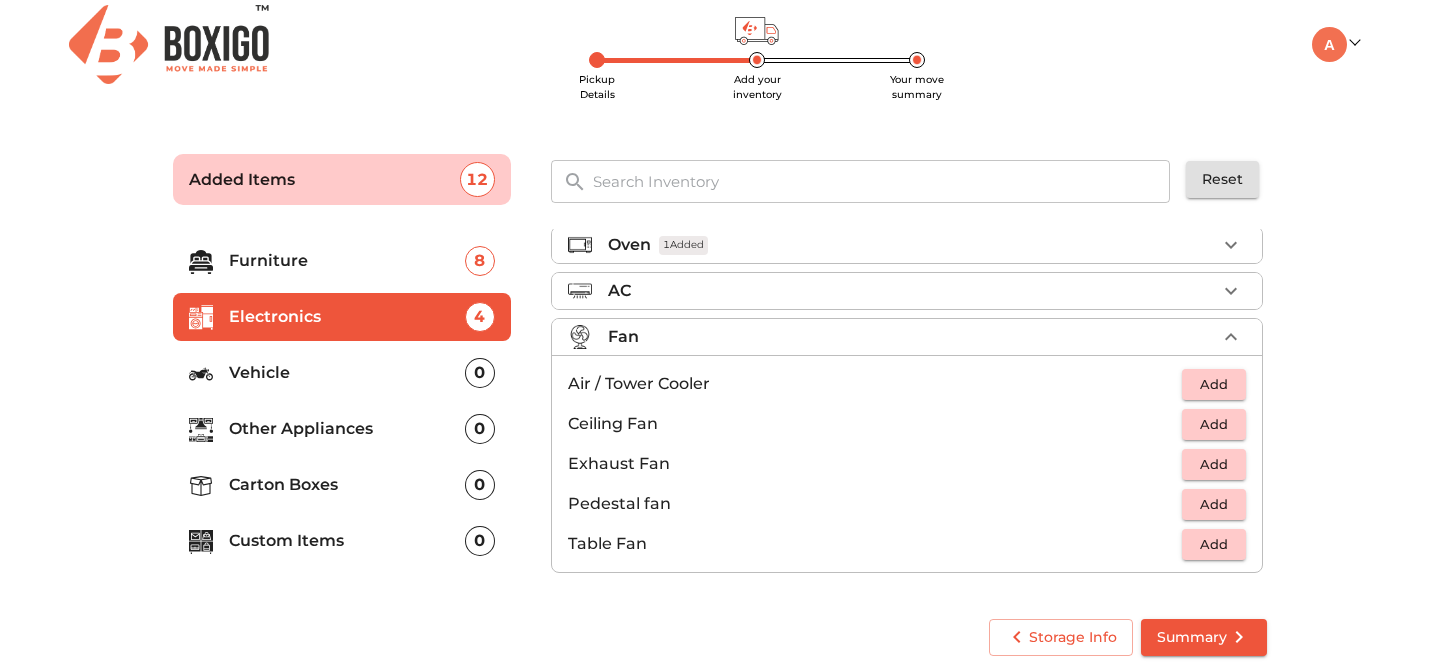 scroll, scrollTop: 129, scrollLeft: 0, axis: vertical 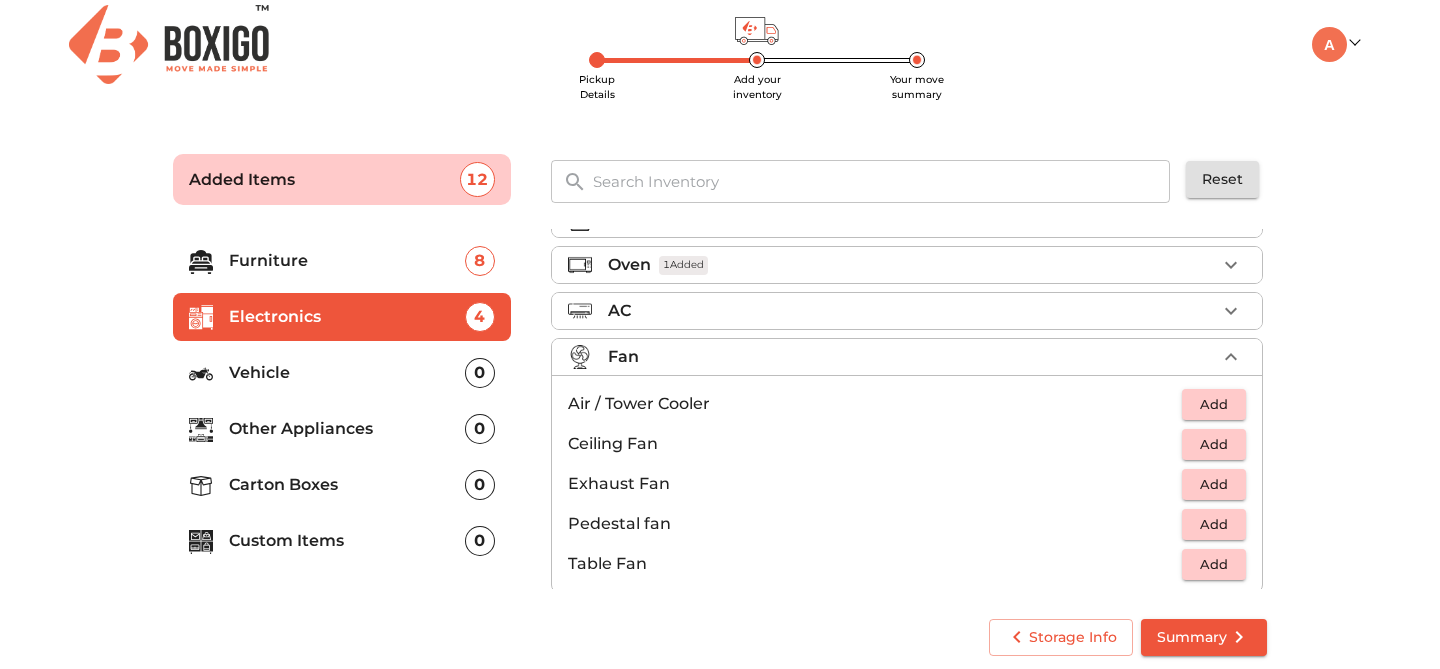 click on "Add" at bounding box center [1214, 404] 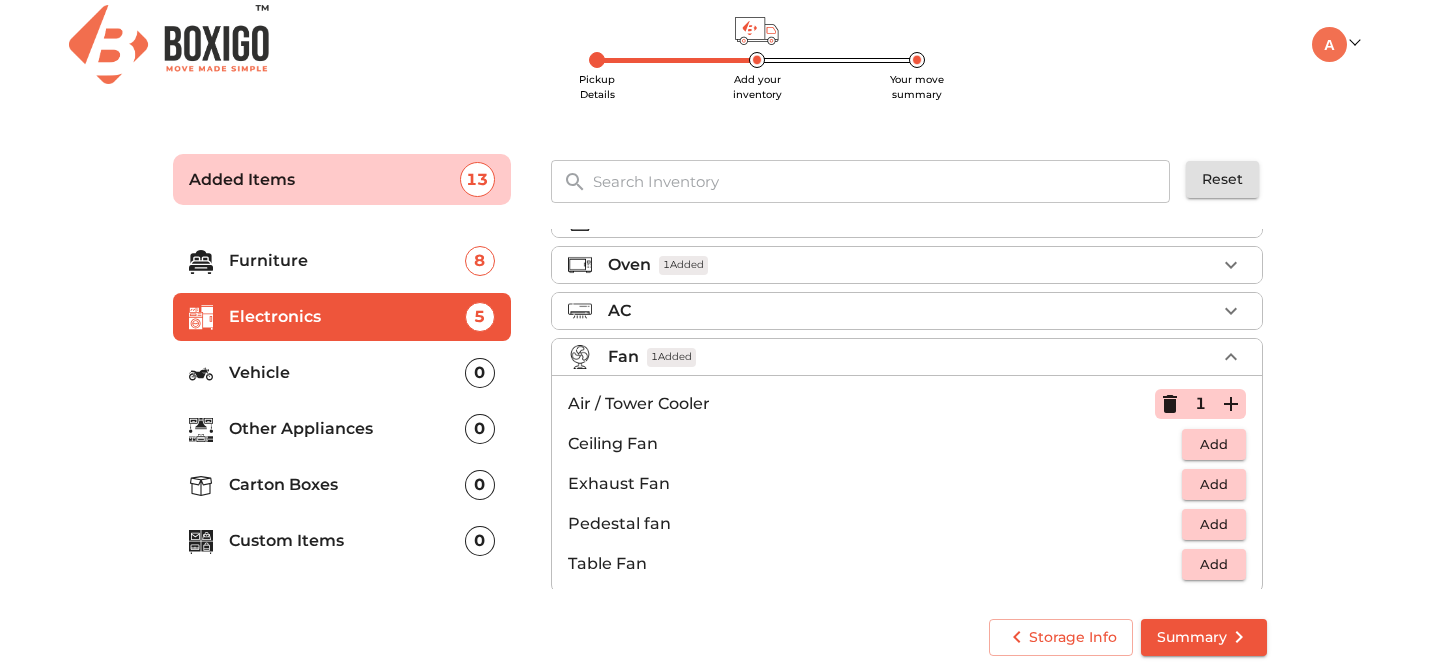 click on "Fan 1  Added" at bounding box center (912, 357) 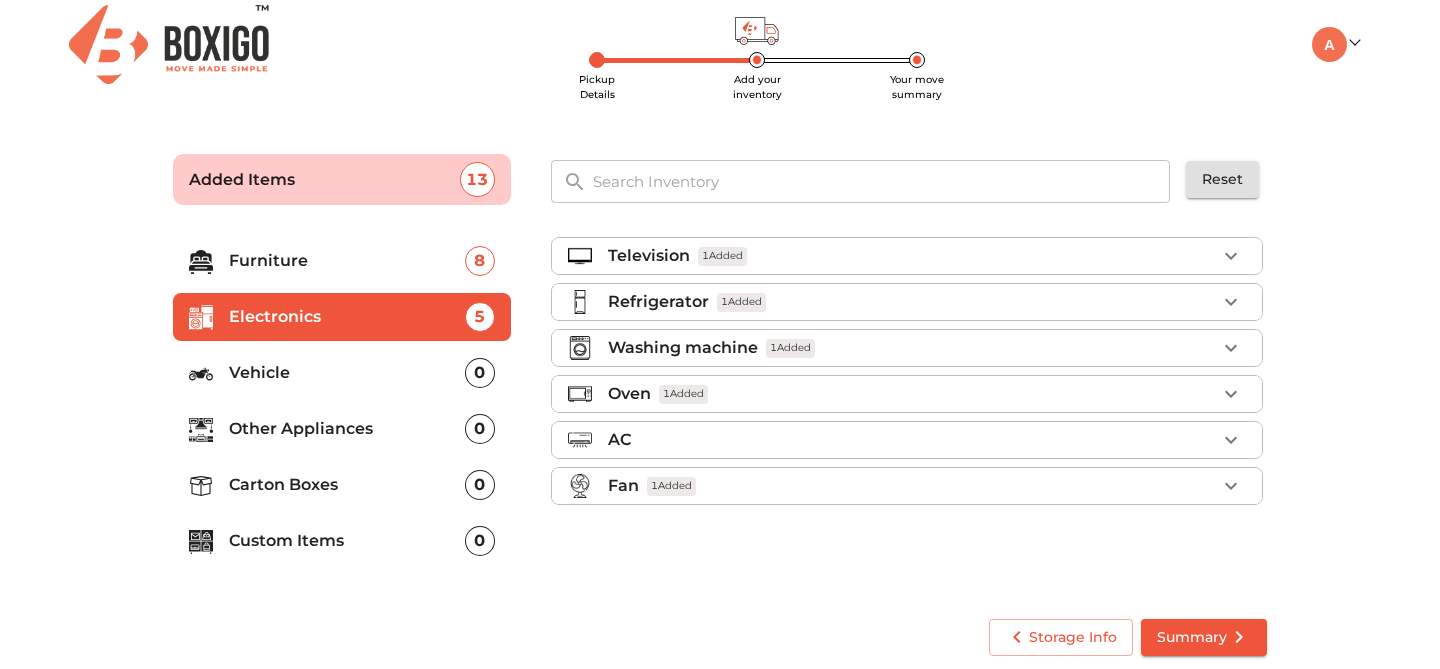 scroll, scrollTop: 0, scrollLeft: 0, axis: both 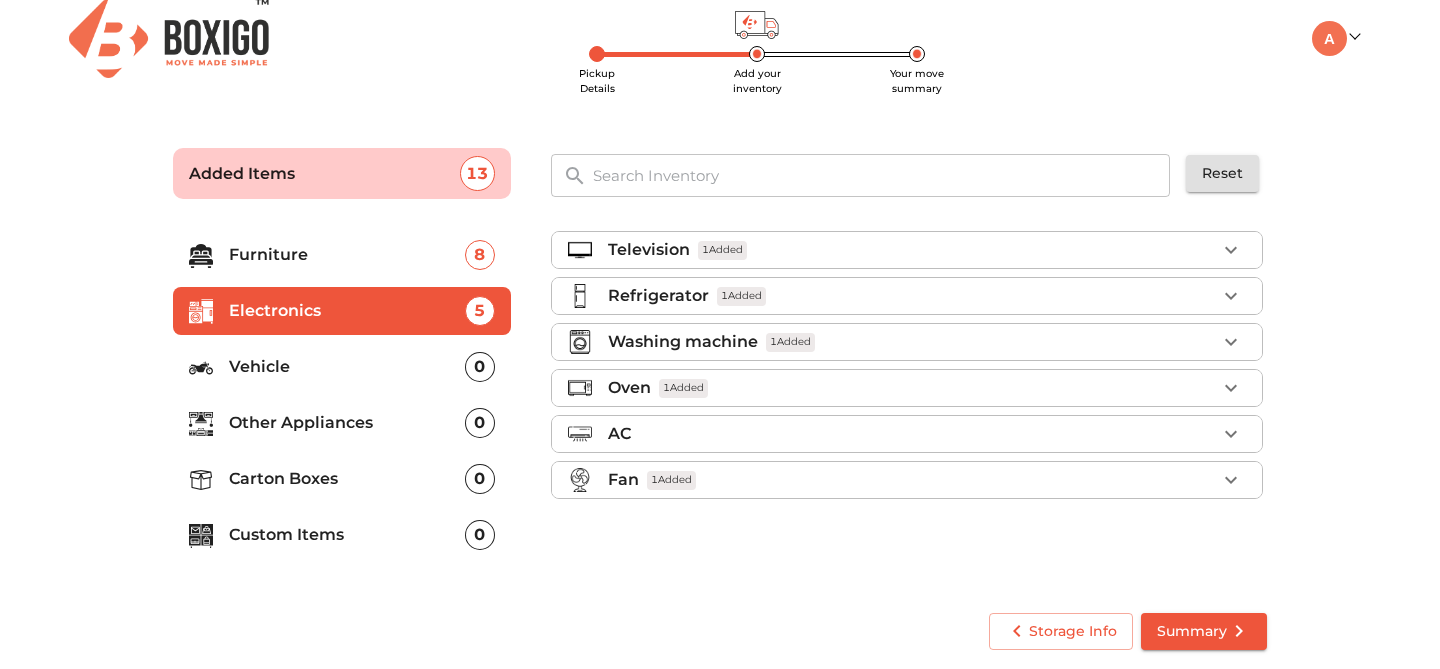 click on "Carton Boxes" at bounding box center (347, 479) 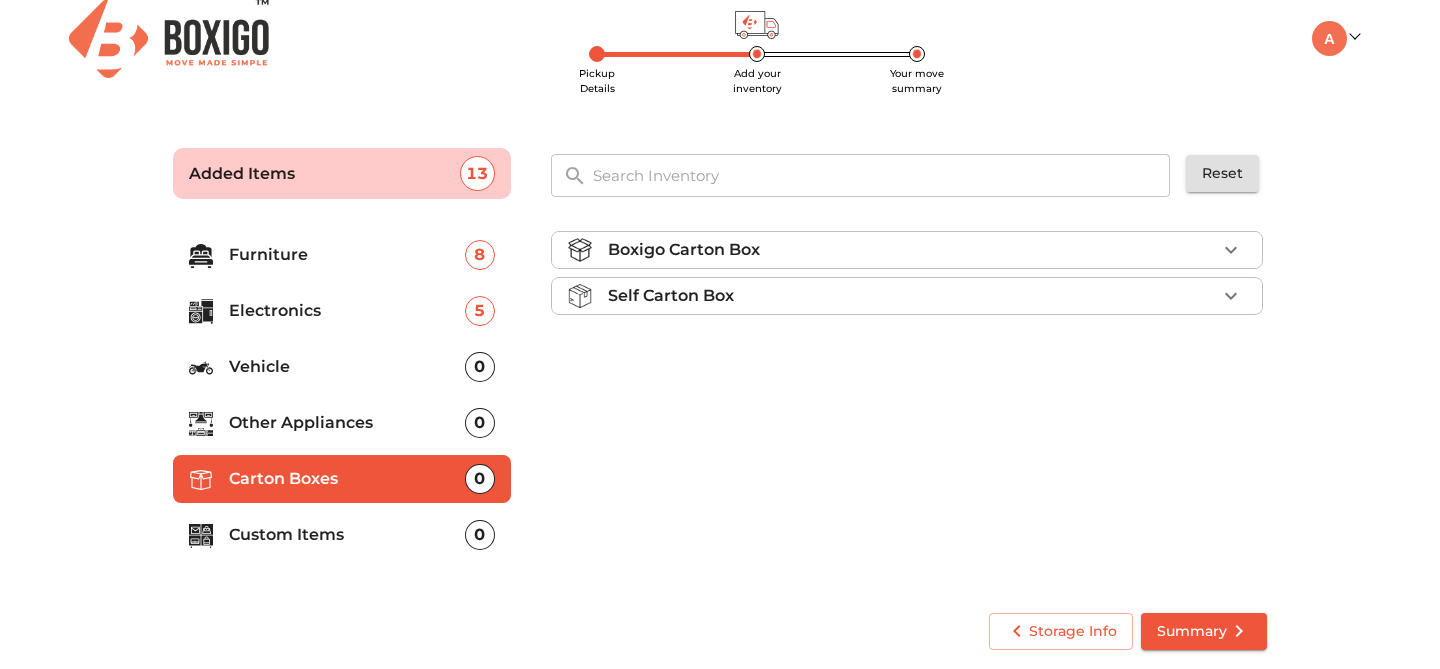 click on "Boxigo Carton Box" at bounding box center [912, 250] 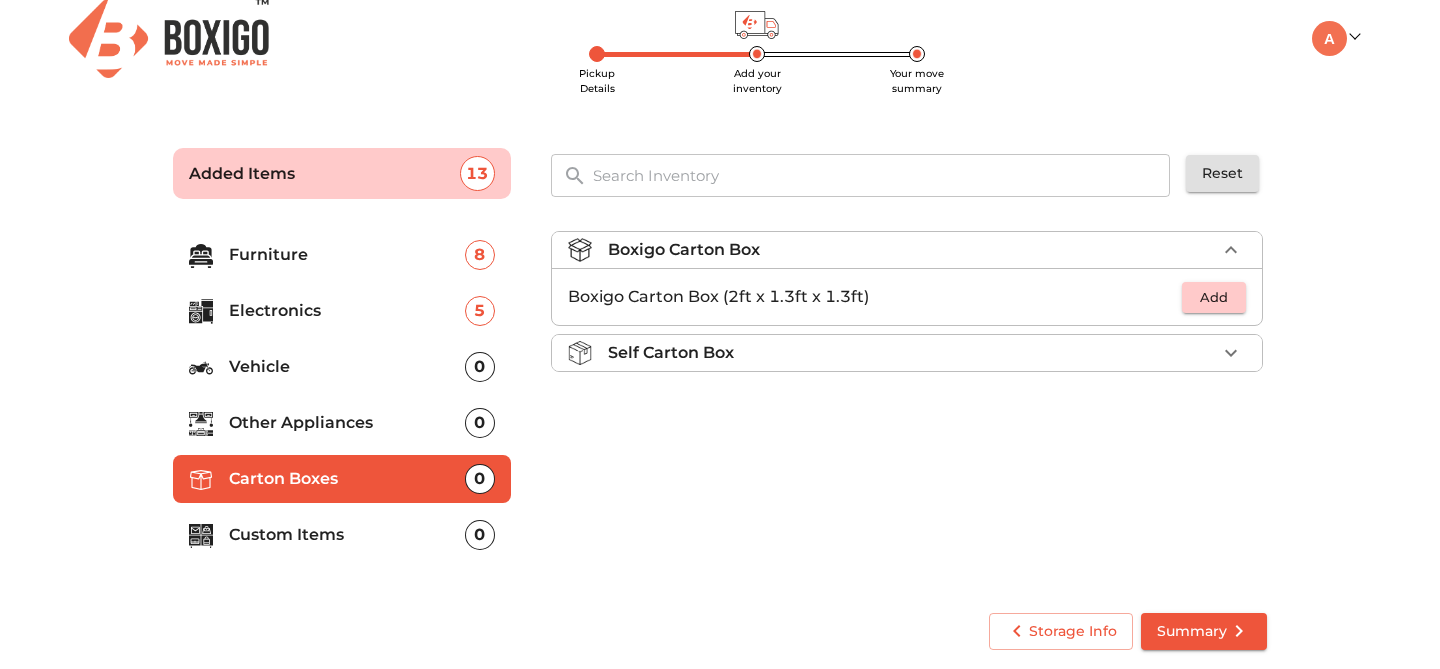 click on "Add" at bounding box center (1214, 297) 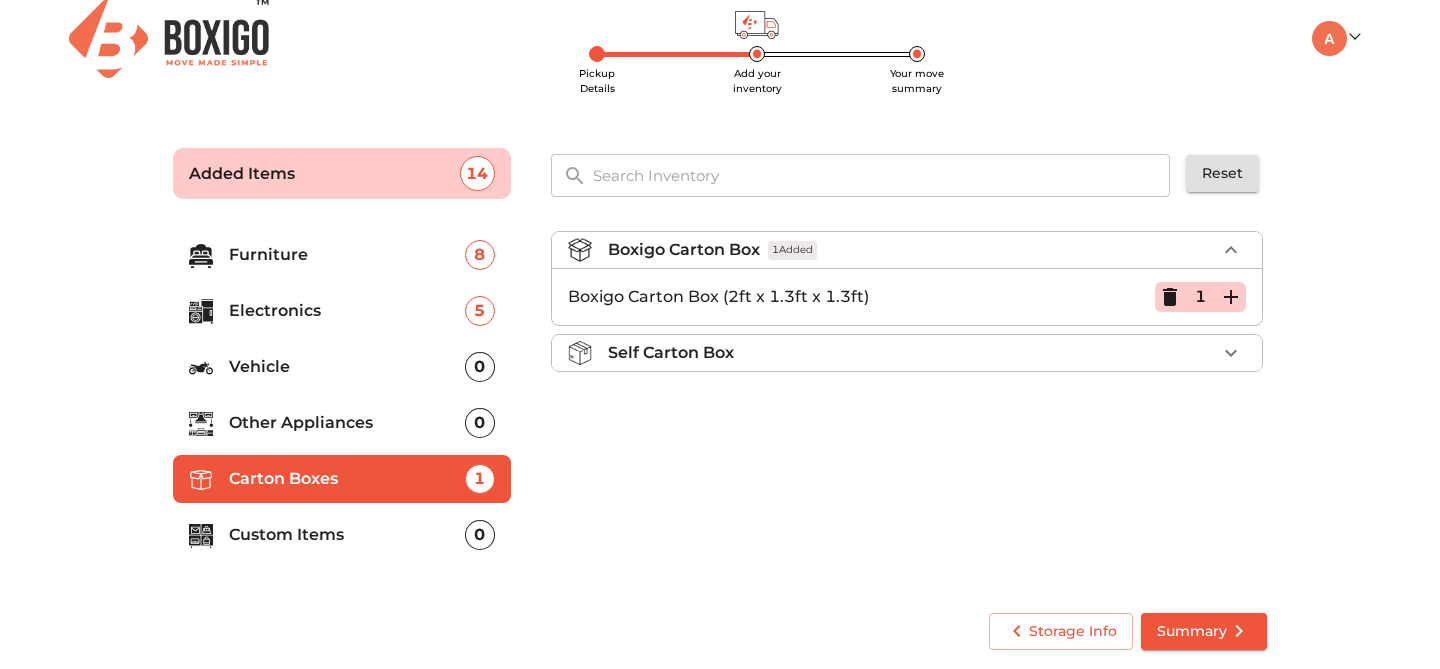 click 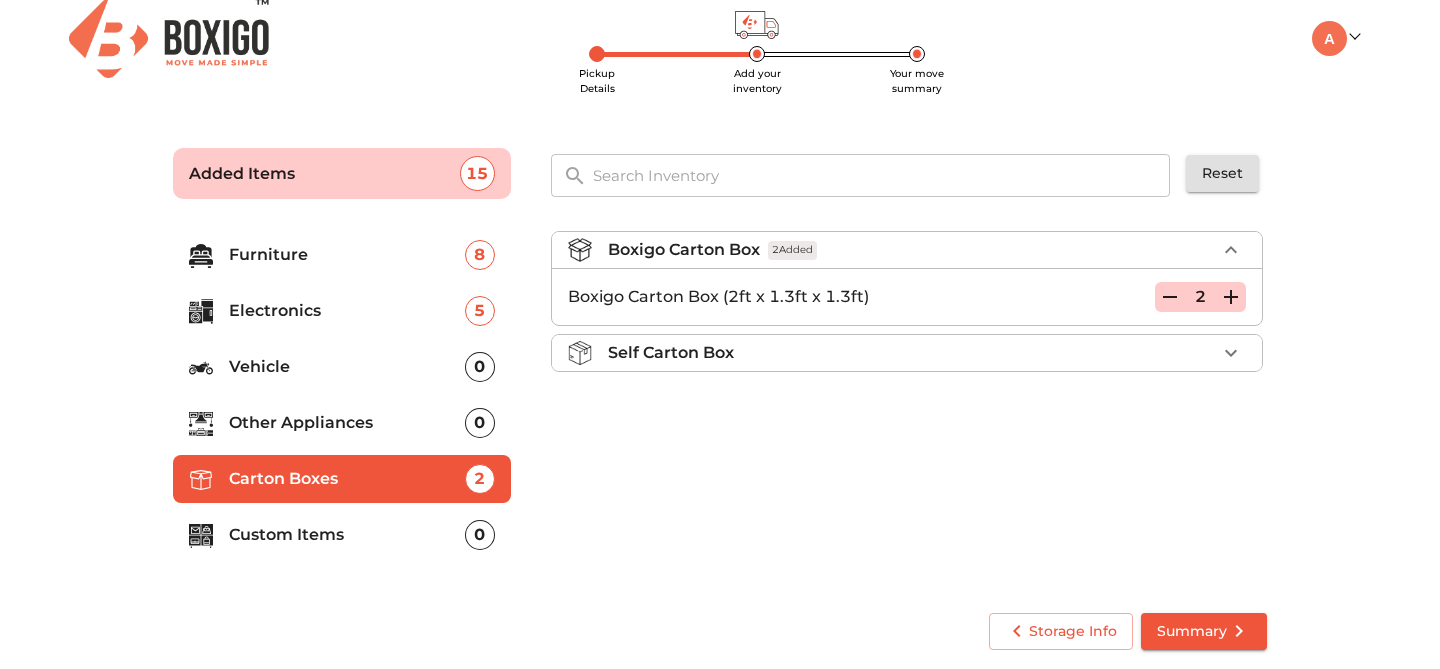 click 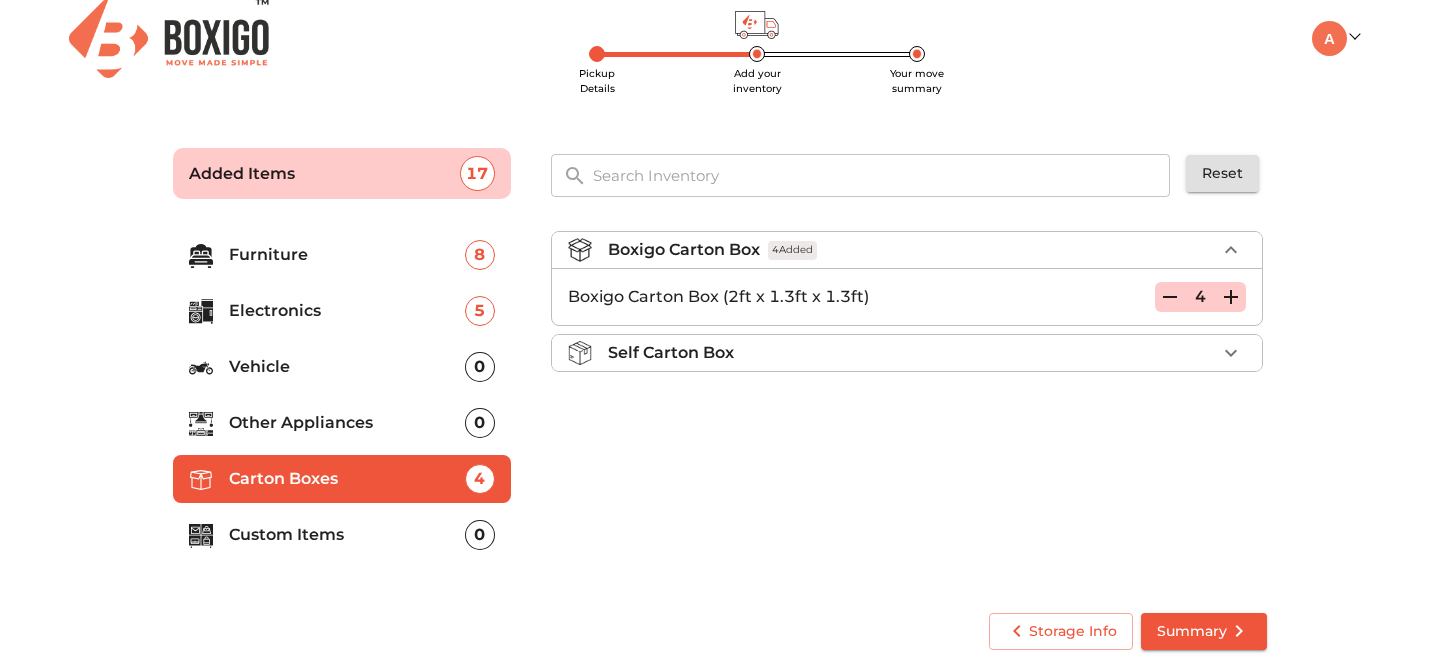 click 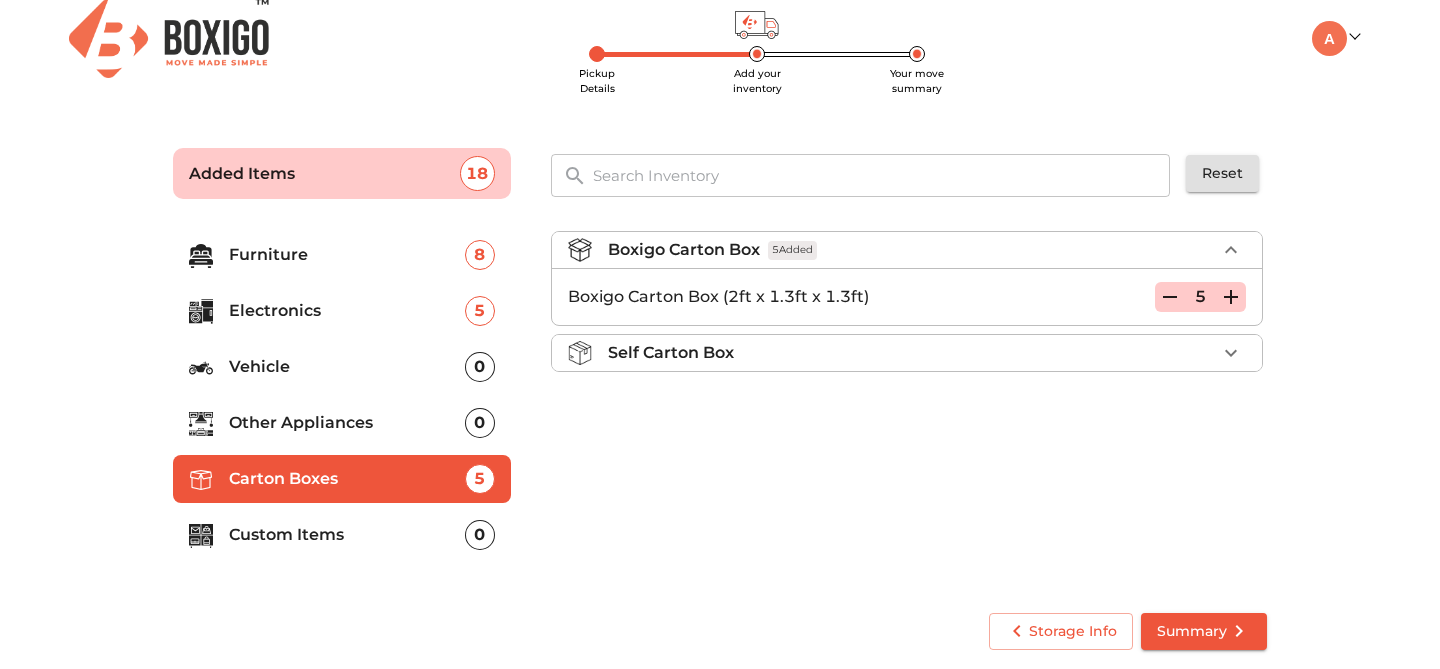 click 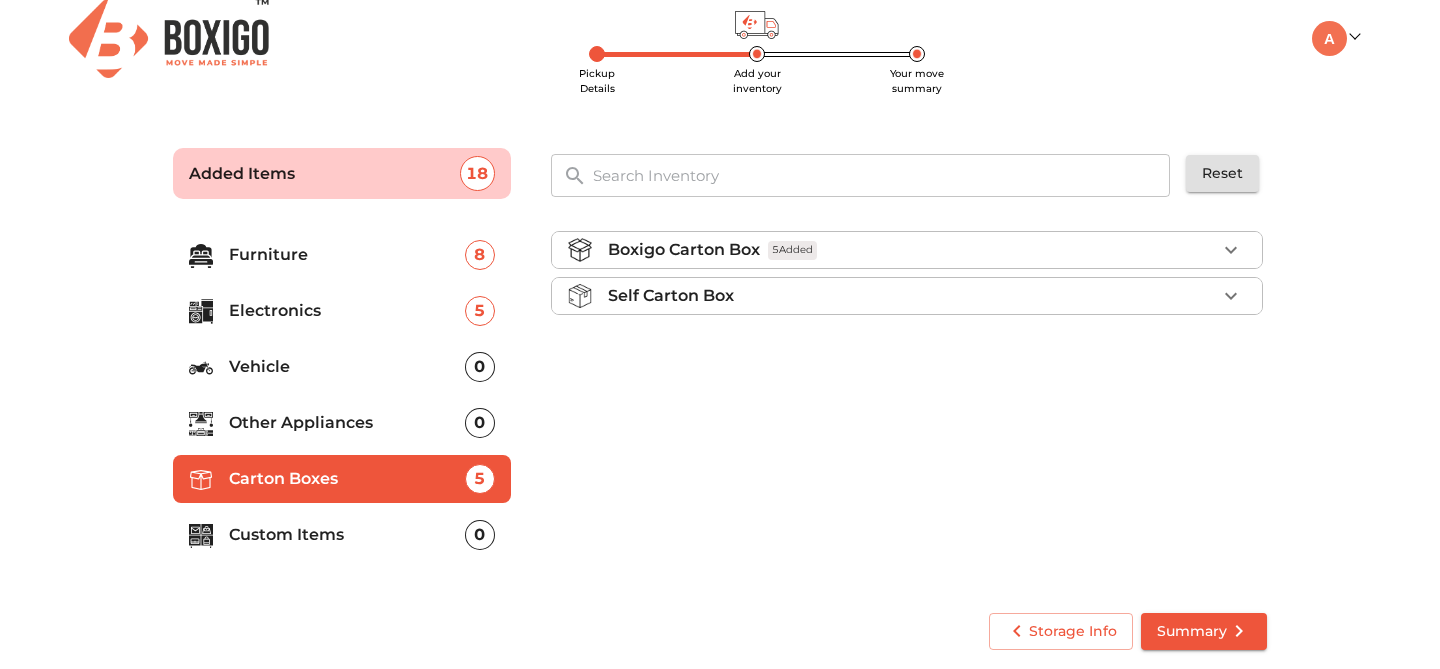 click on "Other Appliances" at bounding box center (347, 423) 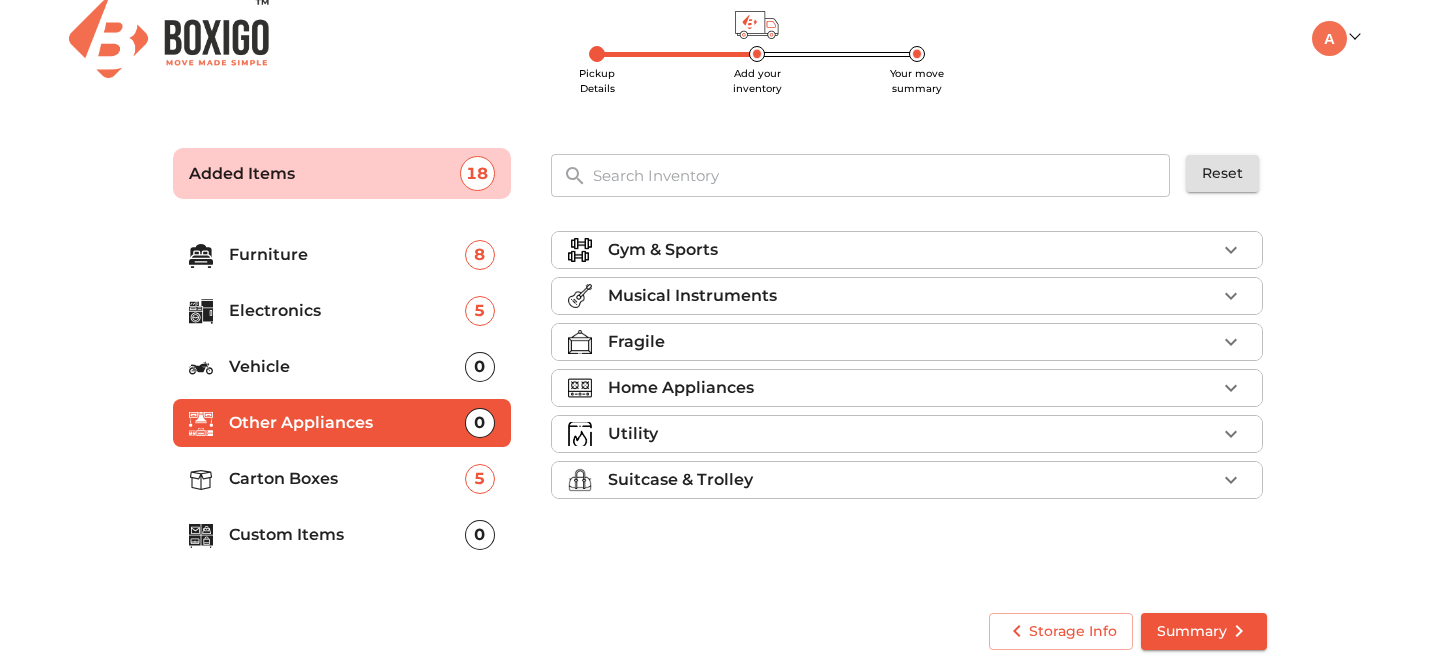 click on "Home Appliances" at bounding box center (681, 388) 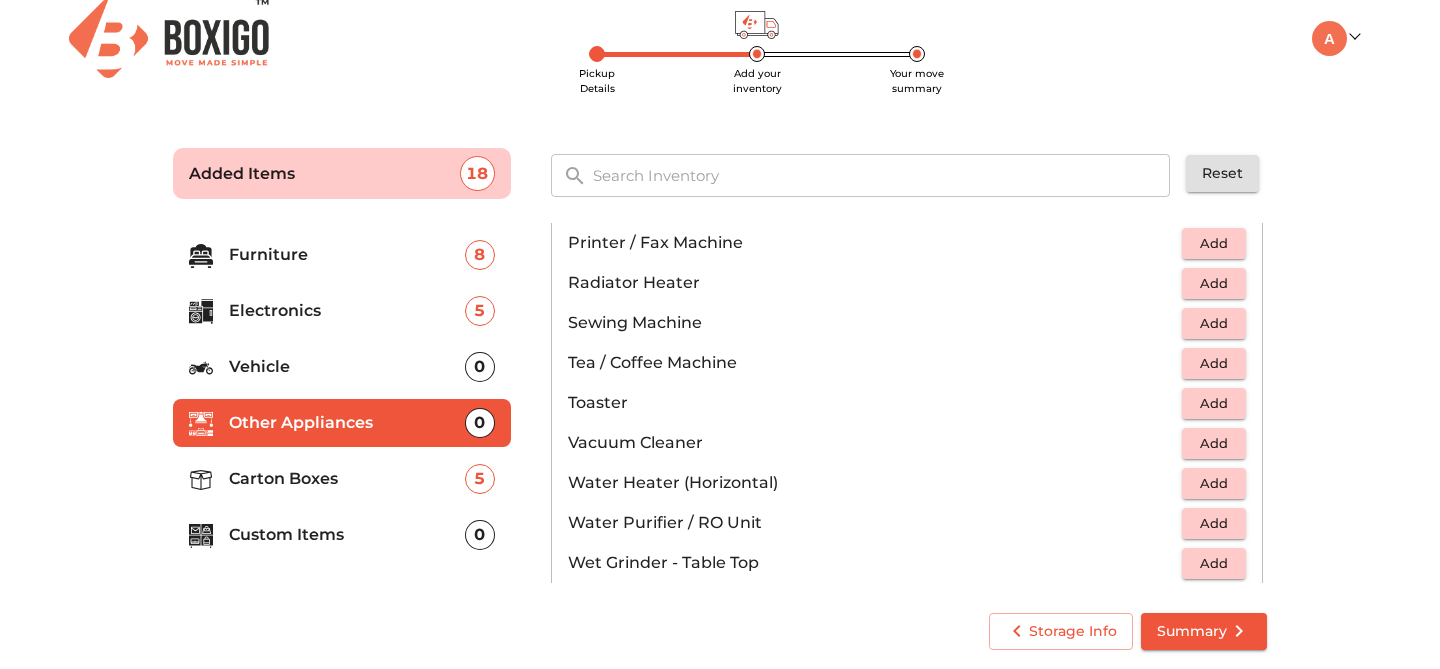 scroll, scrollTop: 1250, scrollLeft: 0, axis: vertical 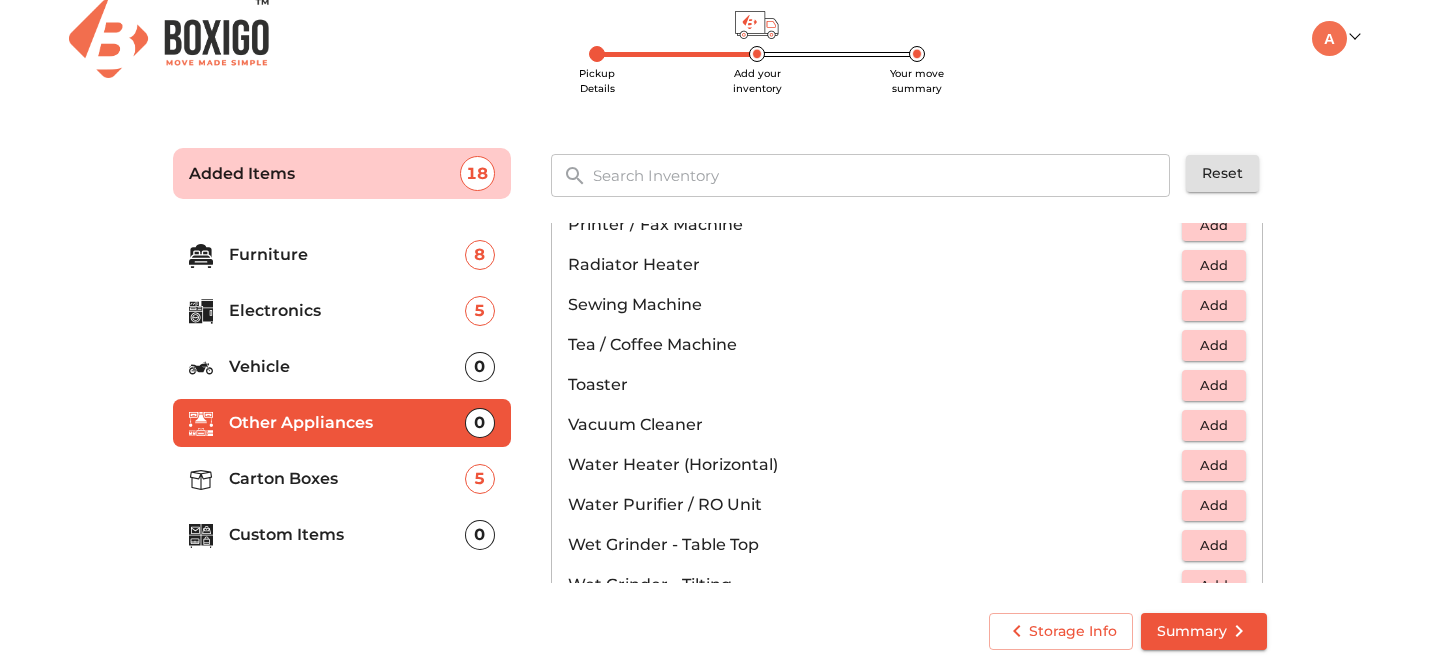 click on "Add" at bounding box center (1214, 505) 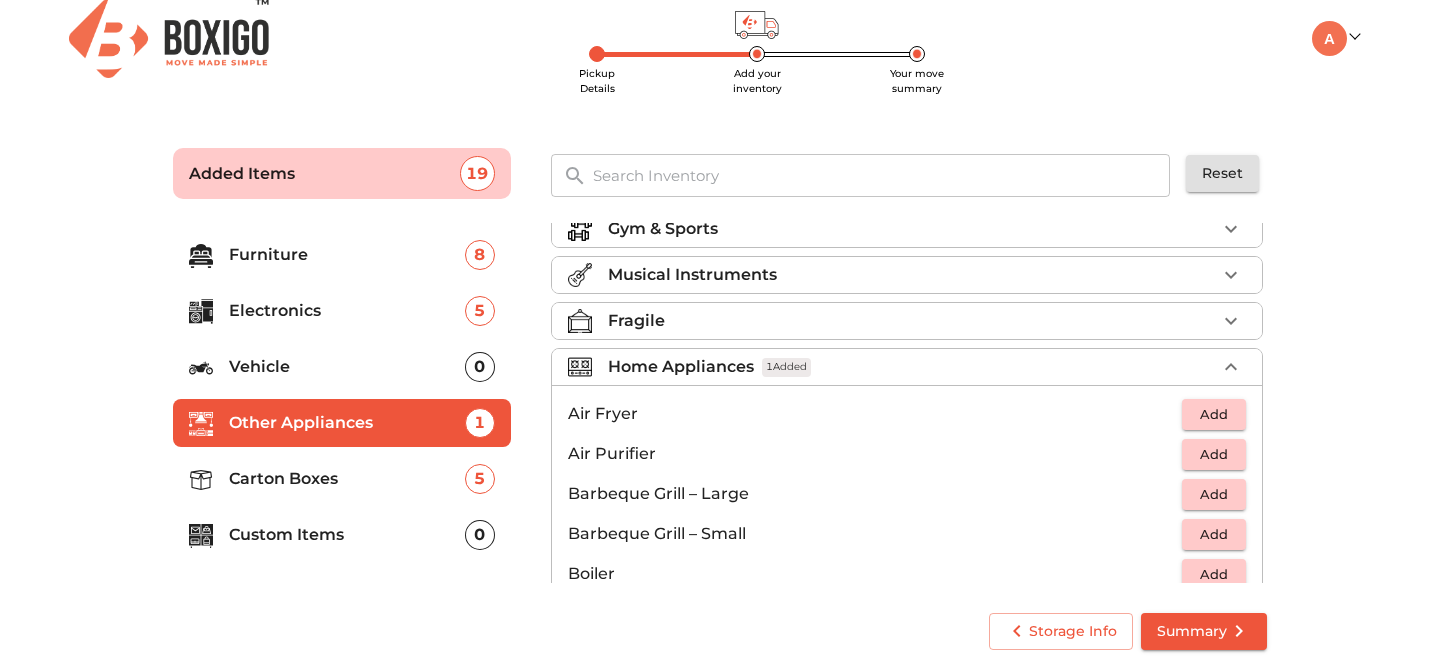 scroll, scrollTop: 16, scrollLeft: 0, axis: vertical 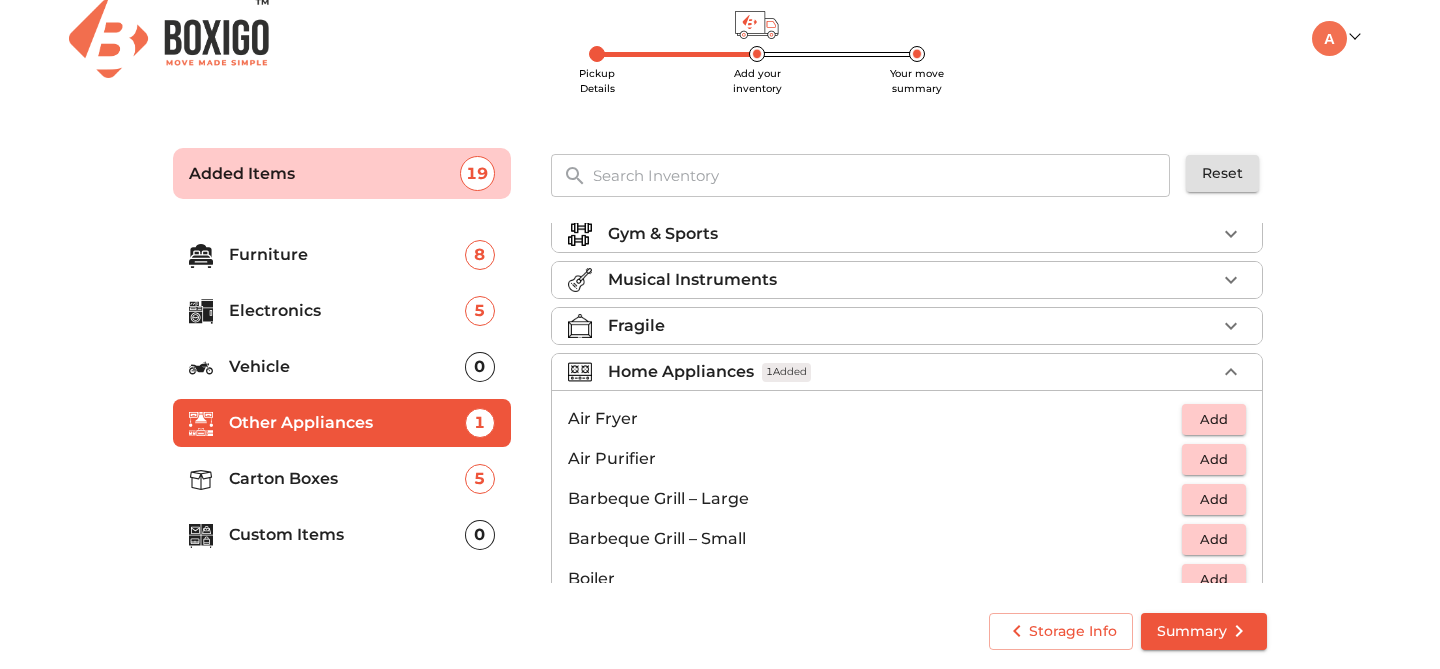 click on "Home Appliances 1  Added" at bounding box center (912, 372) 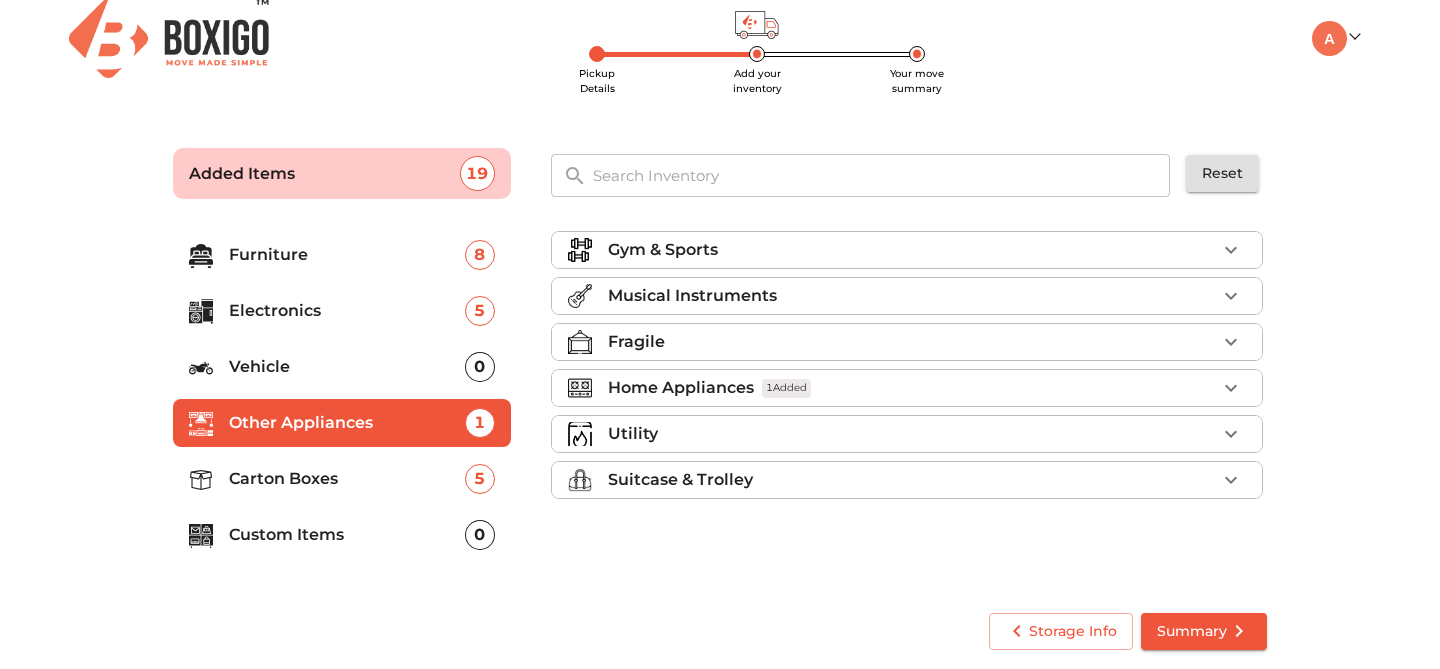 scroll, scrollTop: 0, scrollLeft: 0, axis: both 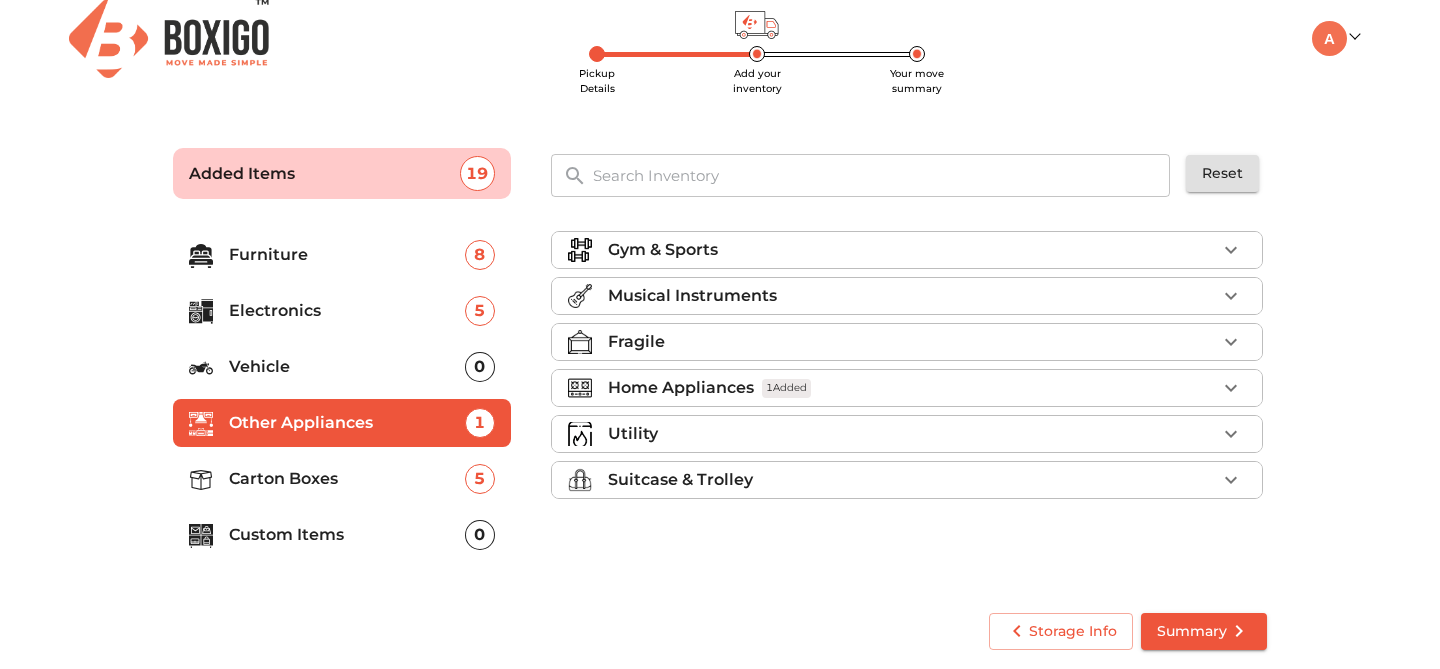 click on "Summary" at bounding box center [1204, 631] 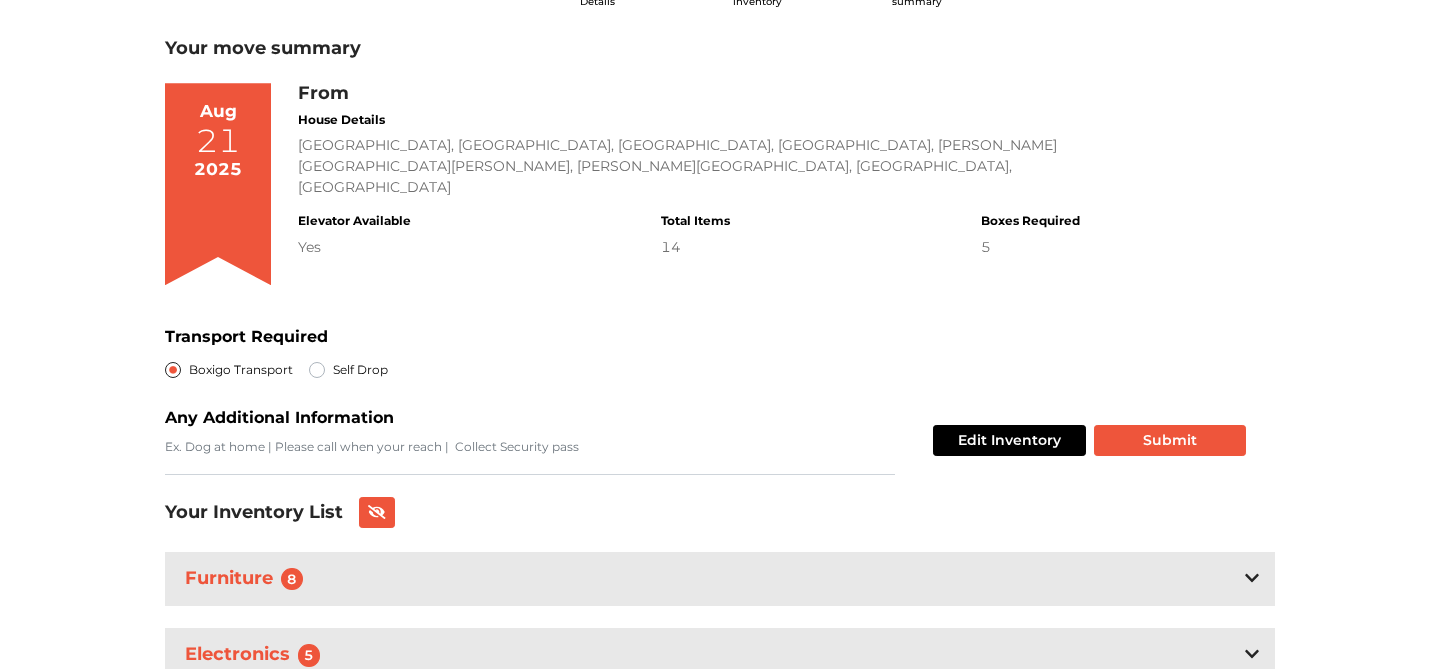 scroll, scrollTop: 341, scrollLeft: 0, axis: vertical 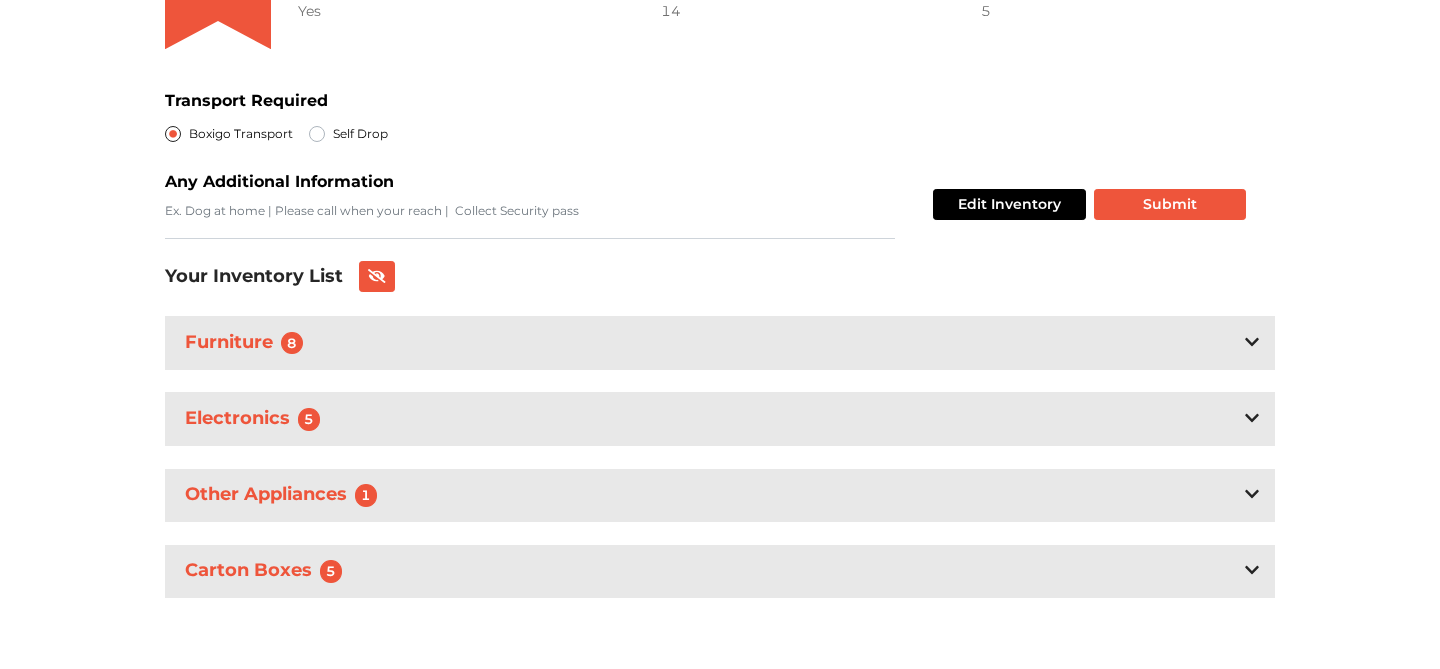 click on "Furniture 8" at bounding box center [720, 342] 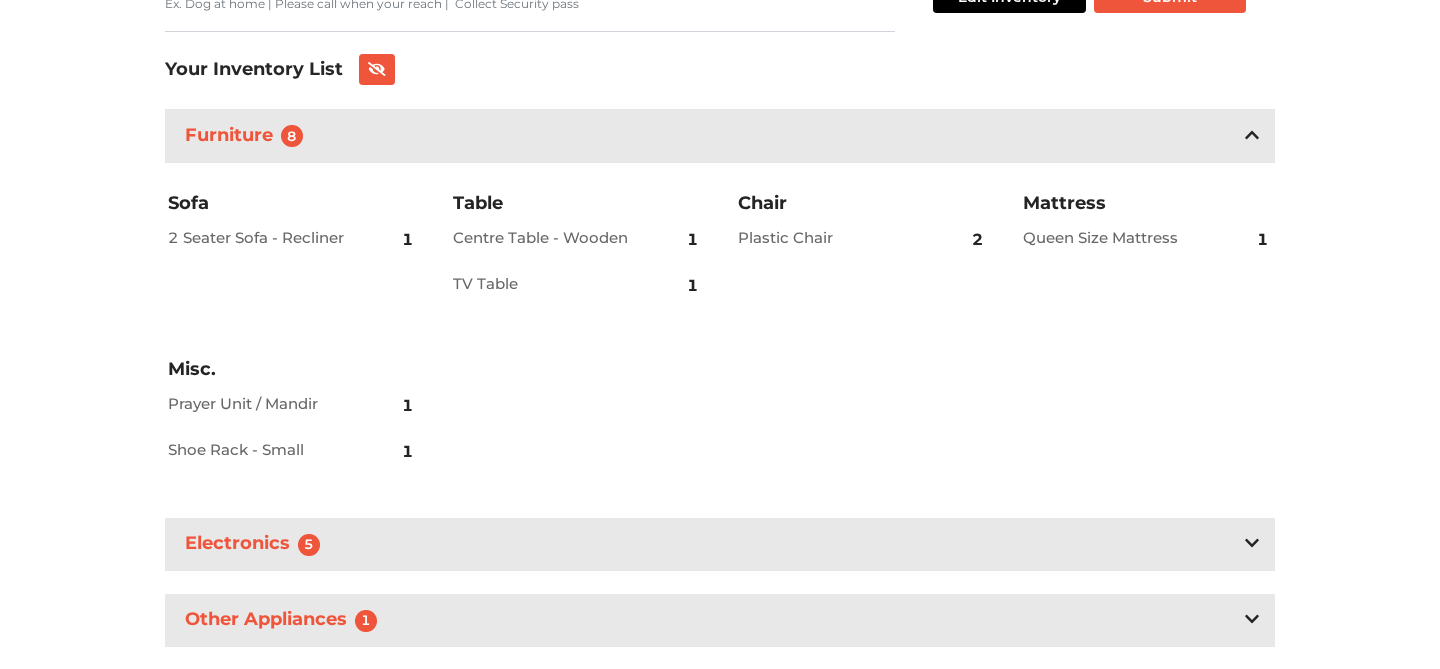 scroll, scrollTop: 550, scrollLeft: 0, axis: vertical 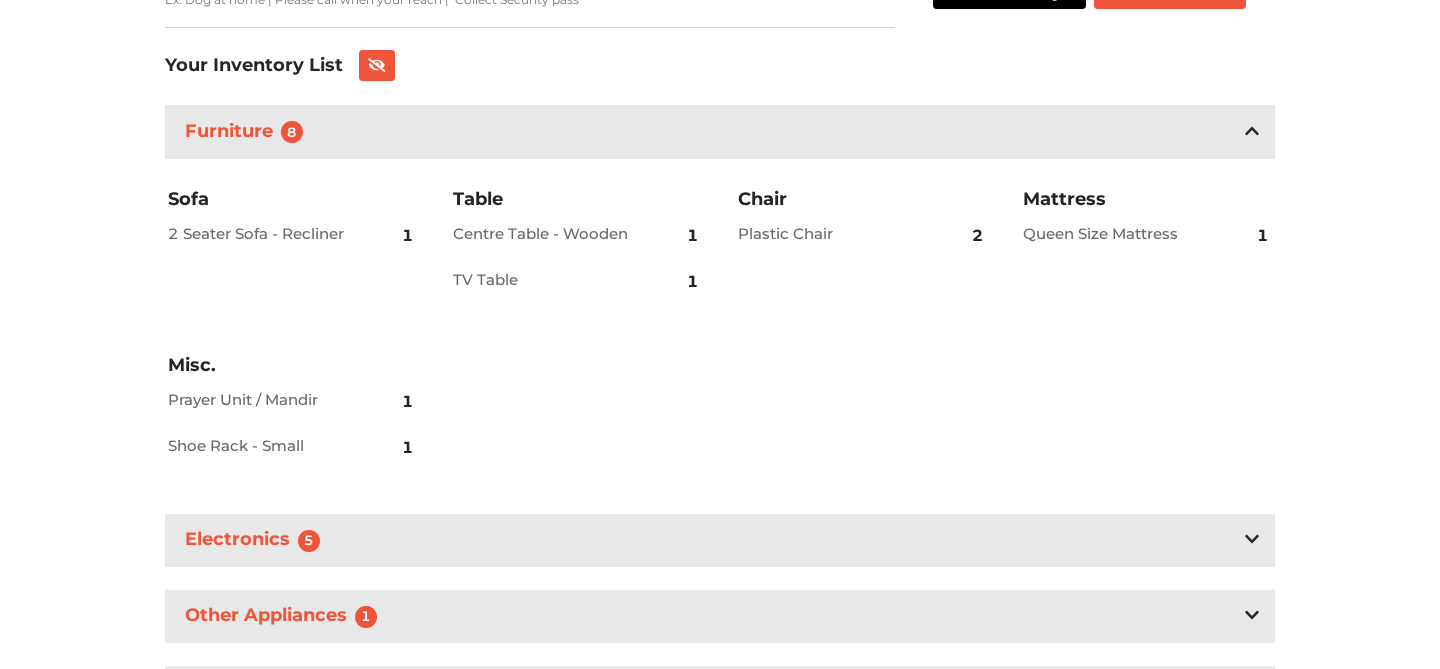 click on "Furniture 8" at bounding box center (720, 131) 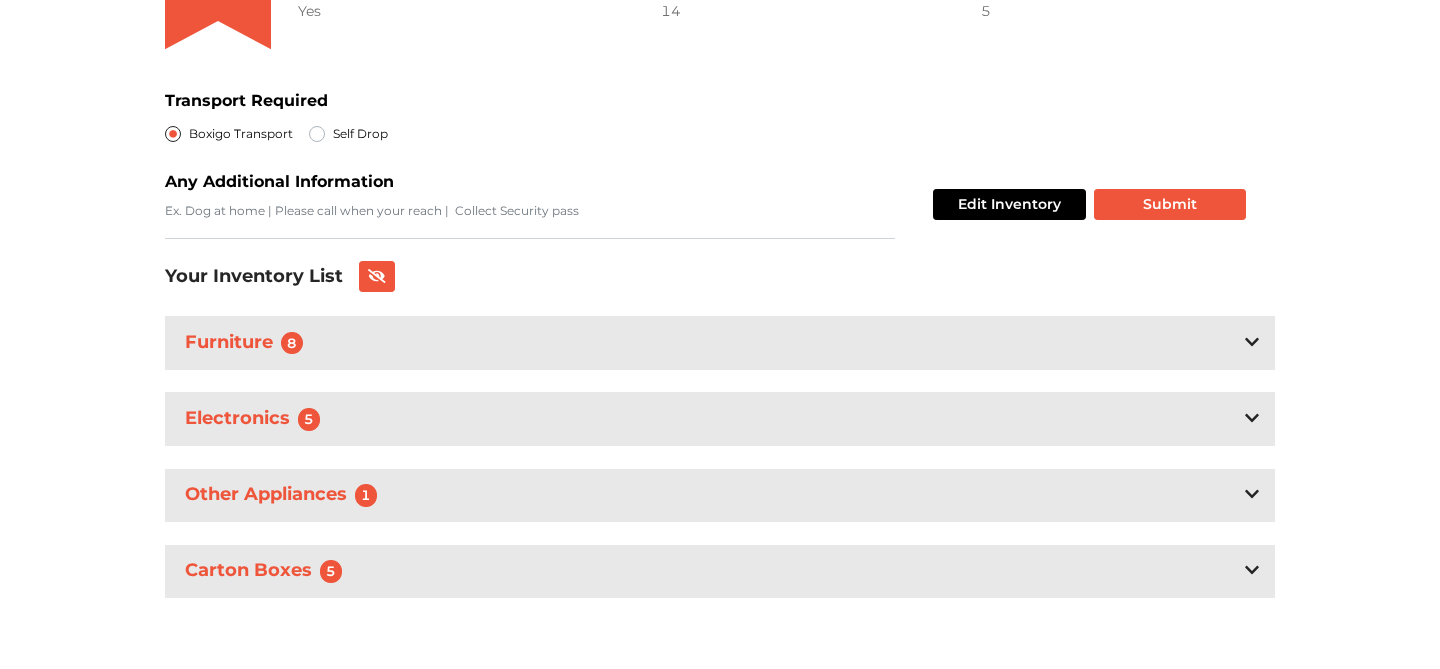 scroll, scrollTop: 341, scrollLeft: 0, axis: vertical 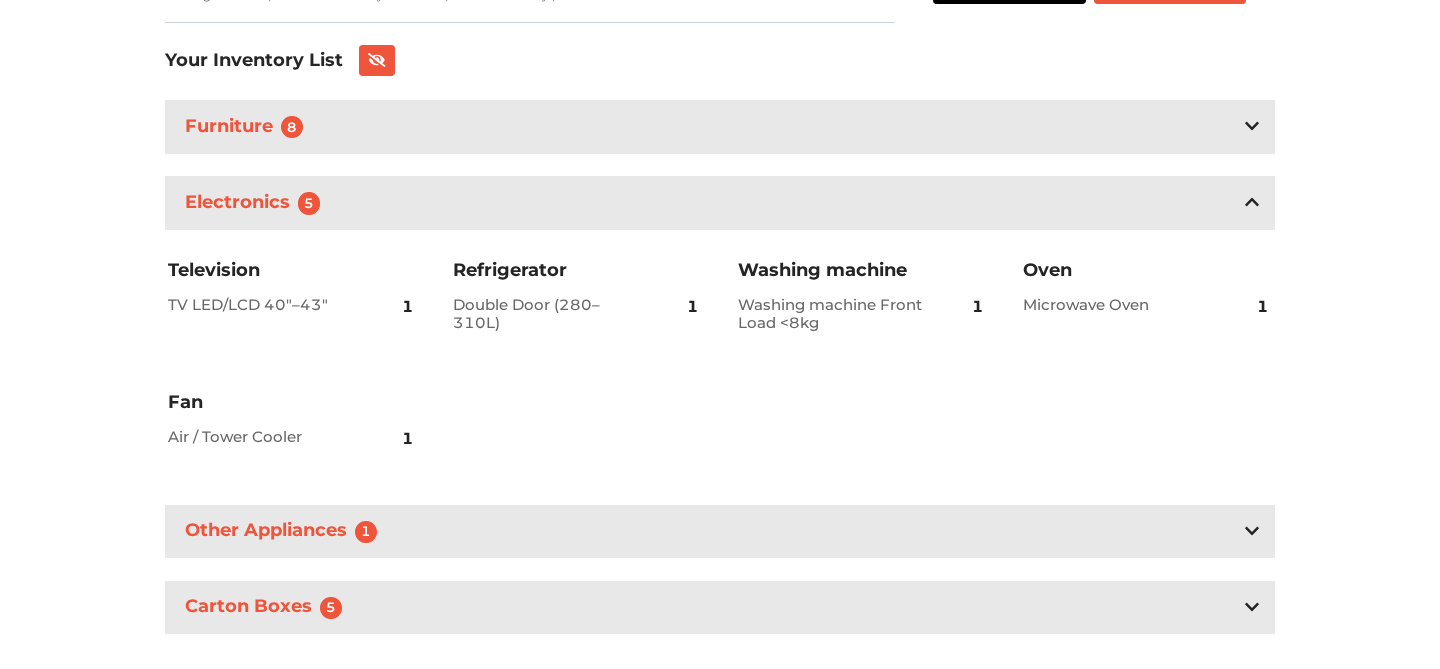 click on "Electronics 5" at bounding box center [720, 202] 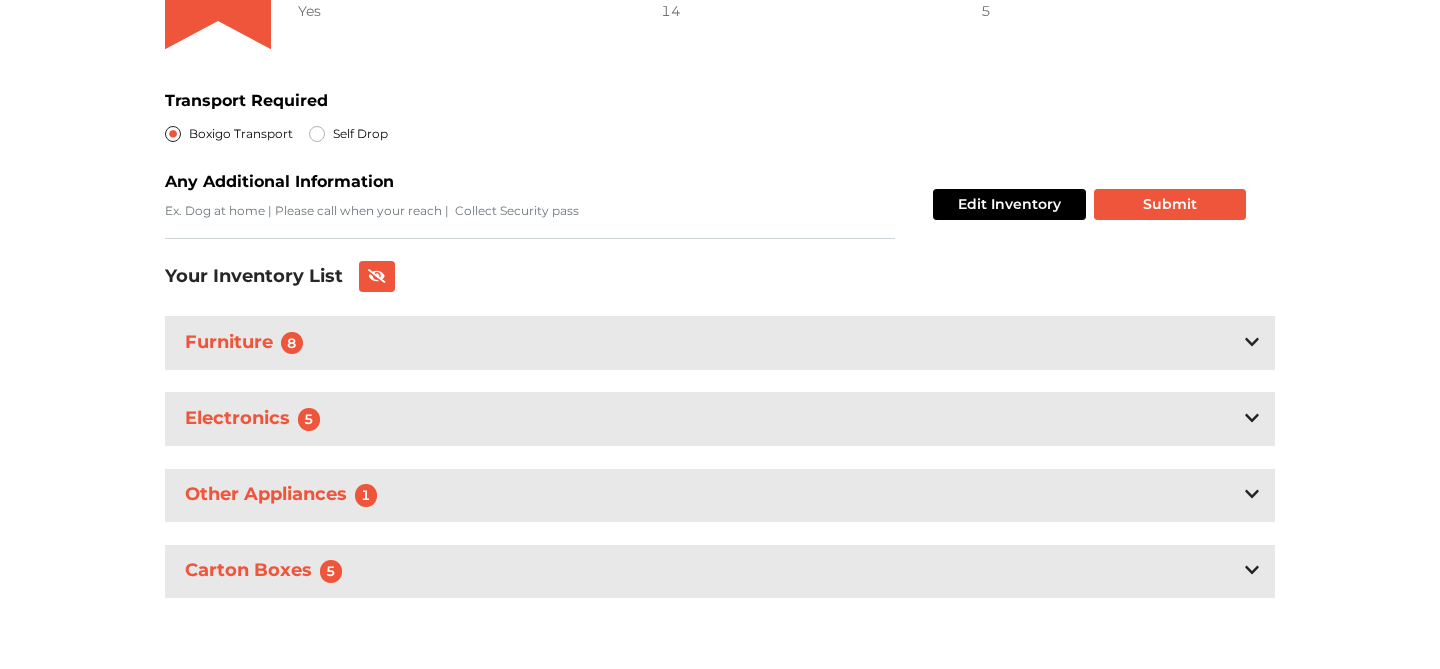 click on "Other Appliances 1" at bounding box center [720, 495] 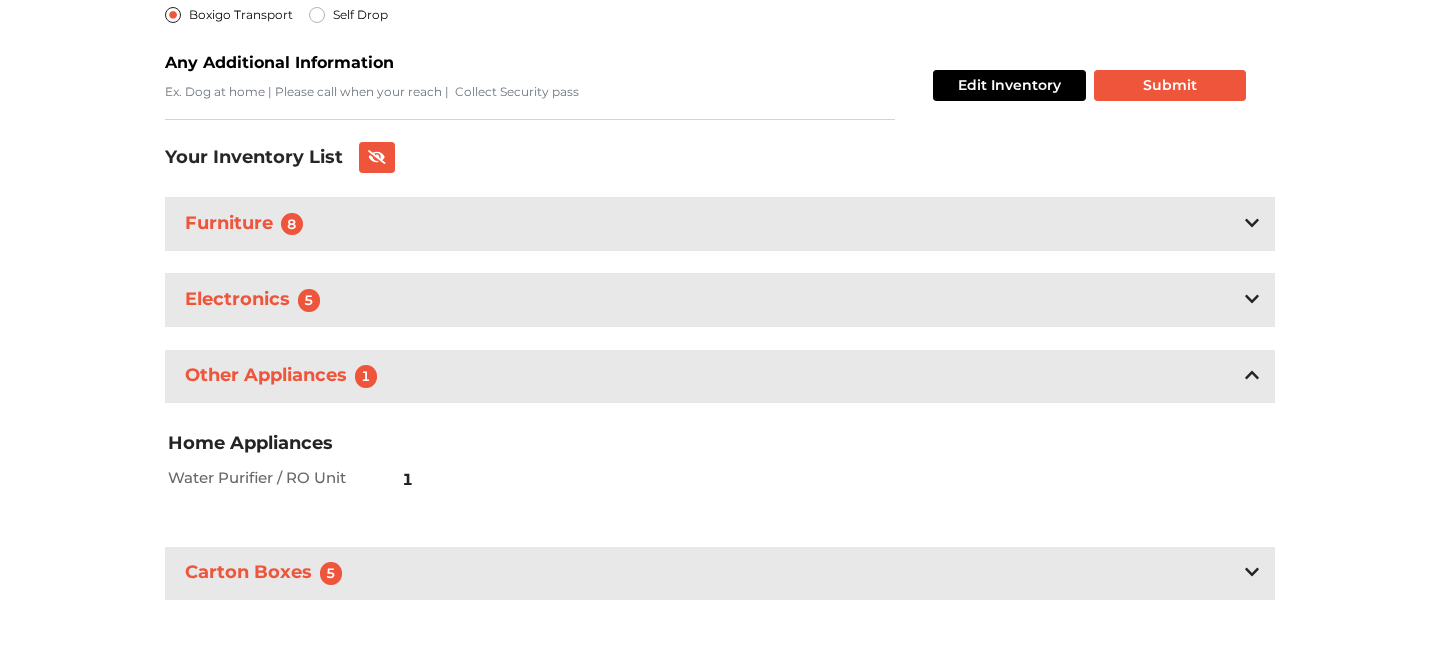 scroll, scrollTop: 462, scrollLeft: 0, axis: vertical 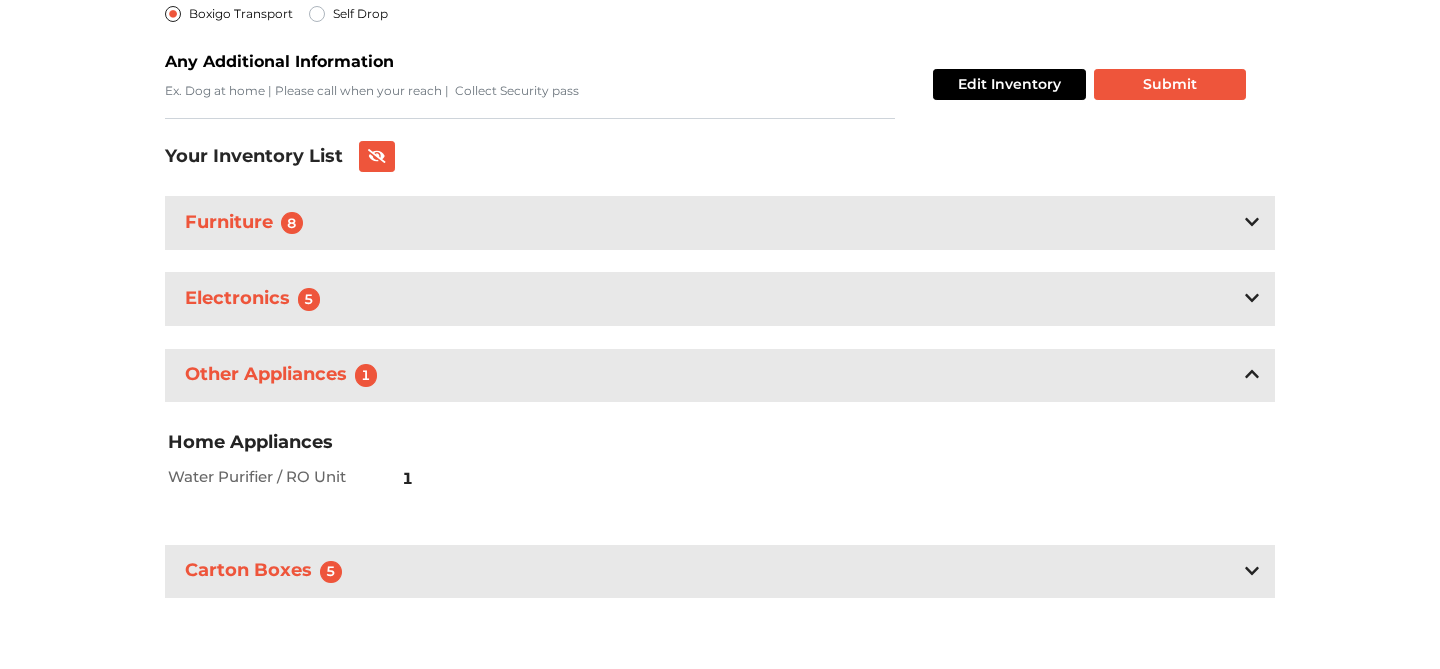 click on "Other Appliances 1" at bounding box center (720, 375) 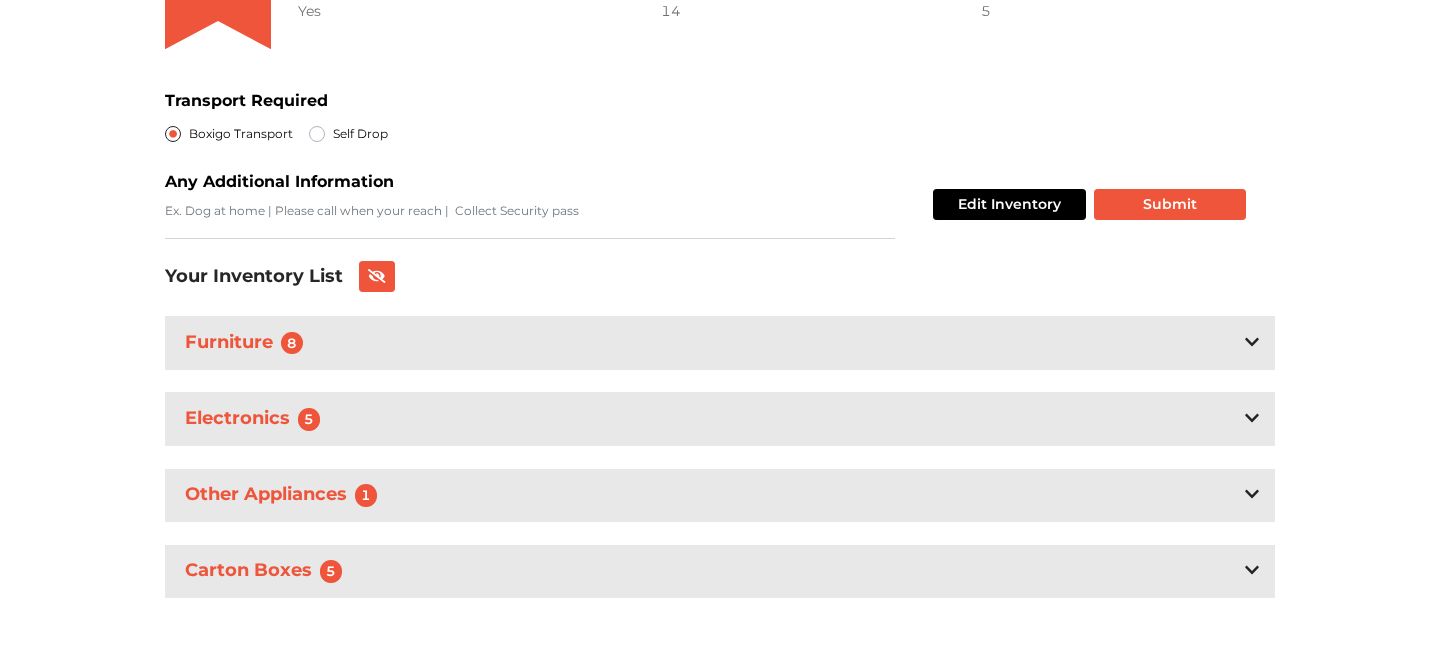 click on "Carton Boxes 5" at bounding box center [720, 571] 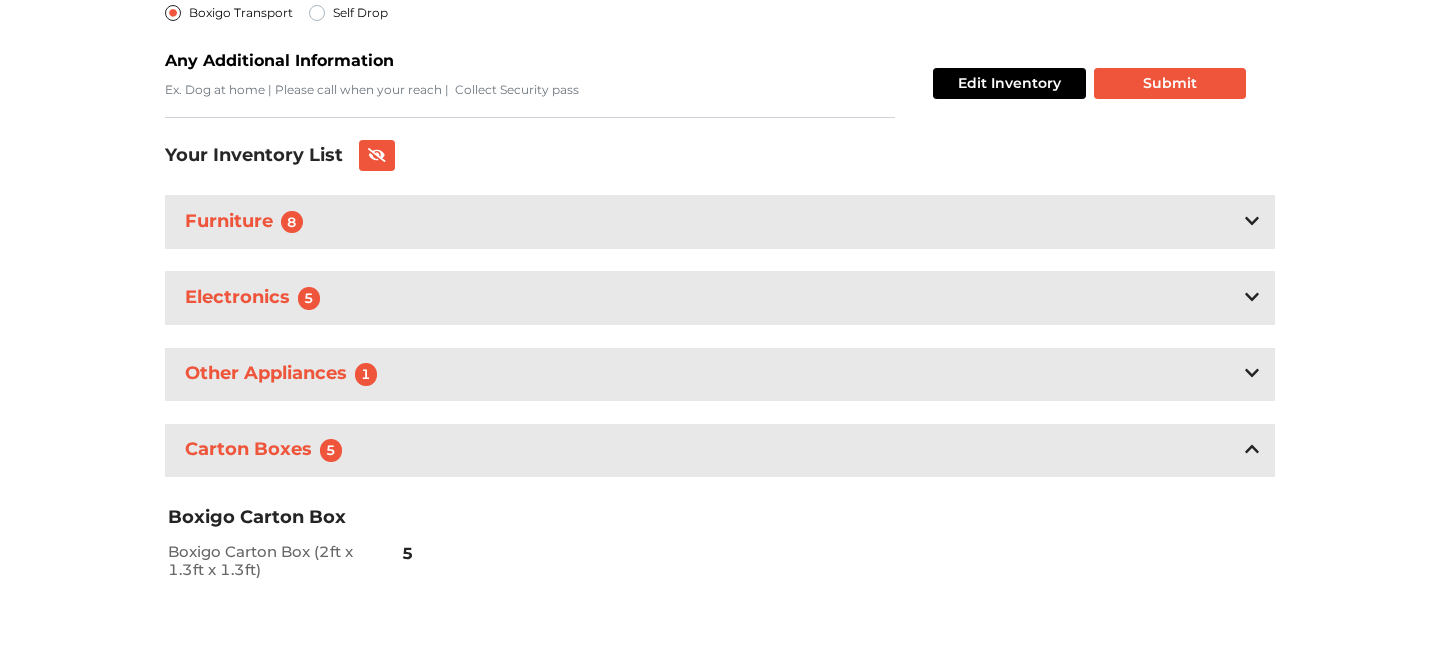 scroll, scrollTop: 473, scrollLeft: 0, axis: vertical 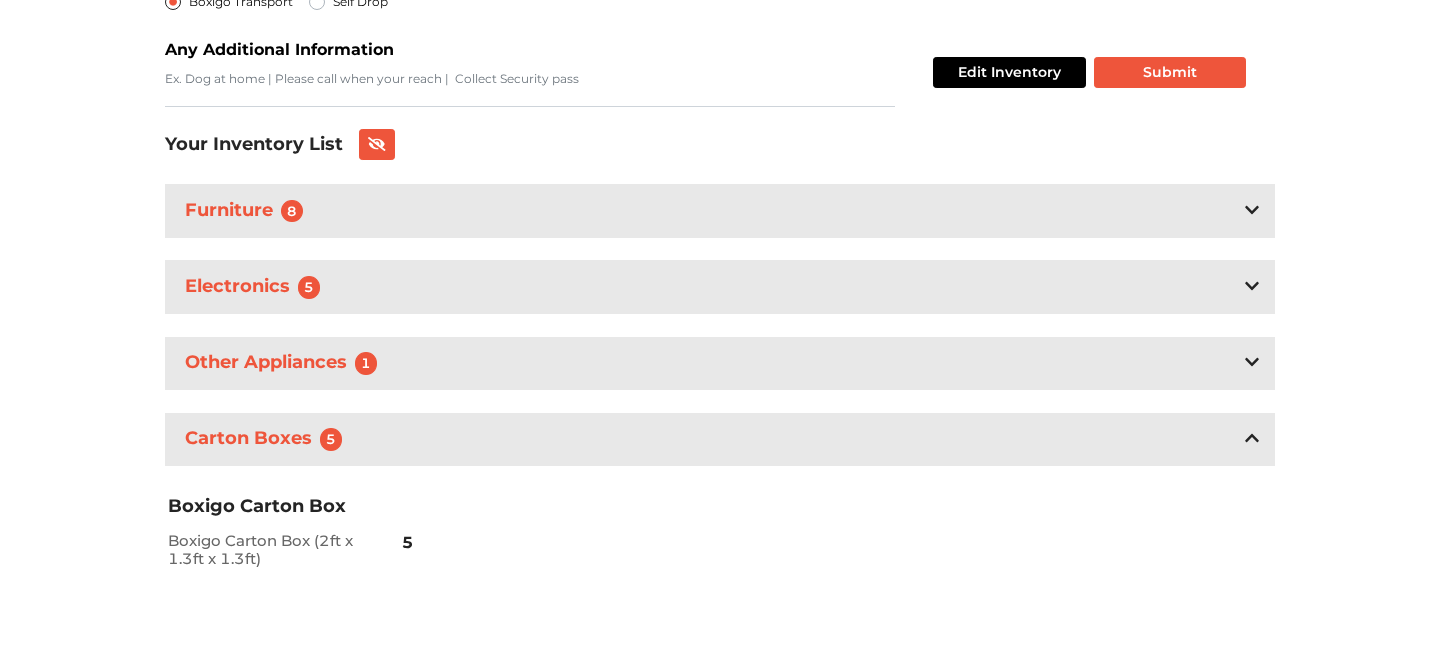 click on "Carton Boxes 5" at bounding box center [720, 439] 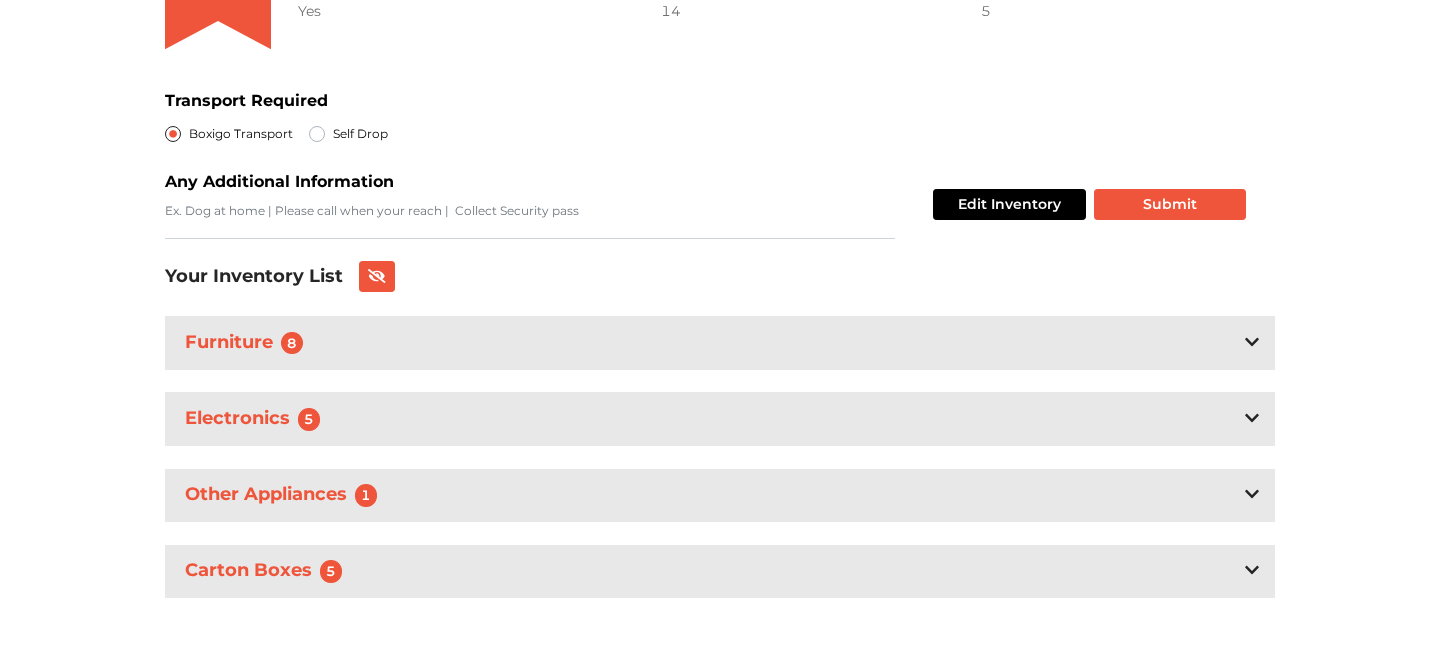 scroll, scrollTop: 341, scrollLeft: 0, axis: vertical 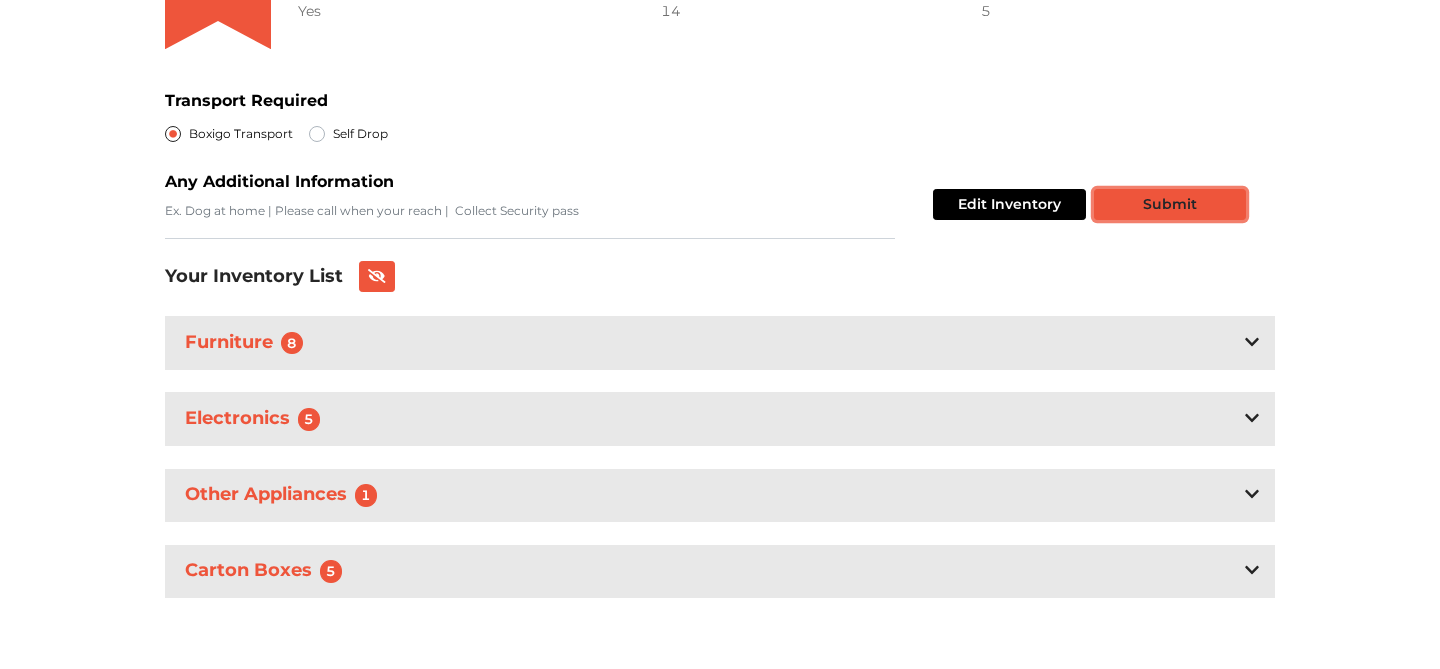 click on "Submit" at bounding box center (1170, 204) 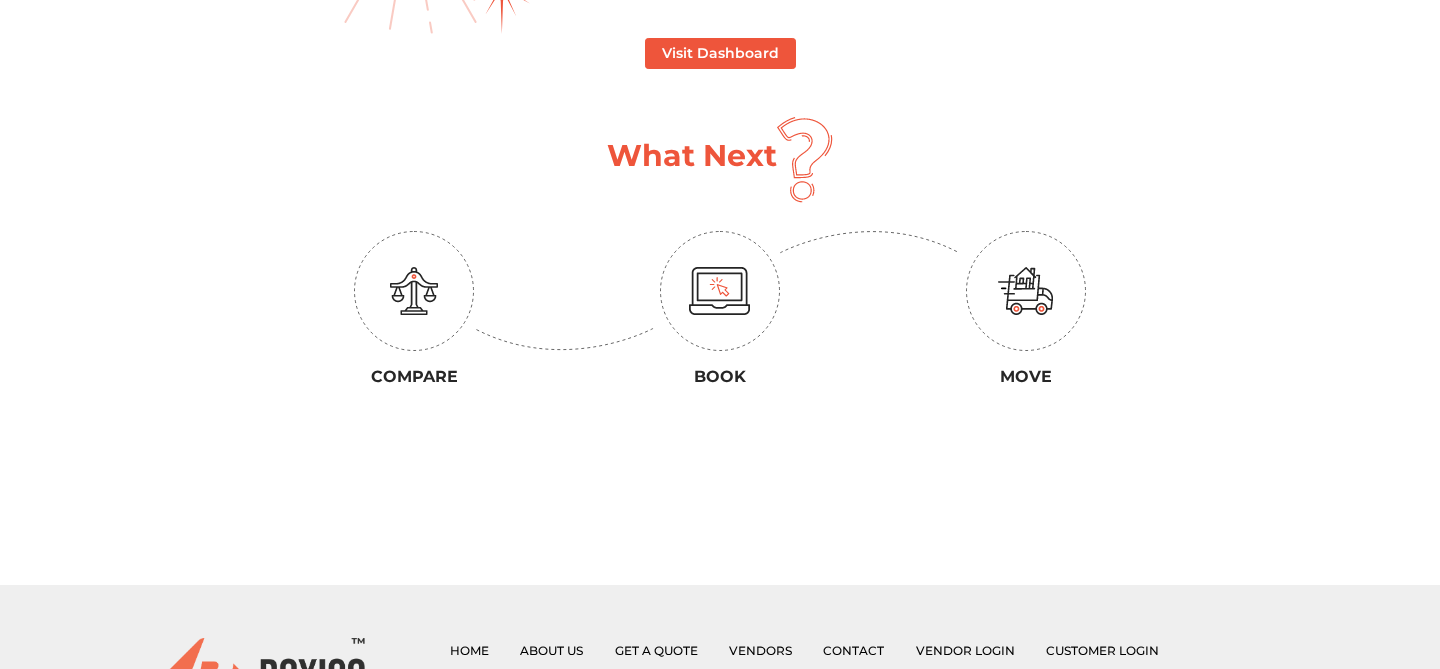 scroll, scrollTop: 0, scrollLeft: 0, axis: both 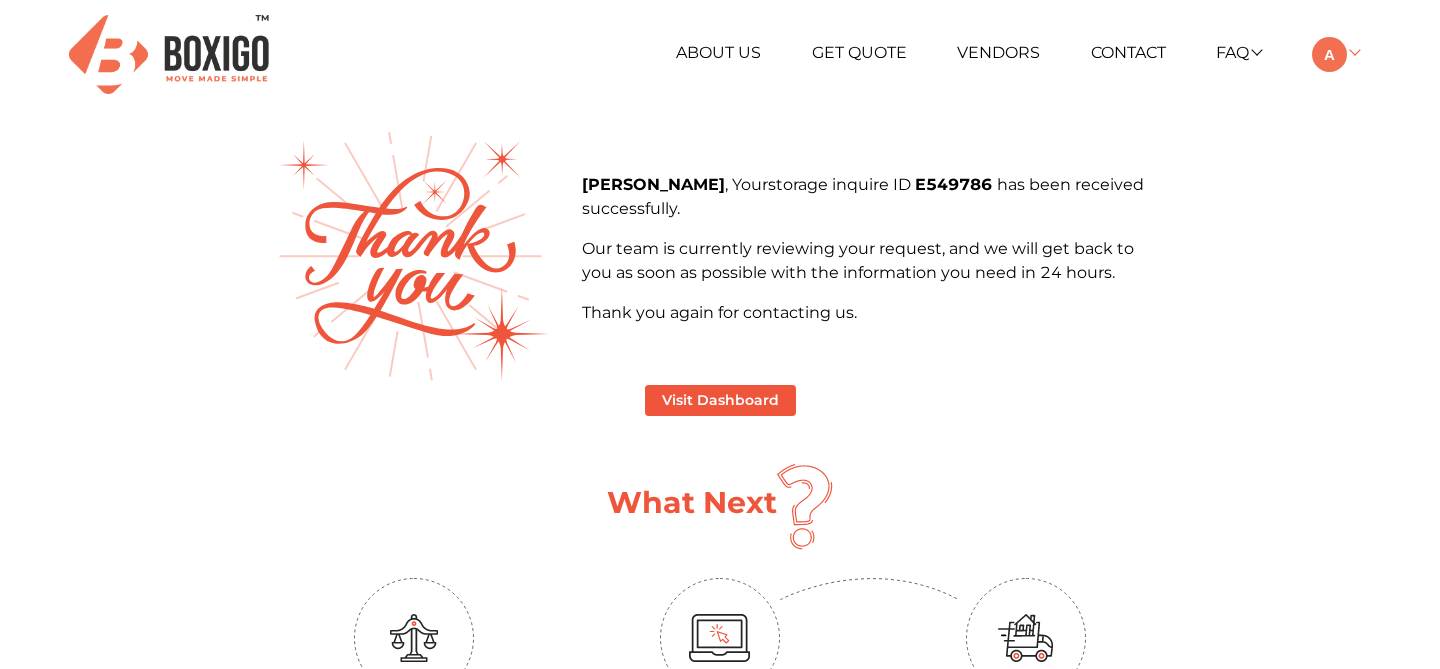 click at bounding box center (1335, 52) 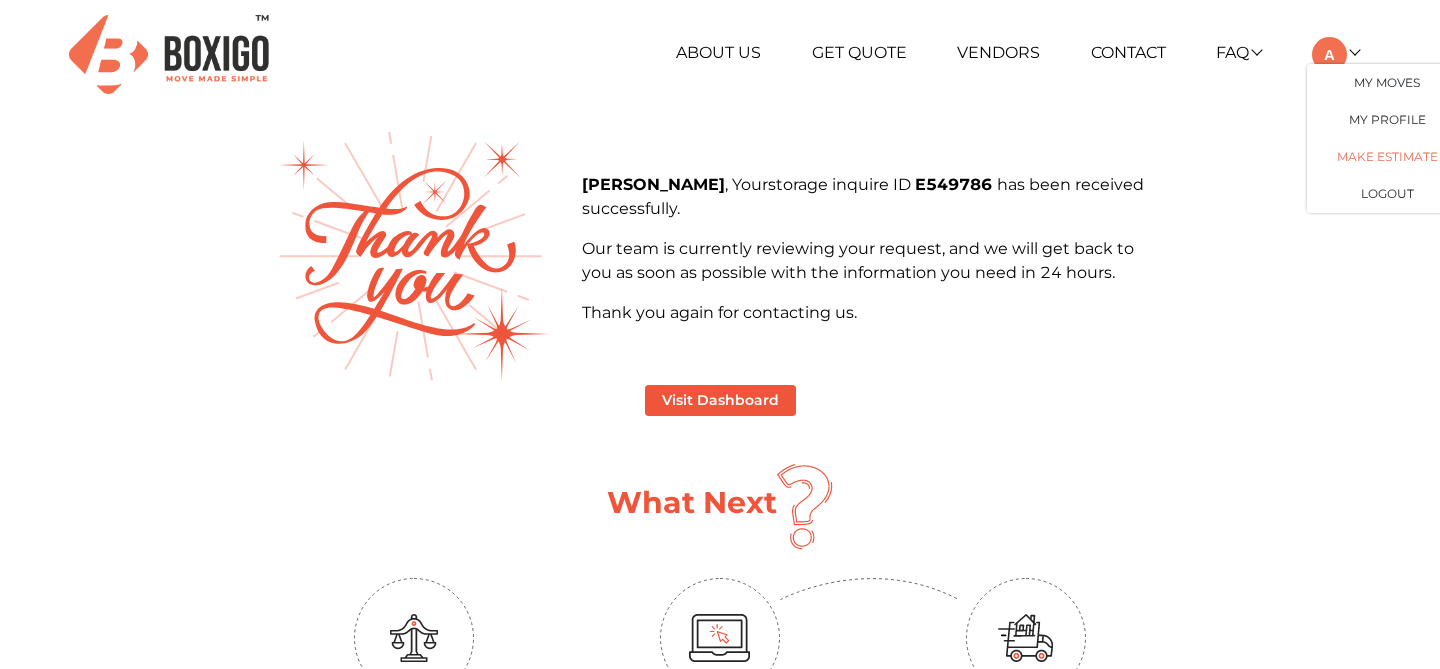 click on "Make Estimate" at bounding box center (1387, 157) 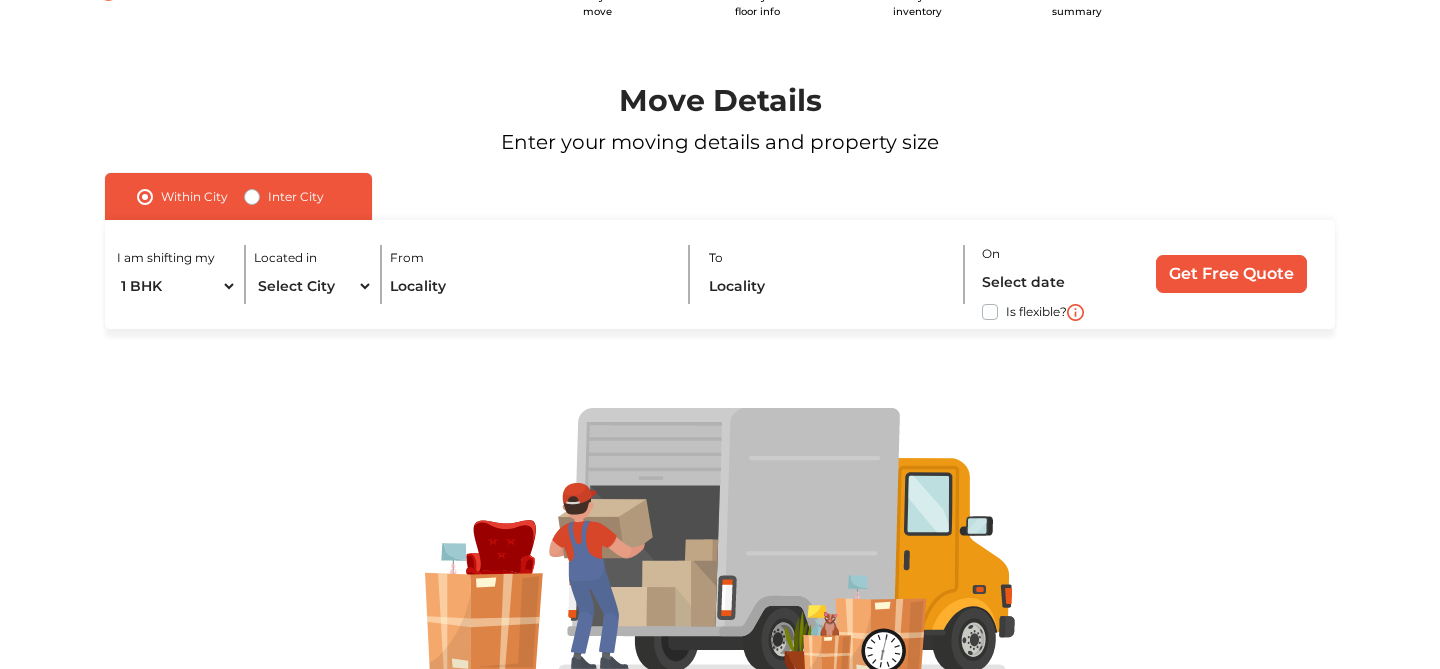 scroll, scrollTop: 0, scrollLeft: 0, axis: both 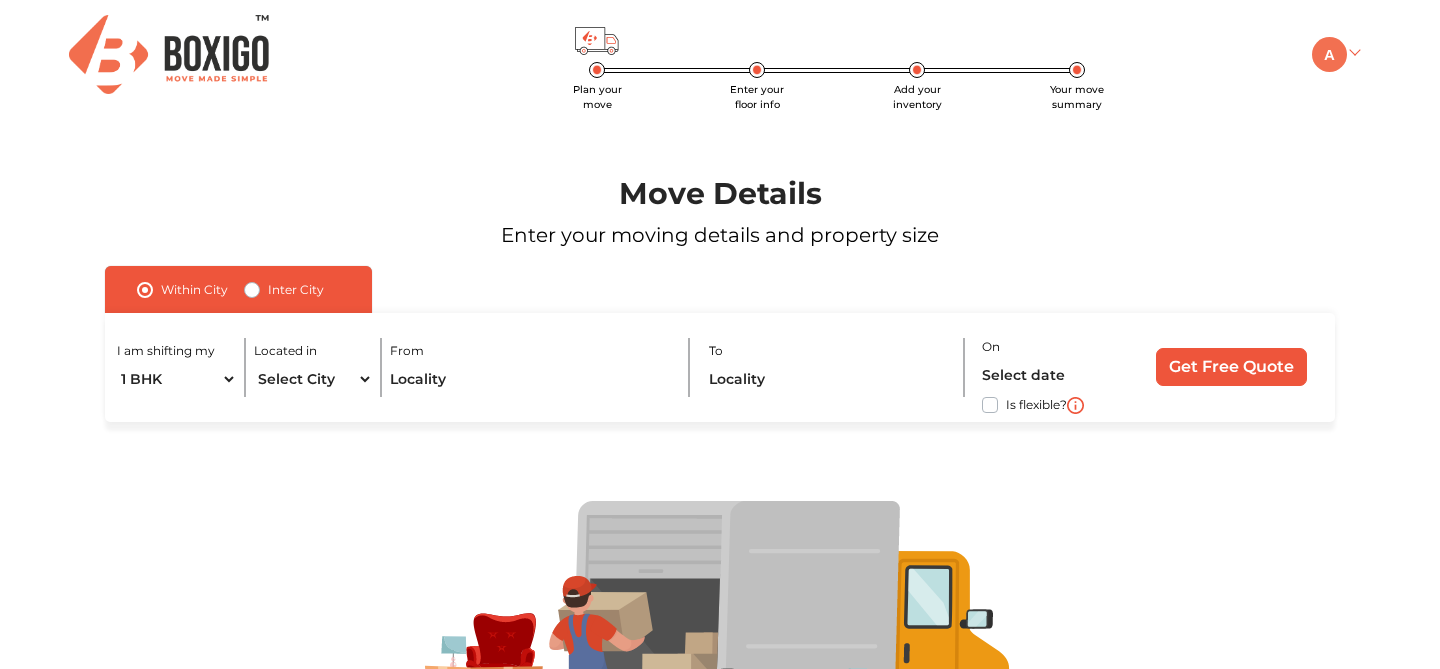 click at bounding box center [1329, 54] 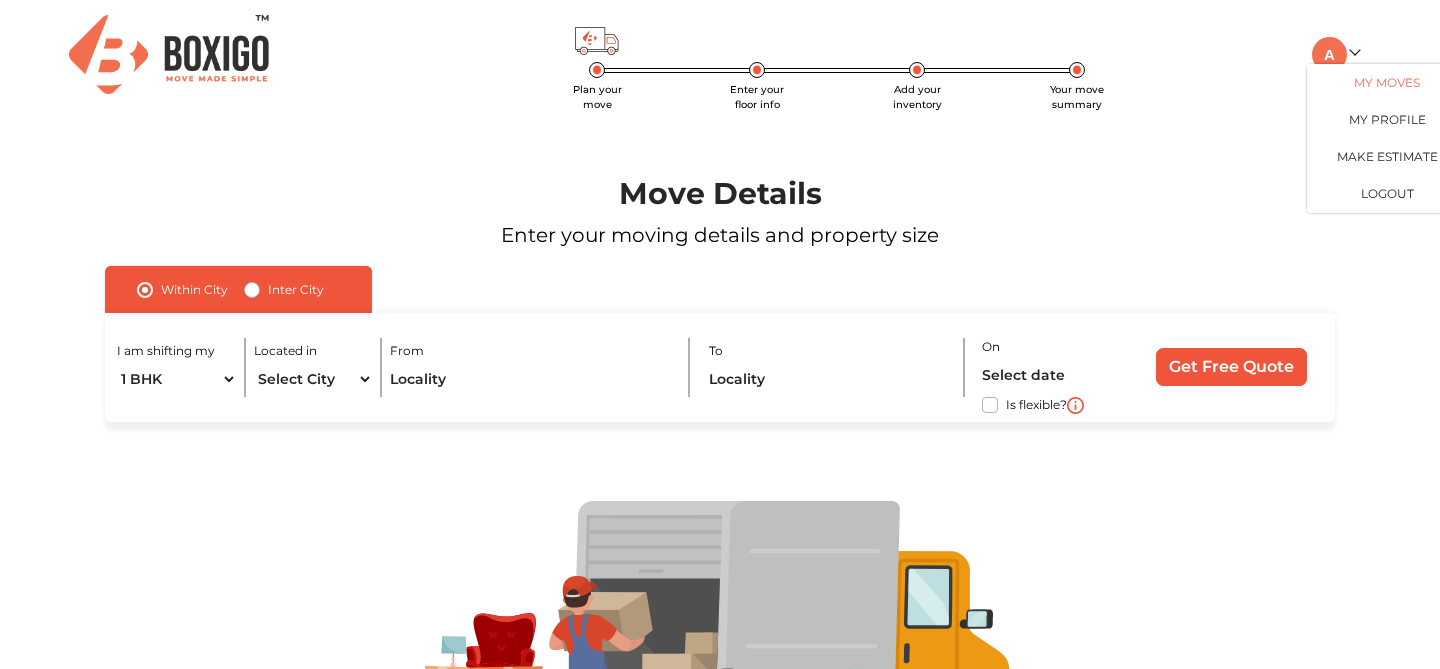 click on "My Moves" at bounding box center [1387, 82] 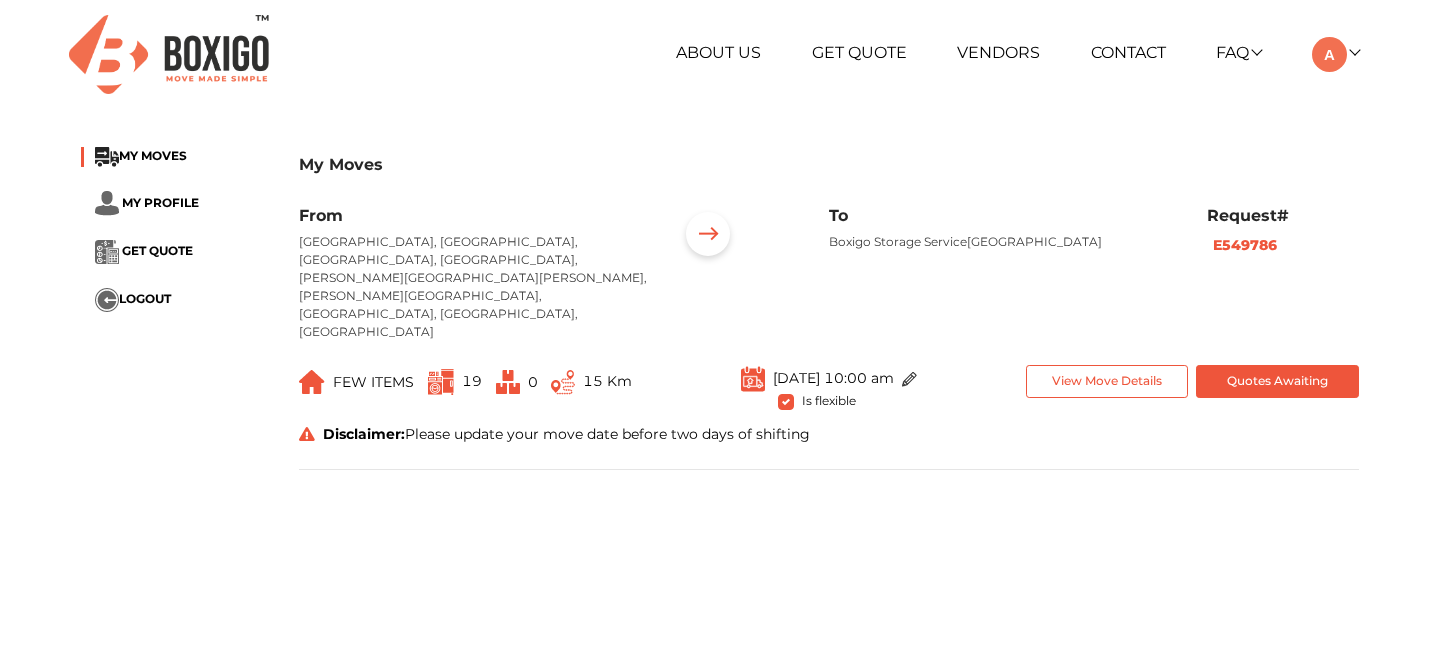click at bounding box center (708, 237) 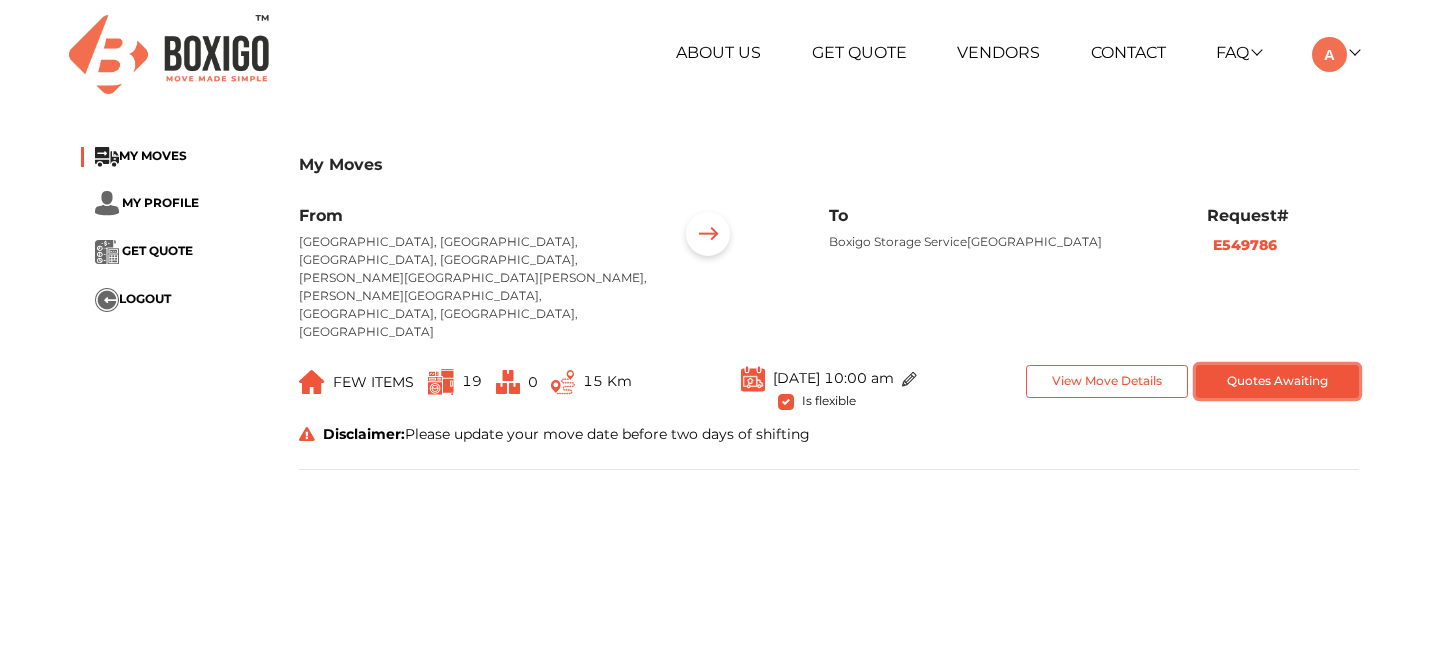 click on "Quotes Awaiting" at bounding box center [1277, 381] 